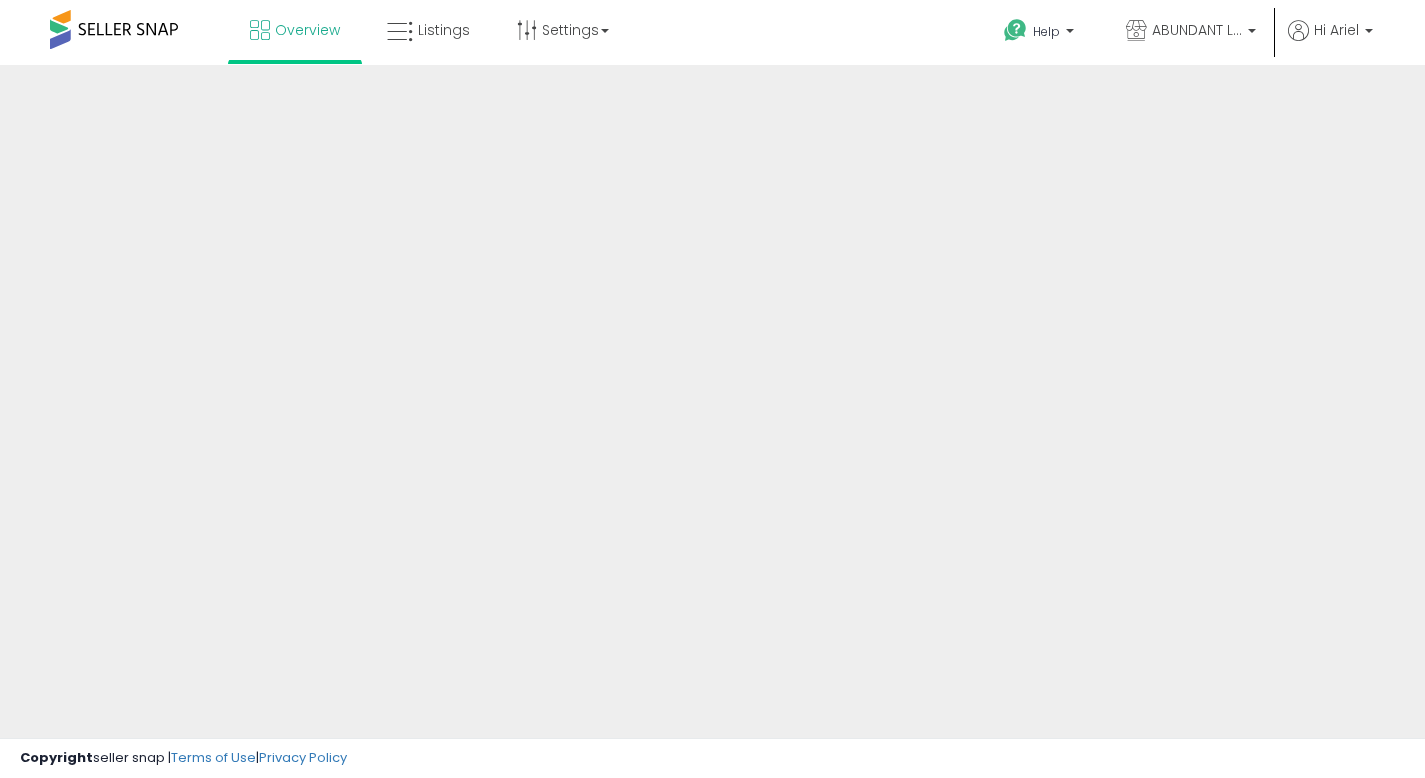scroll, scrollTop: 0, scrollLeft: 0, axis: both 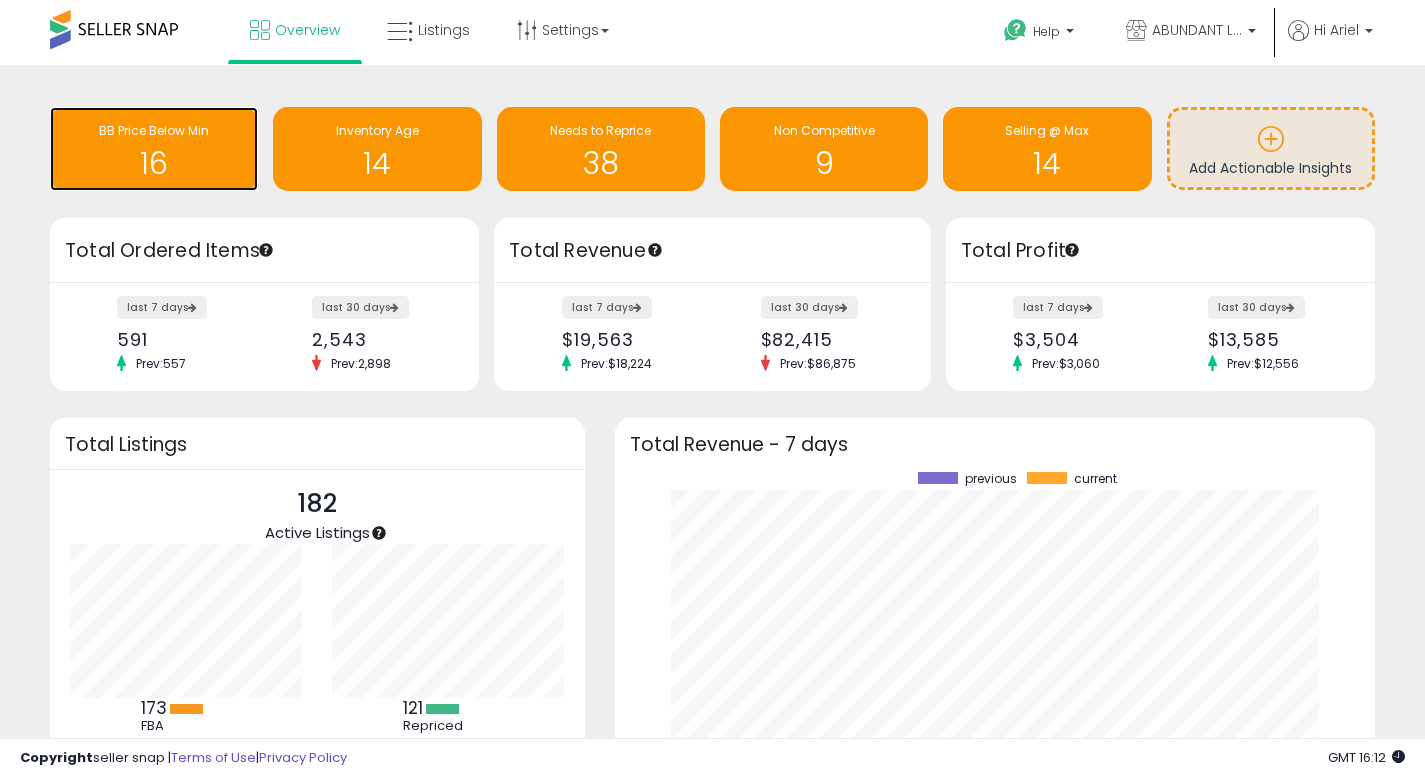 click on "16" at bounding box center (154, 163) 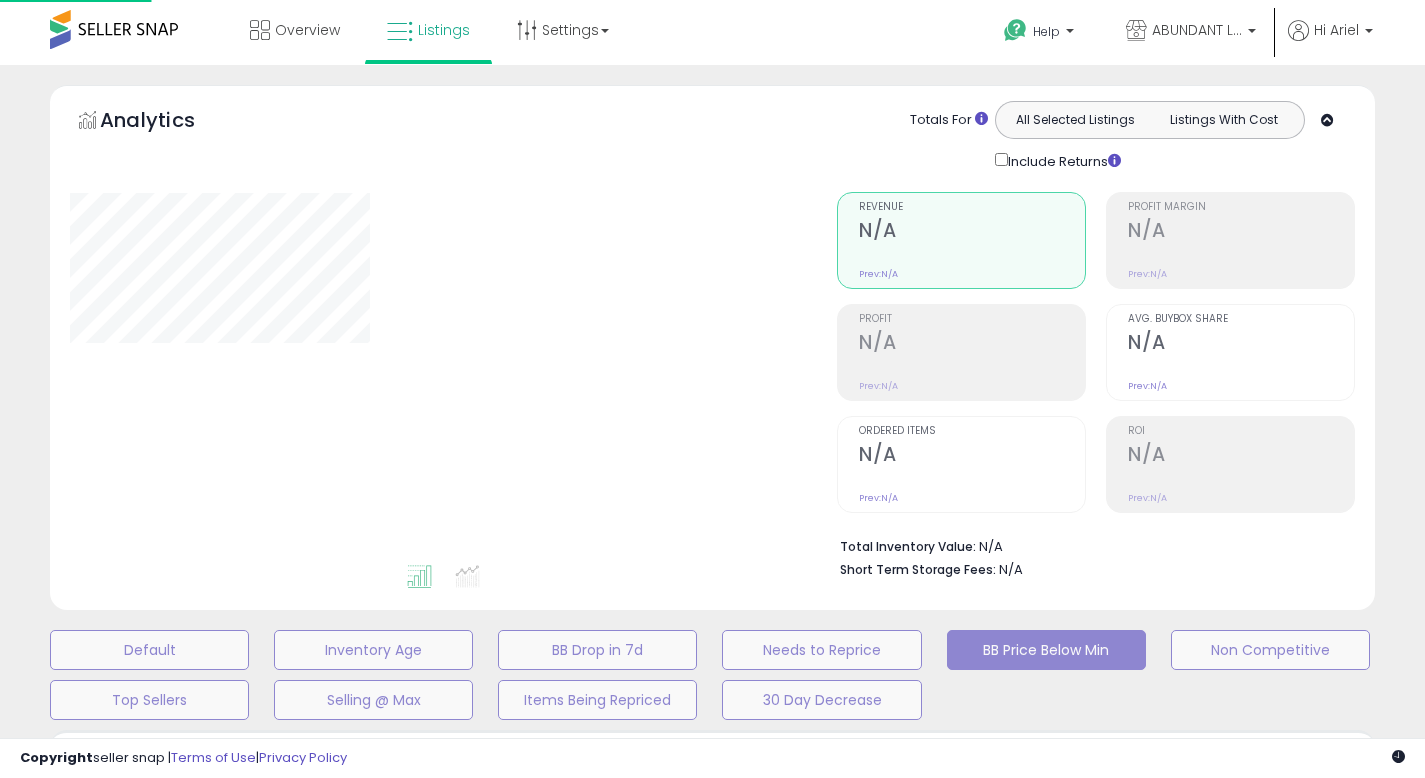 scroll, scrollTop: 0, scrollLeft: 0, axis: both 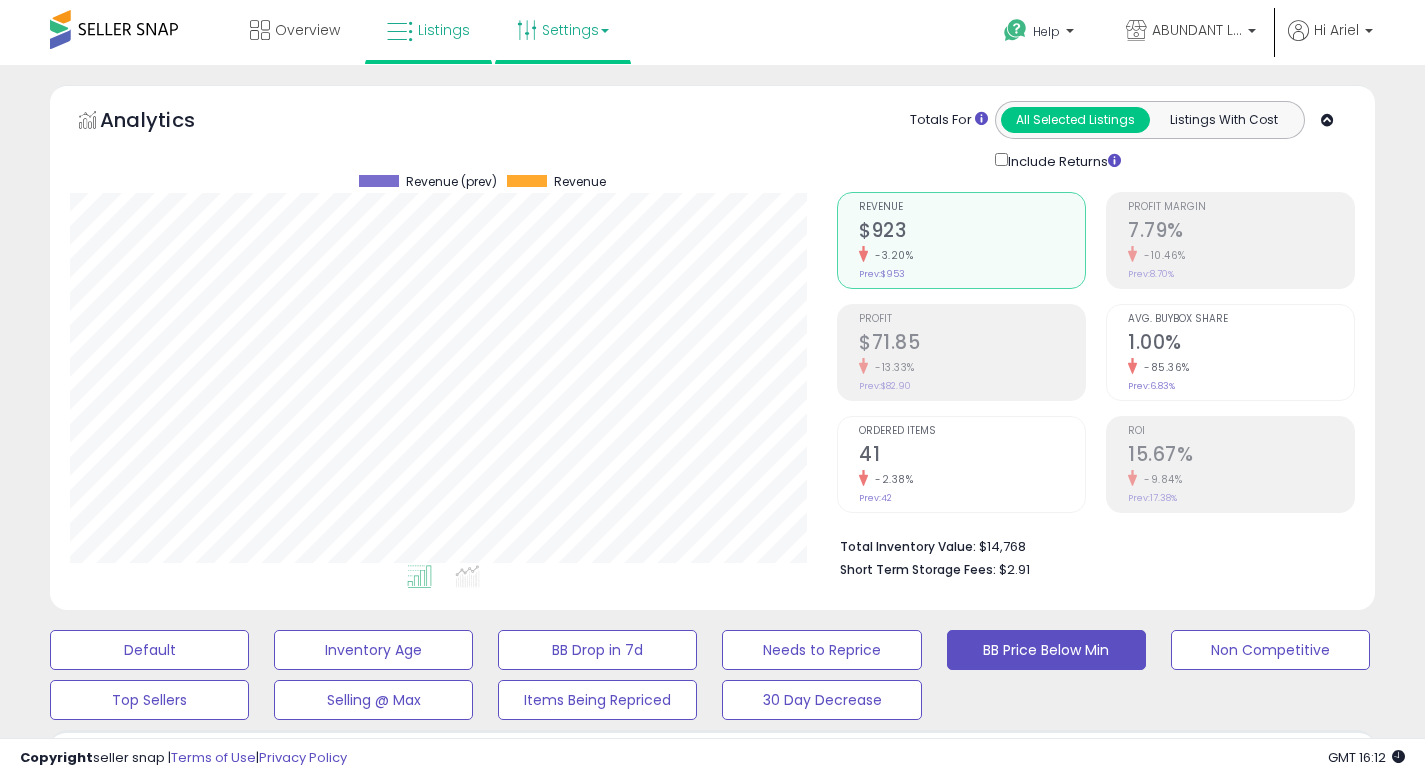 click on "Settings" at bounding box center [563, 30] 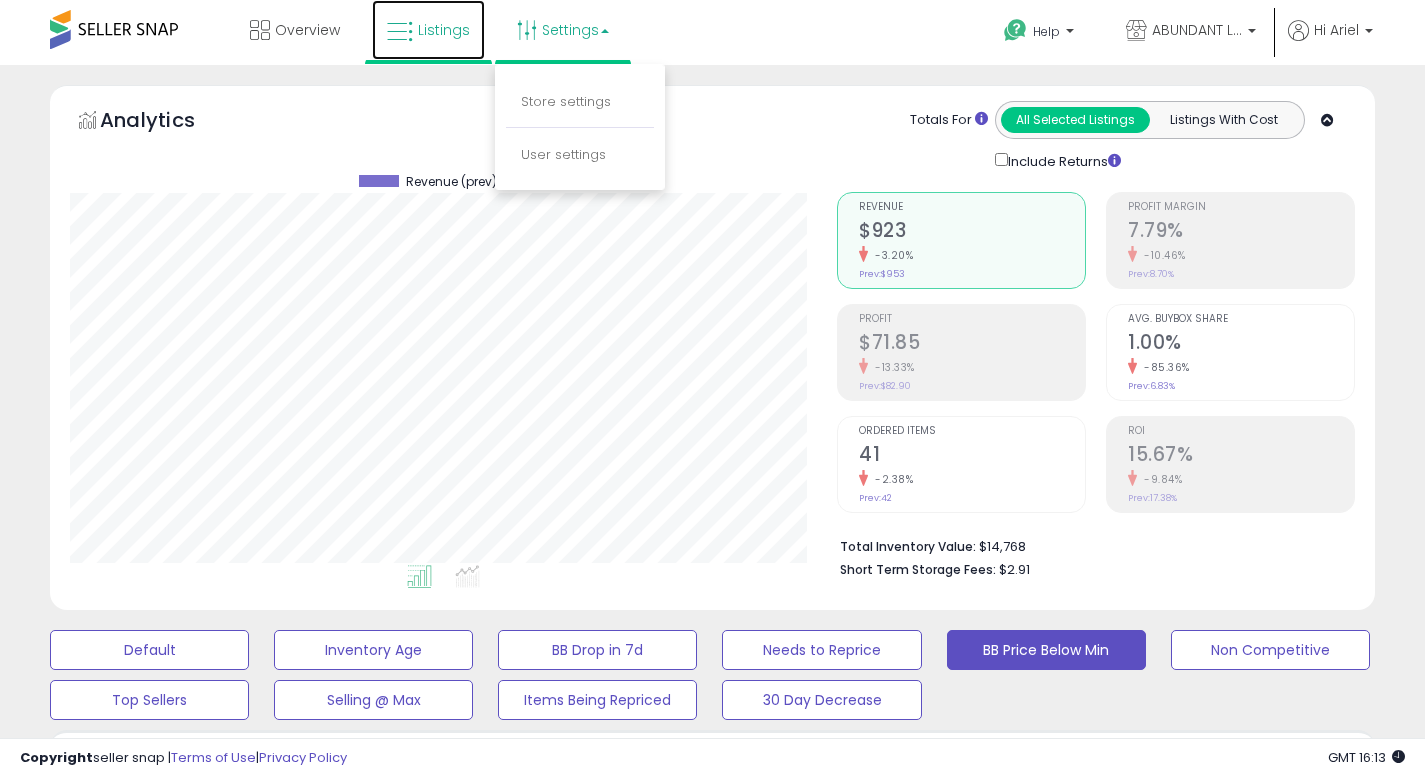 click on "Listings" at bounding box center (444, 30) 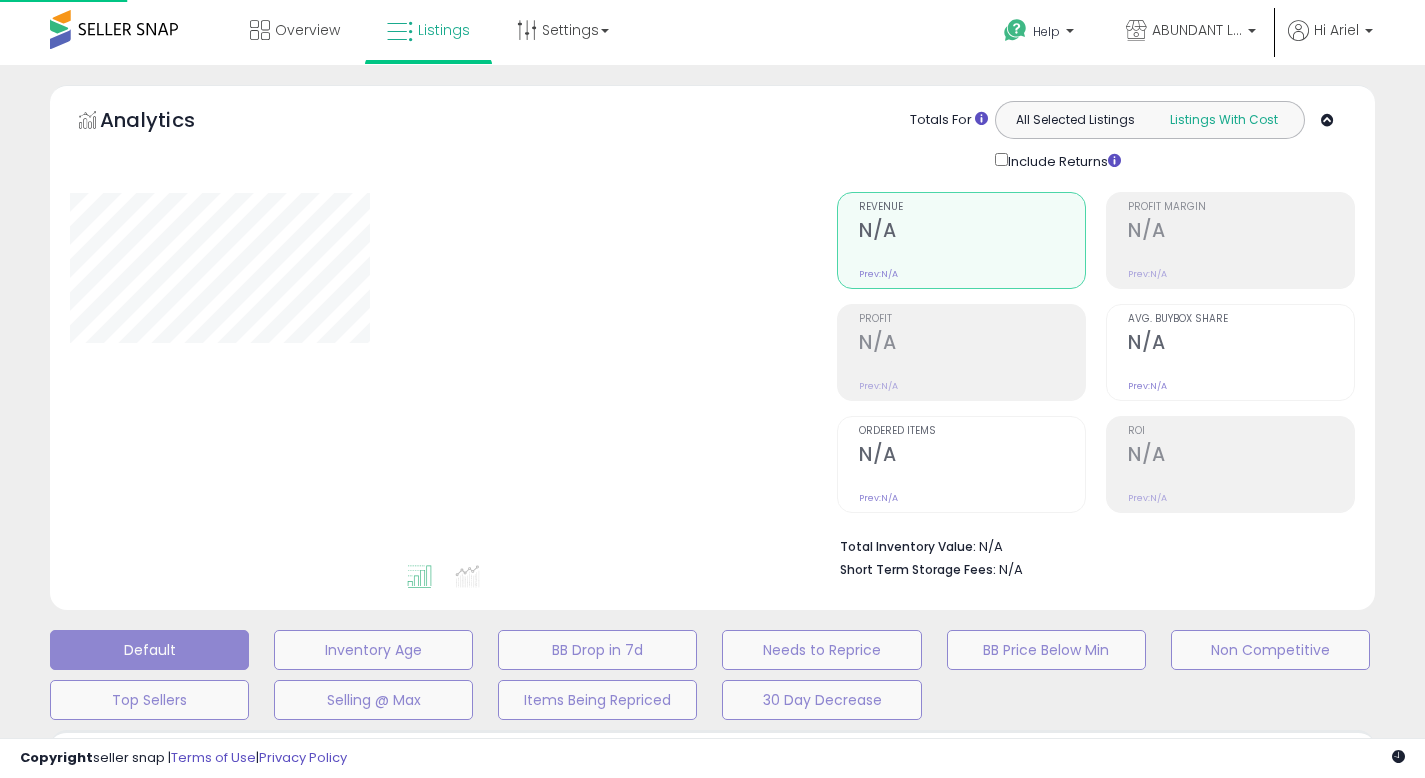 scroll, scrollTop: 0, scrollLeft: 0, axis: both 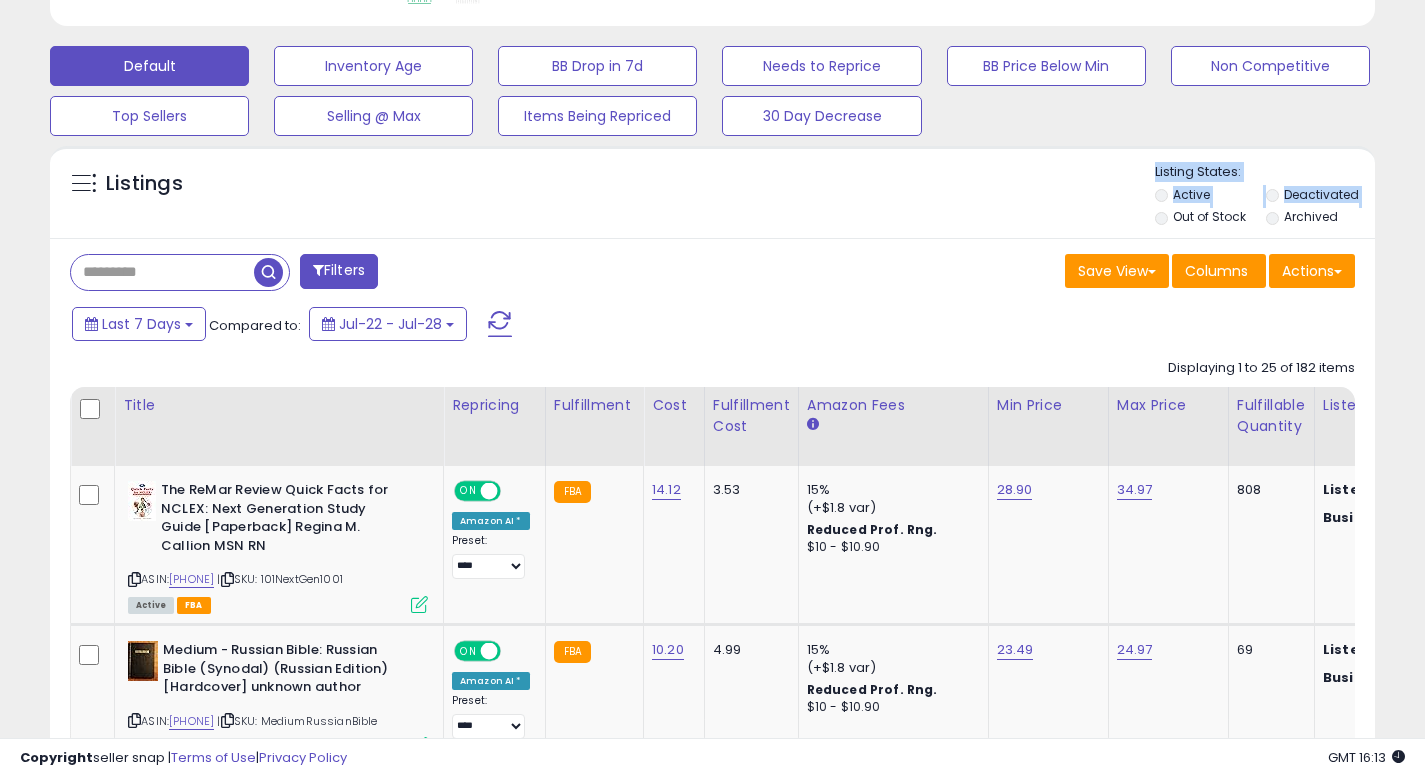 drag, startPoint x: 1439, startPoint y: 183, endPoint x: 1438, endPoint y: 155, distance: 28.01785 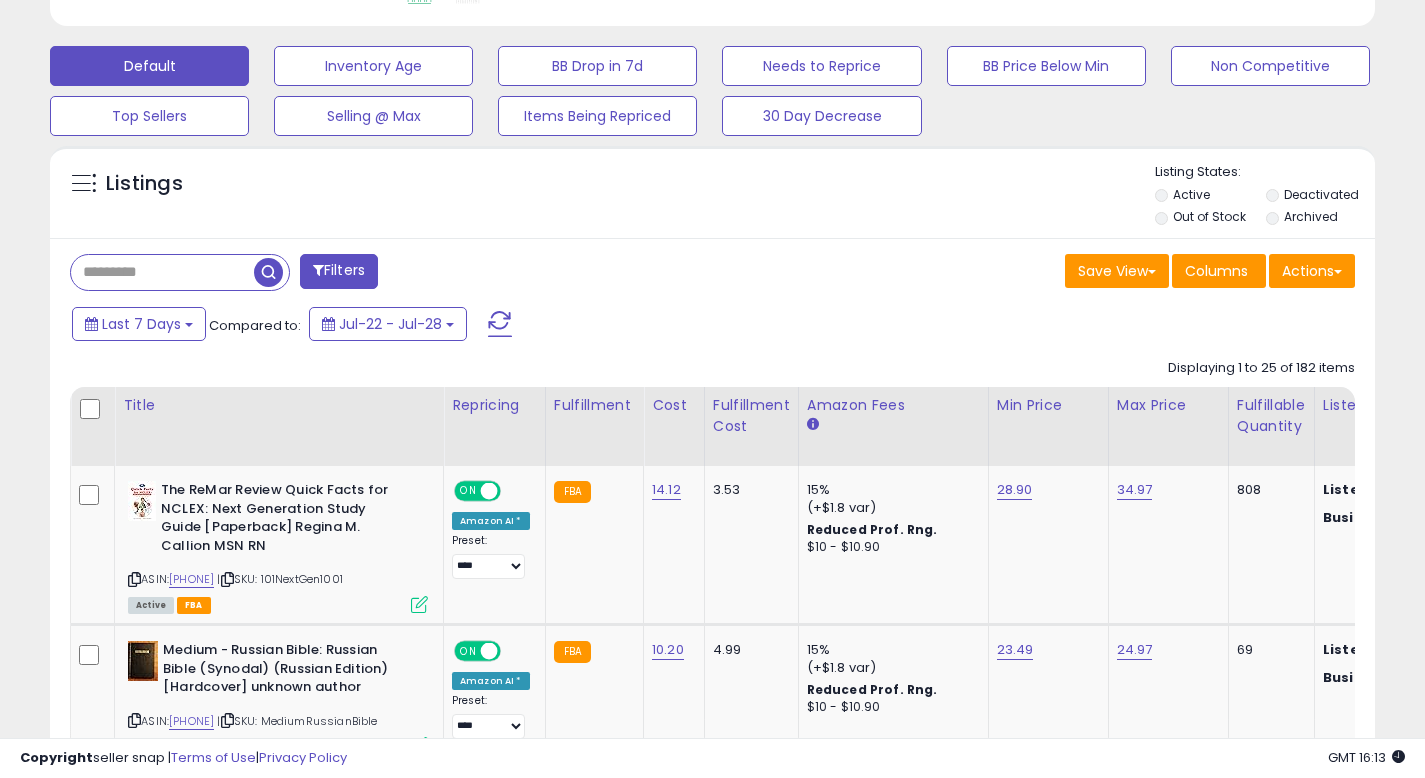 click at bounding box center (162, 272) 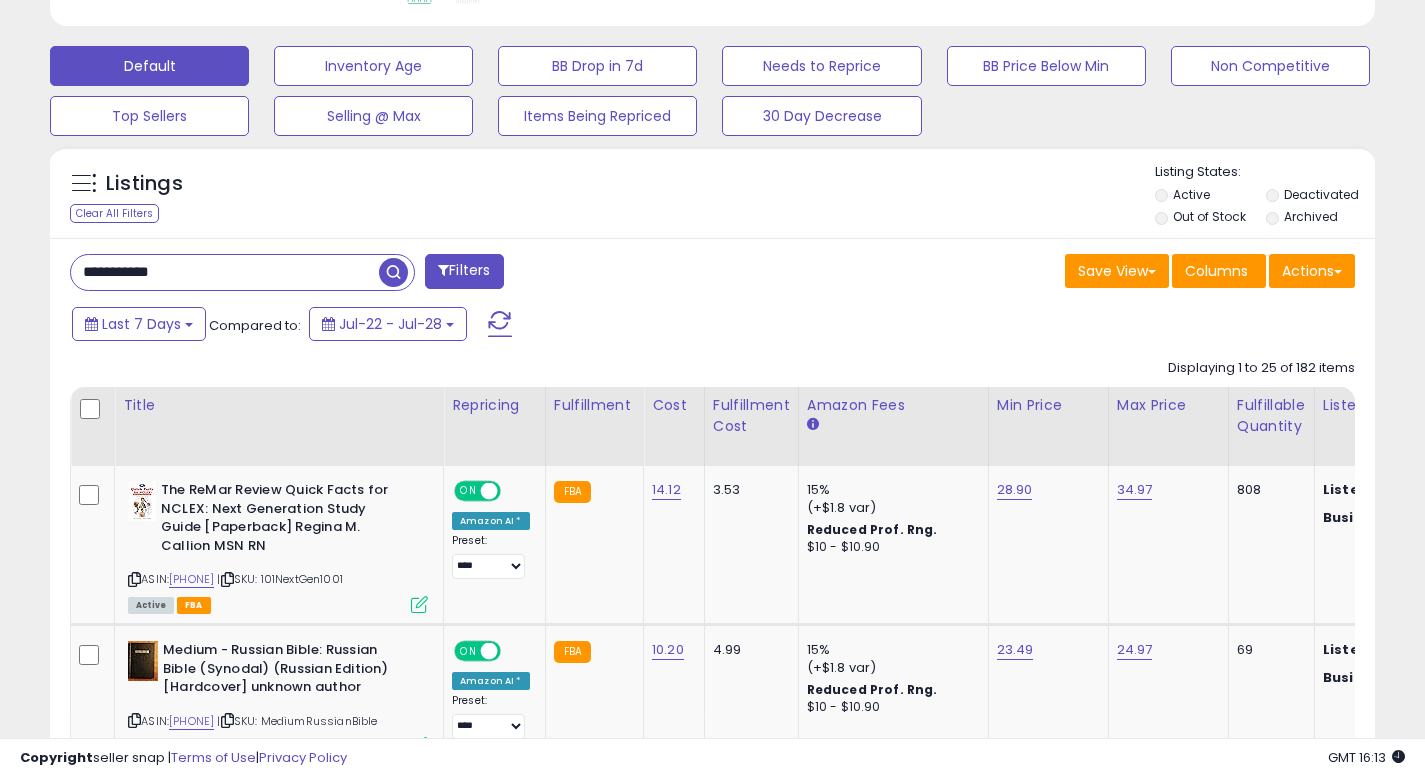 type on "**********" 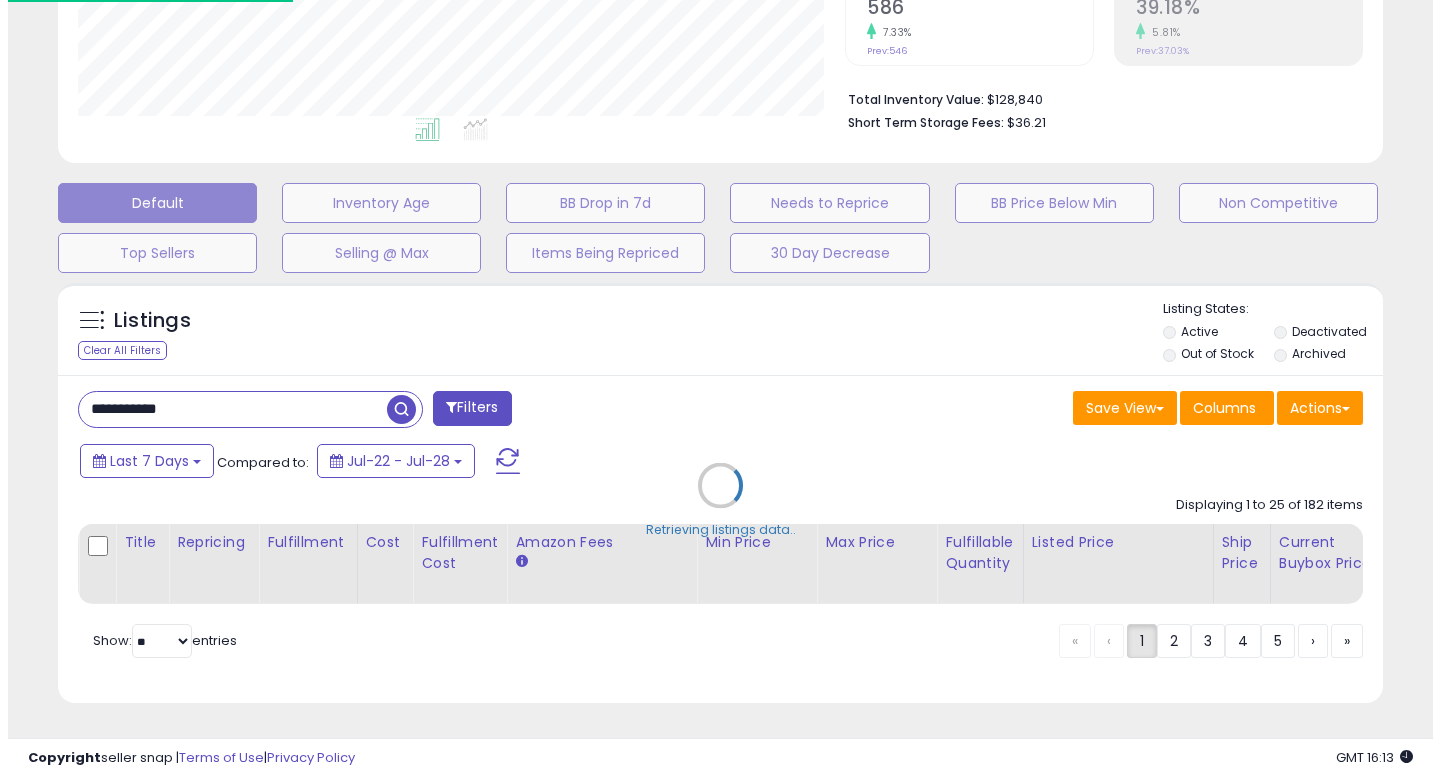 scroll, scrollTop: 462, scrollLeft: 0, axis: vertical 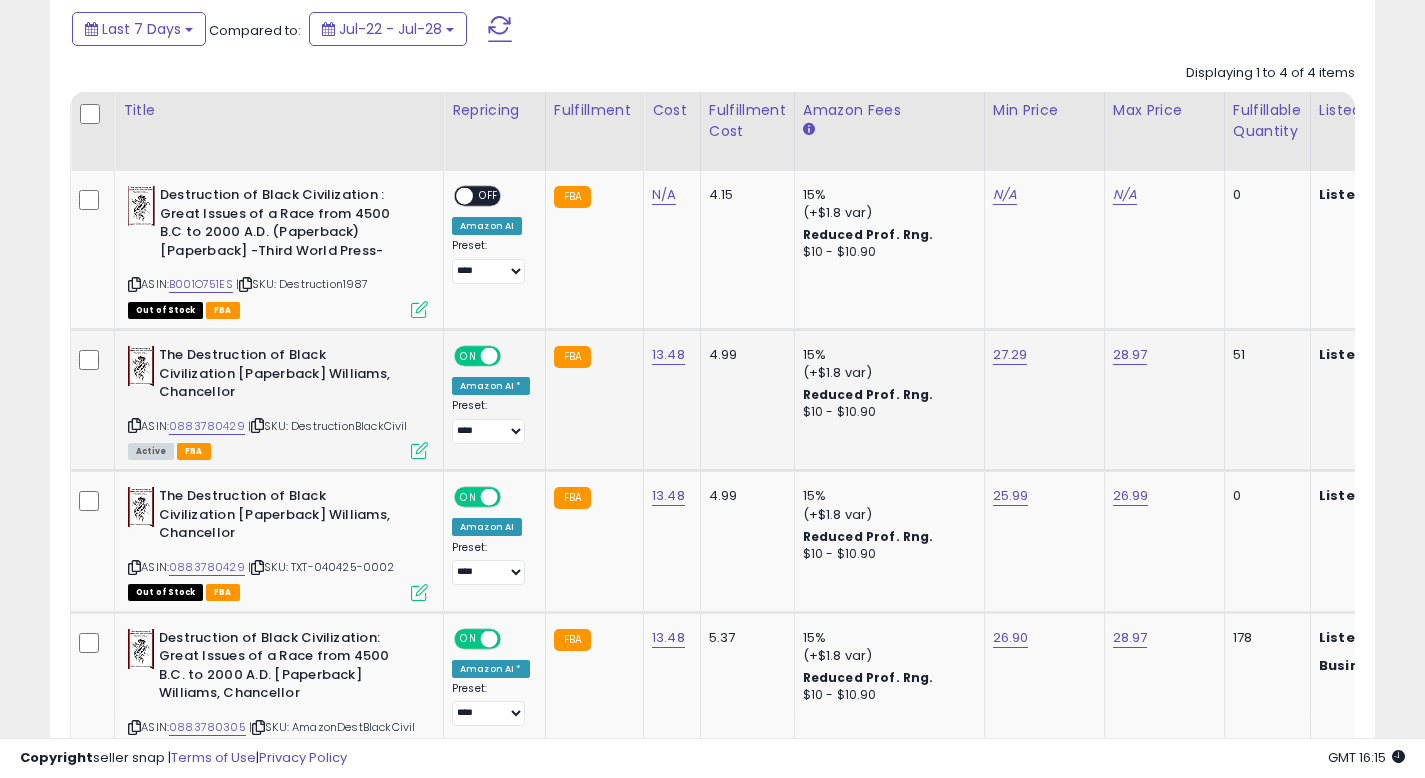 click at bounding box center (419, 450) 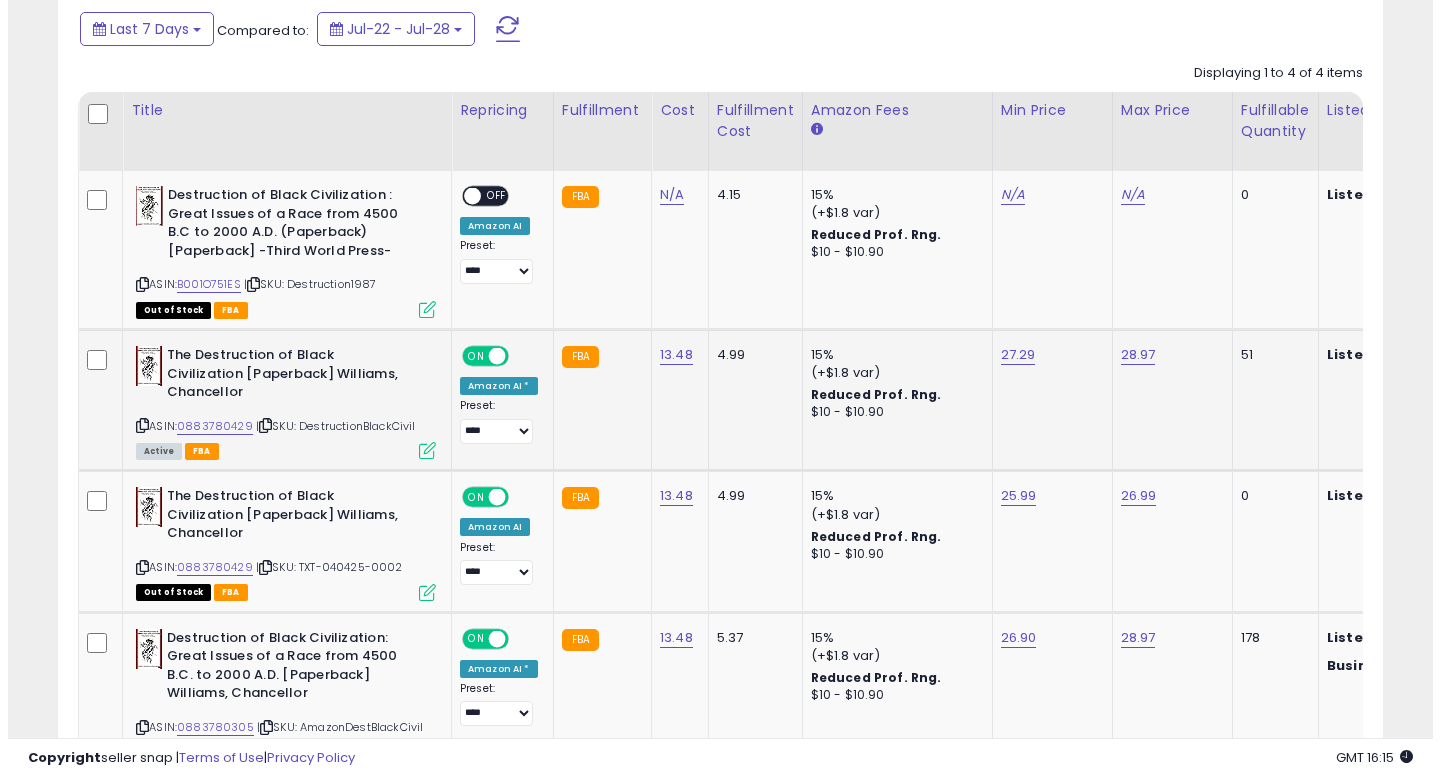 scroll, scrollTop: 999590, scrollLeft: 999224, axis: both 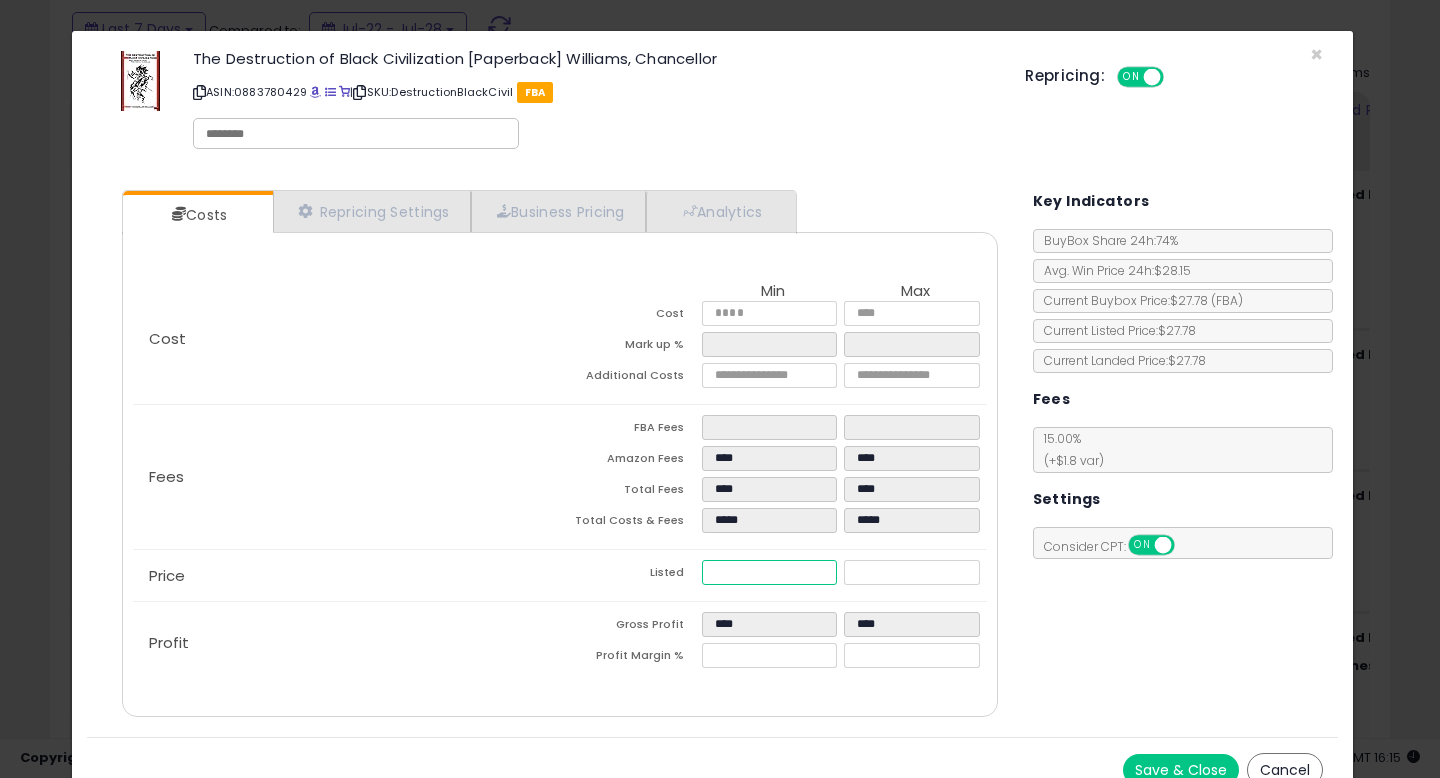 click on "*****" at bounding box center (769, 572) 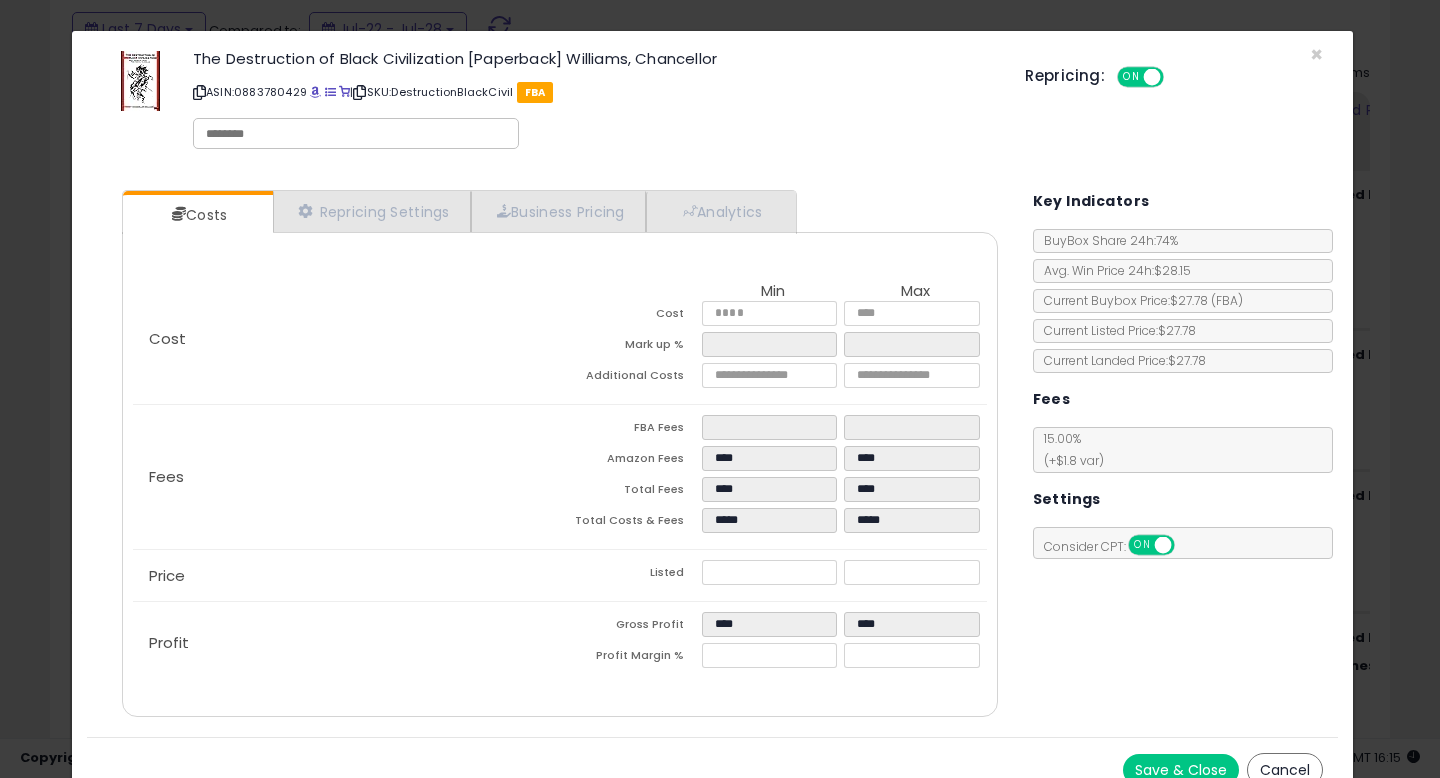 type on "*****" 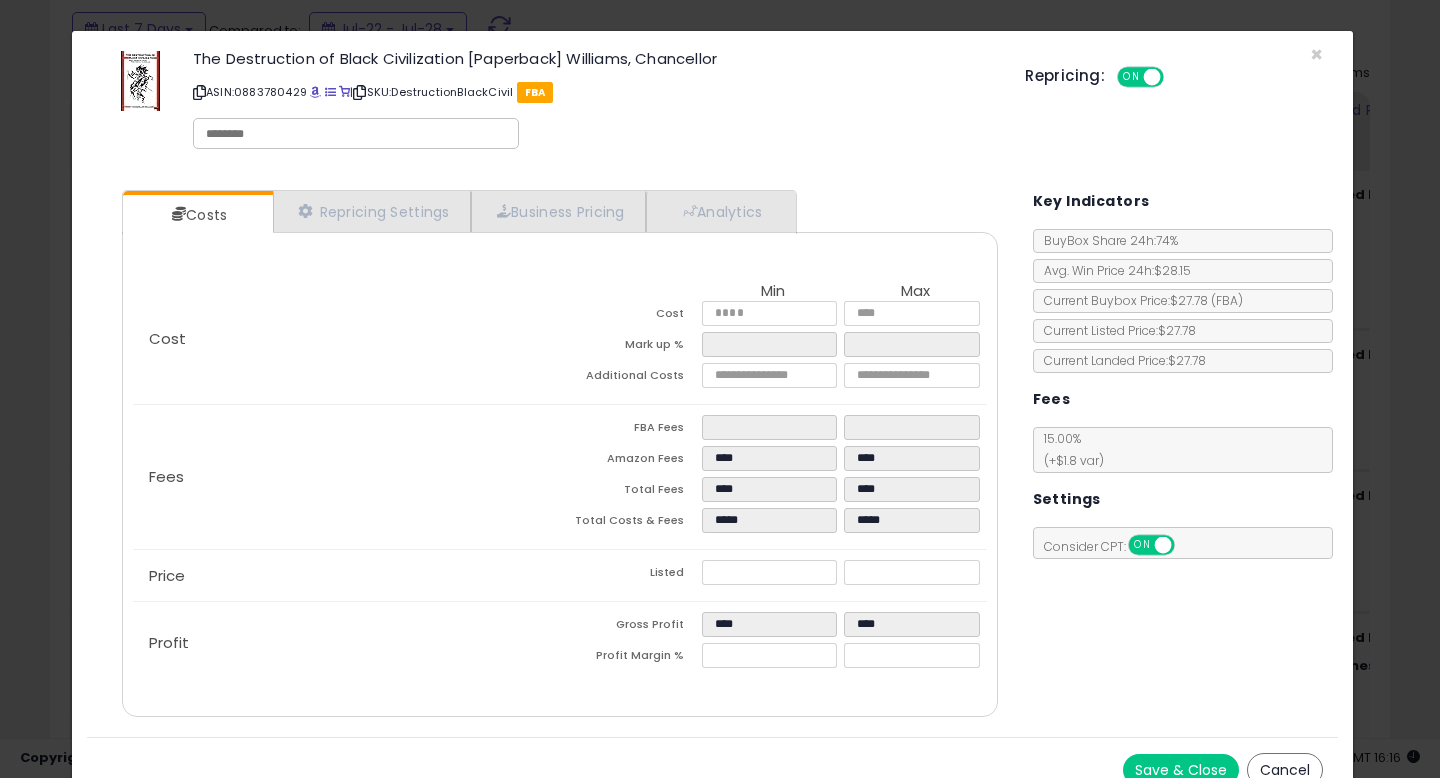 scroll, scrollTop: 23, scrollLeft: 0, axis: vertical 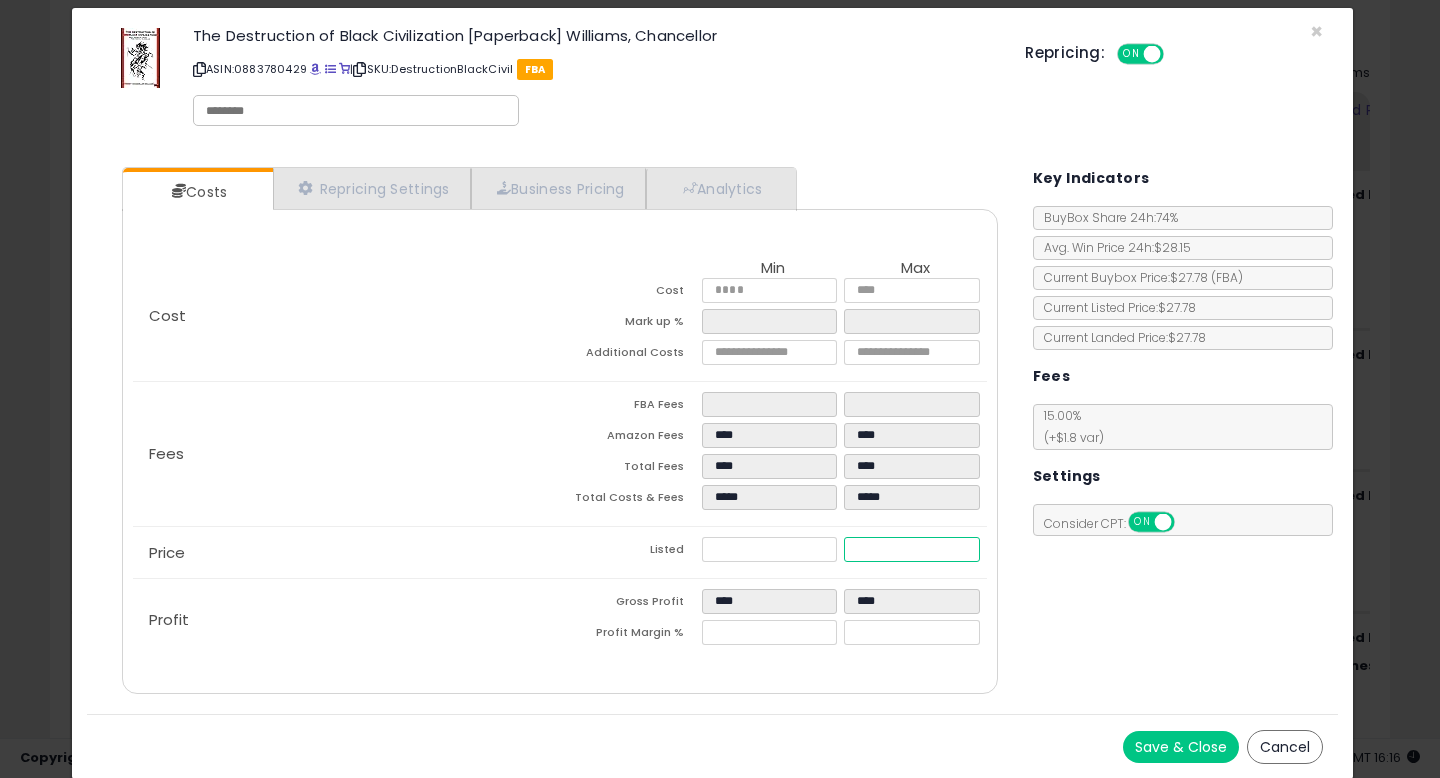 drag, startPoint x: 853, startPoint y: 540, endPoint x: 708, endPoint y: 534, distance: 145.12408 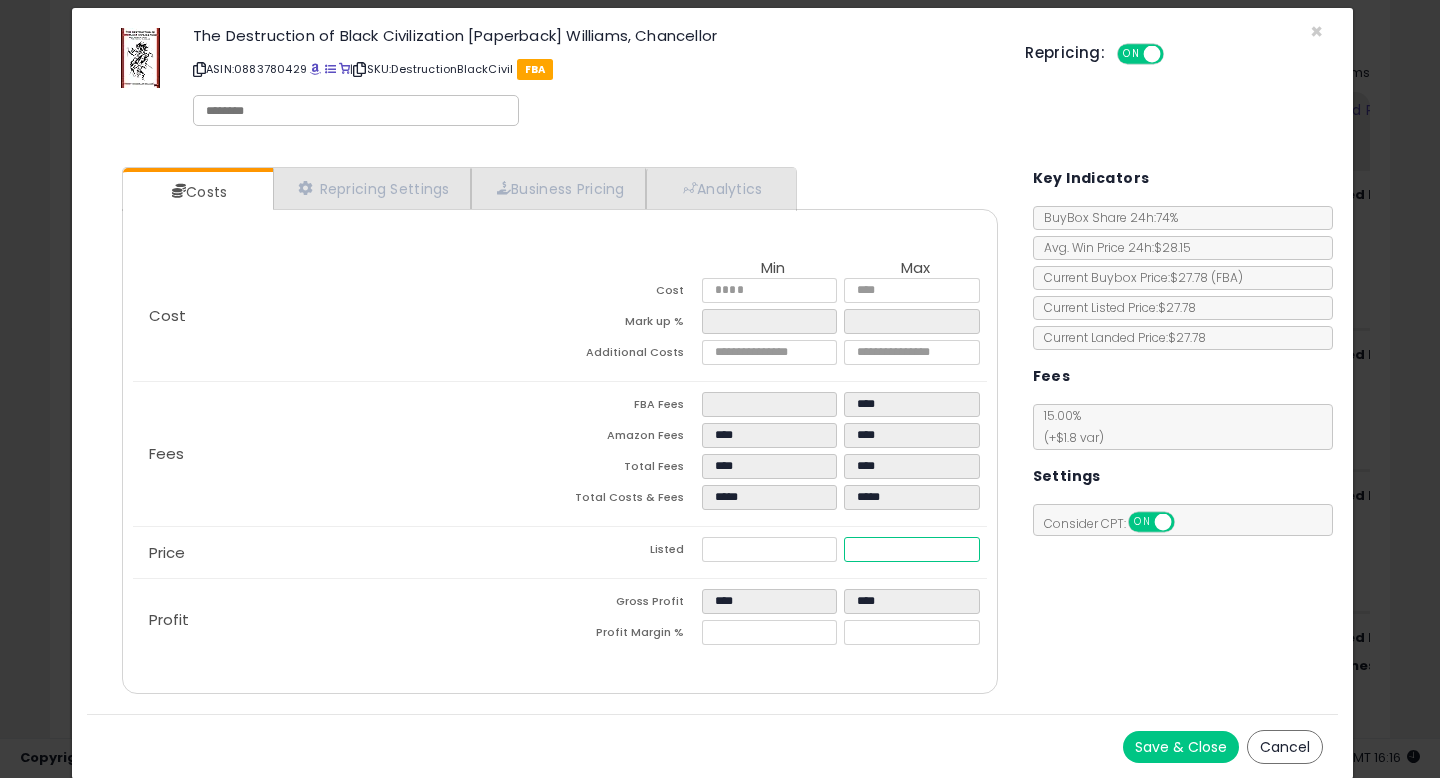 type on "****" 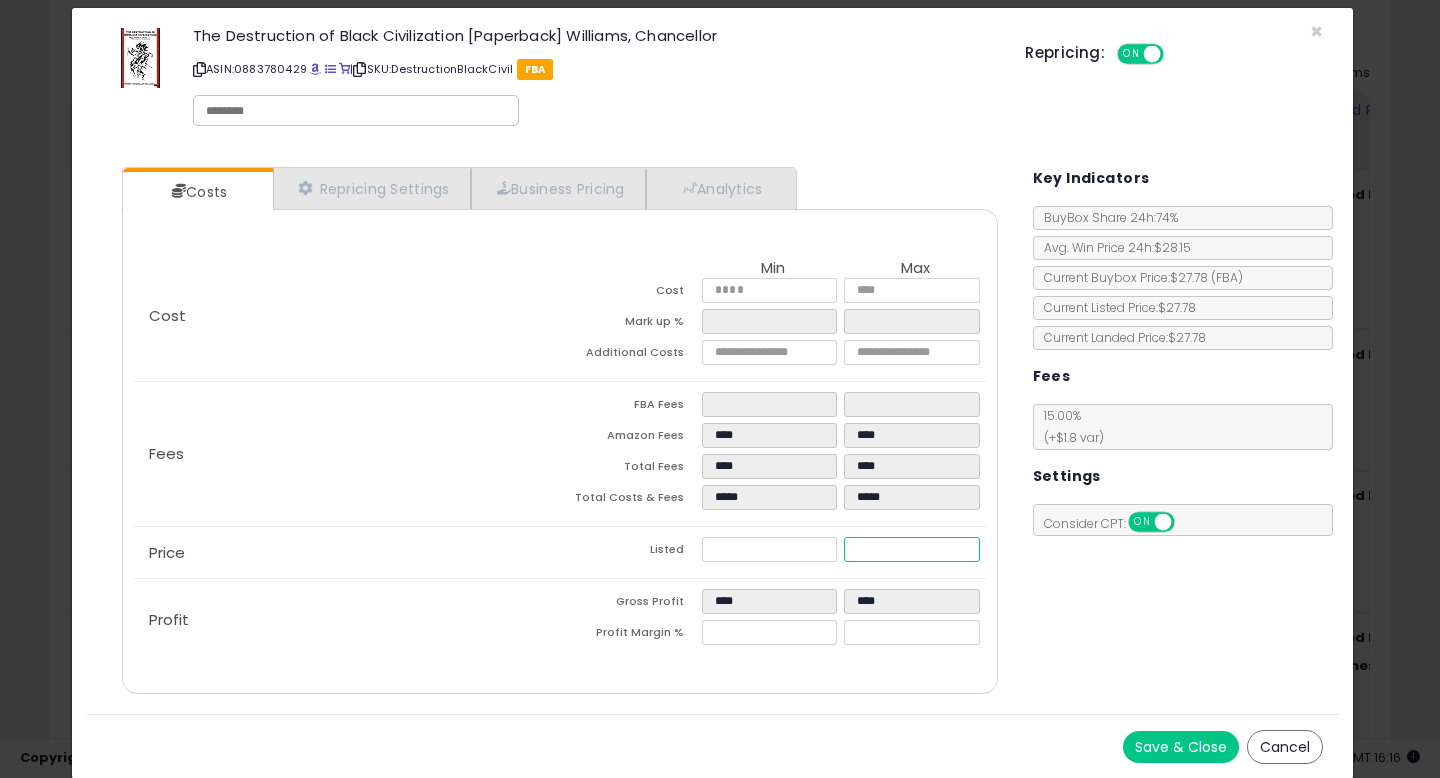 type on "****" 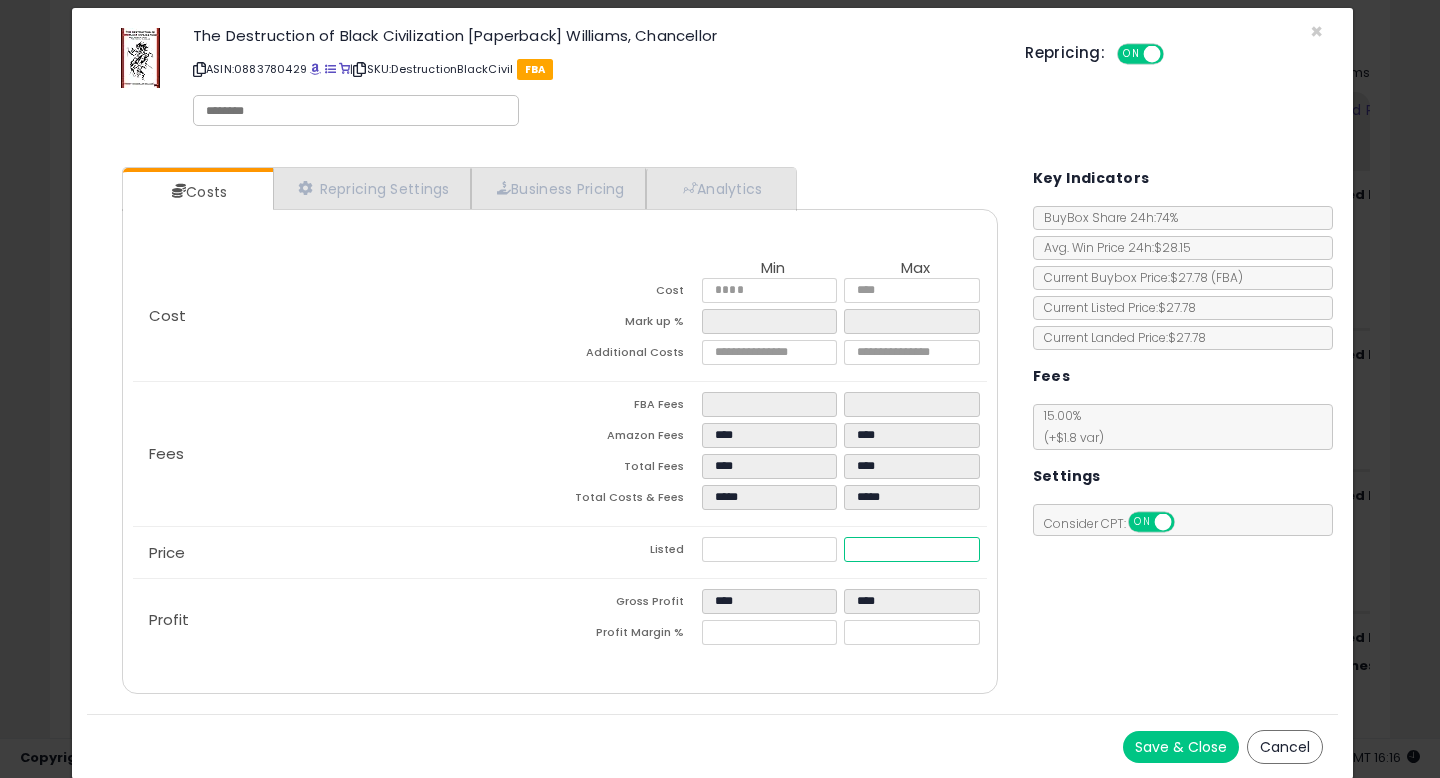 type on "*****" 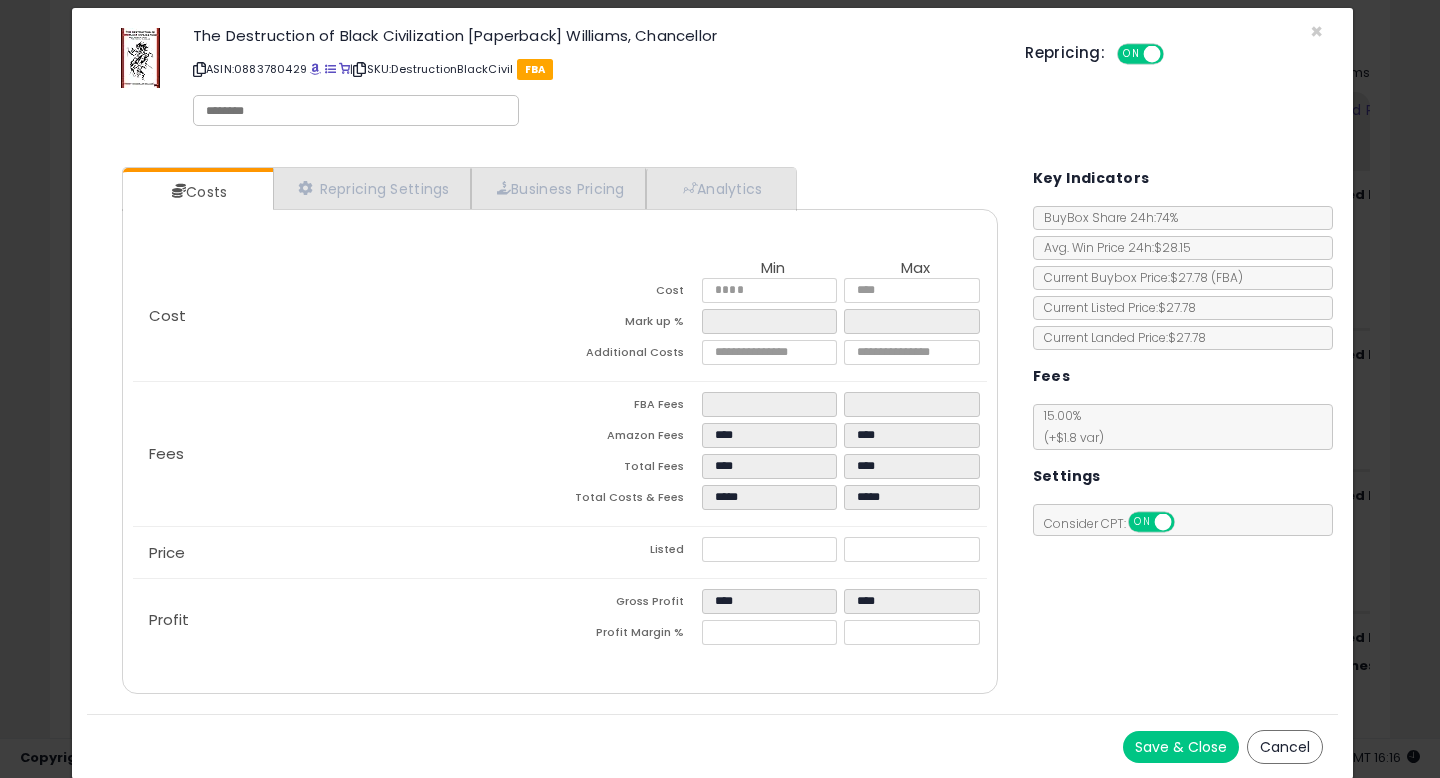 type on "*****" 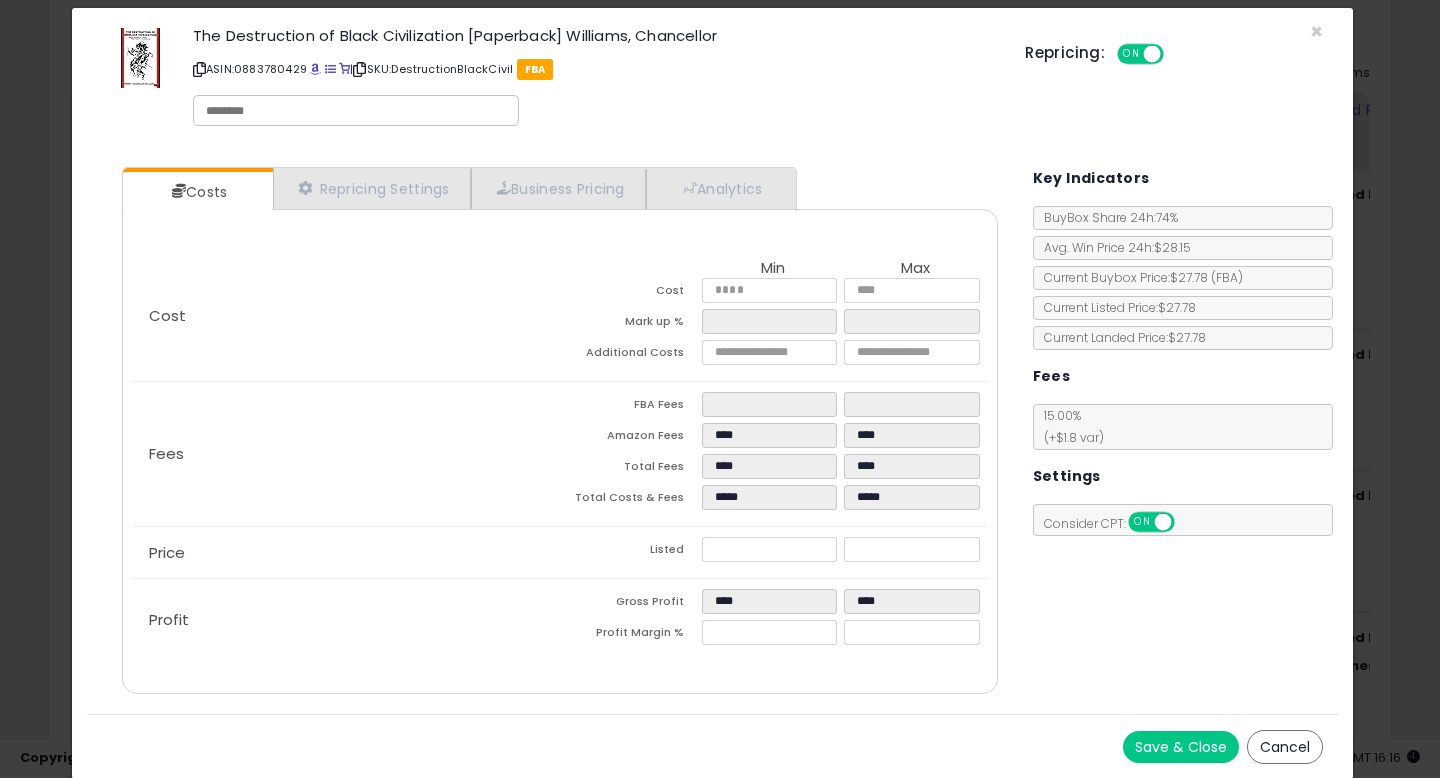 click on "Save & Close" at bounding box center [1181, 747] 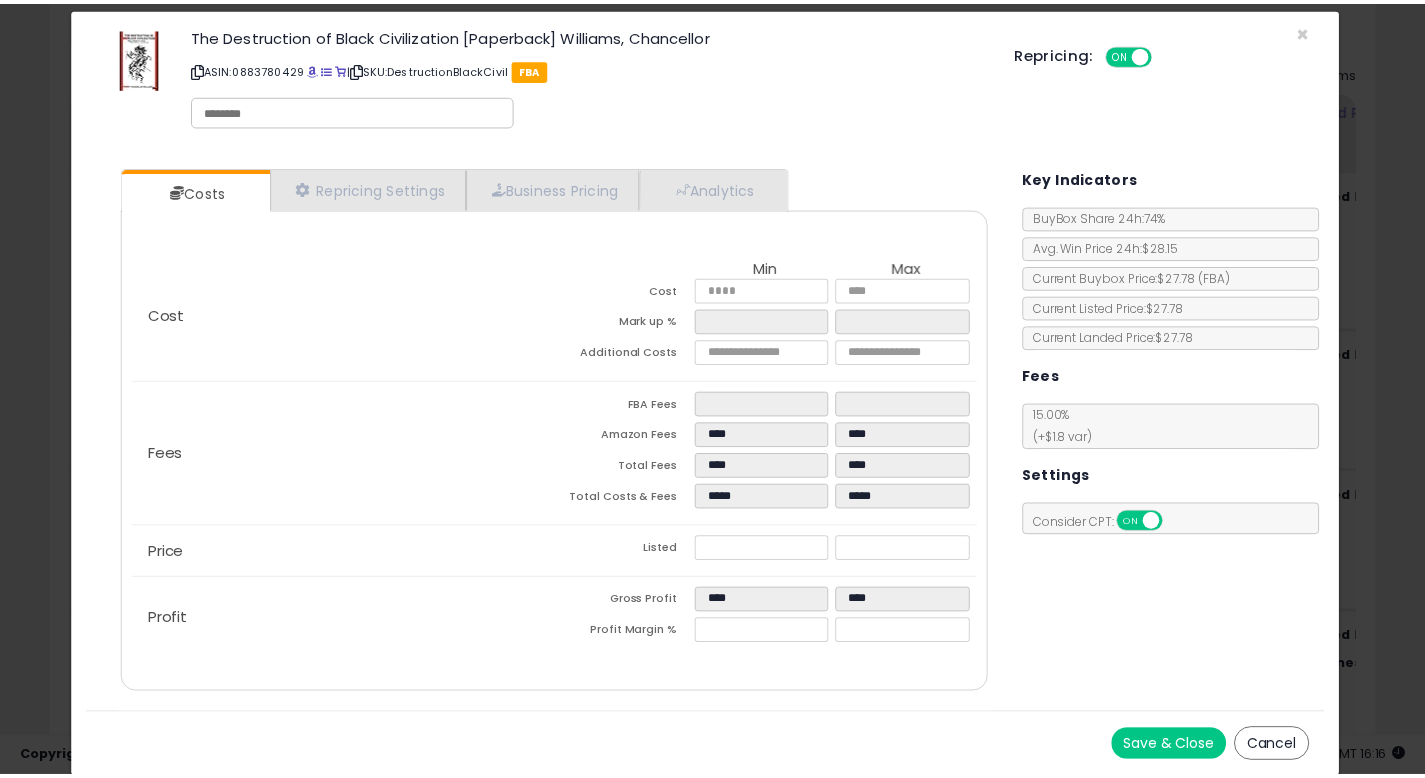scroll, scrollTop: 0, scrollLeft: 0, axis: both 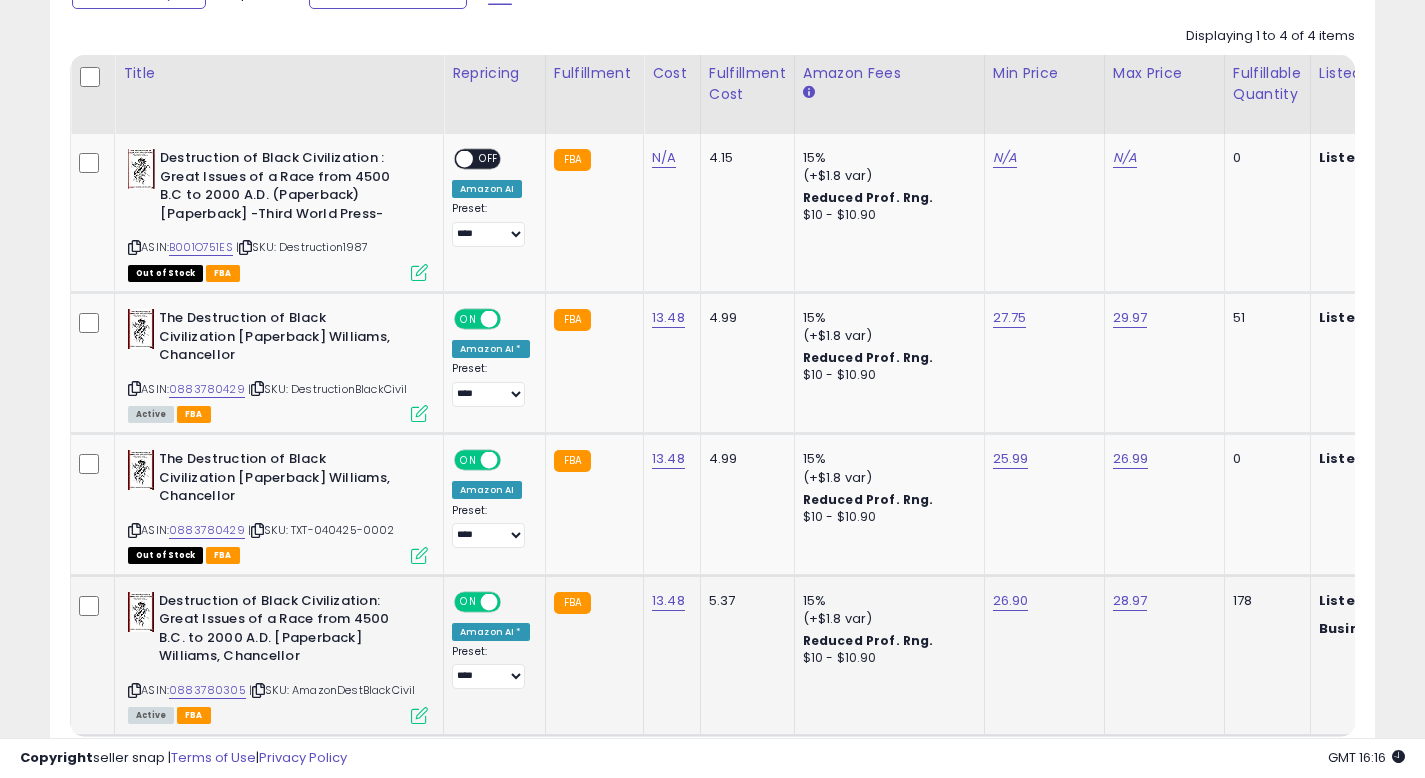 click at bounding box center [419, 715] 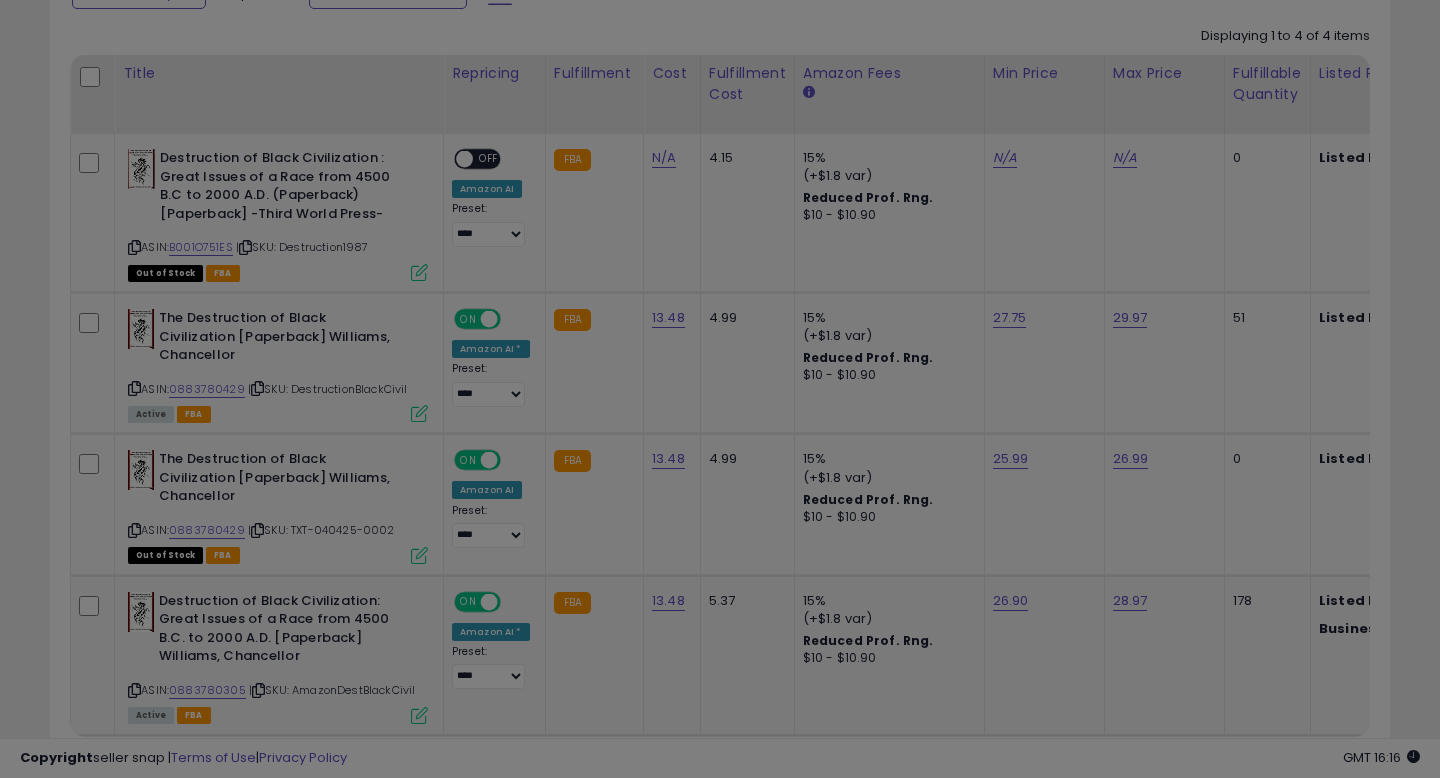 scroll, scrollTop: 999590, scrollLeft: 999224, axis: both 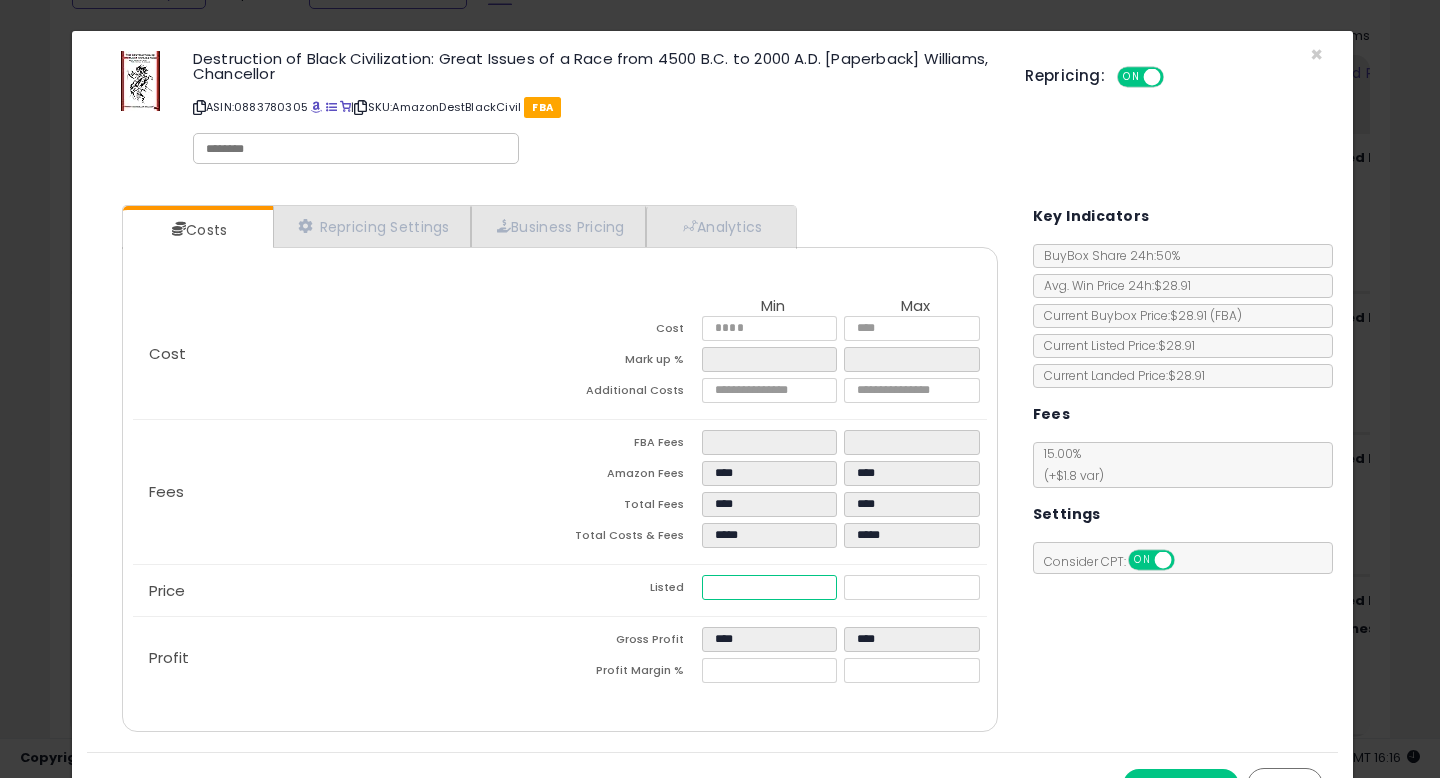 drag, startPoint x: 622, startPoint y: 579, endPoint x: 536, endPoint y: 580, distance: 86.00581 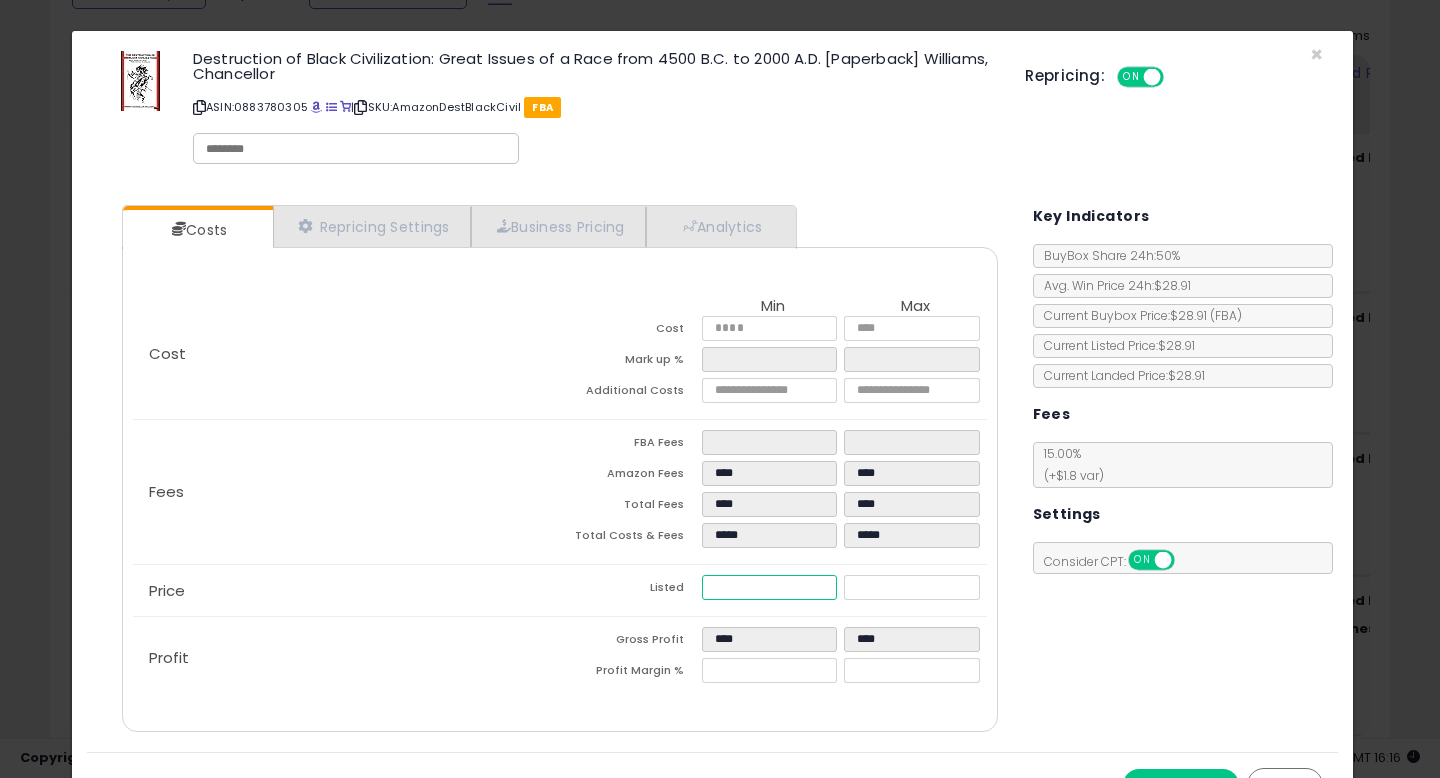 type on "****" 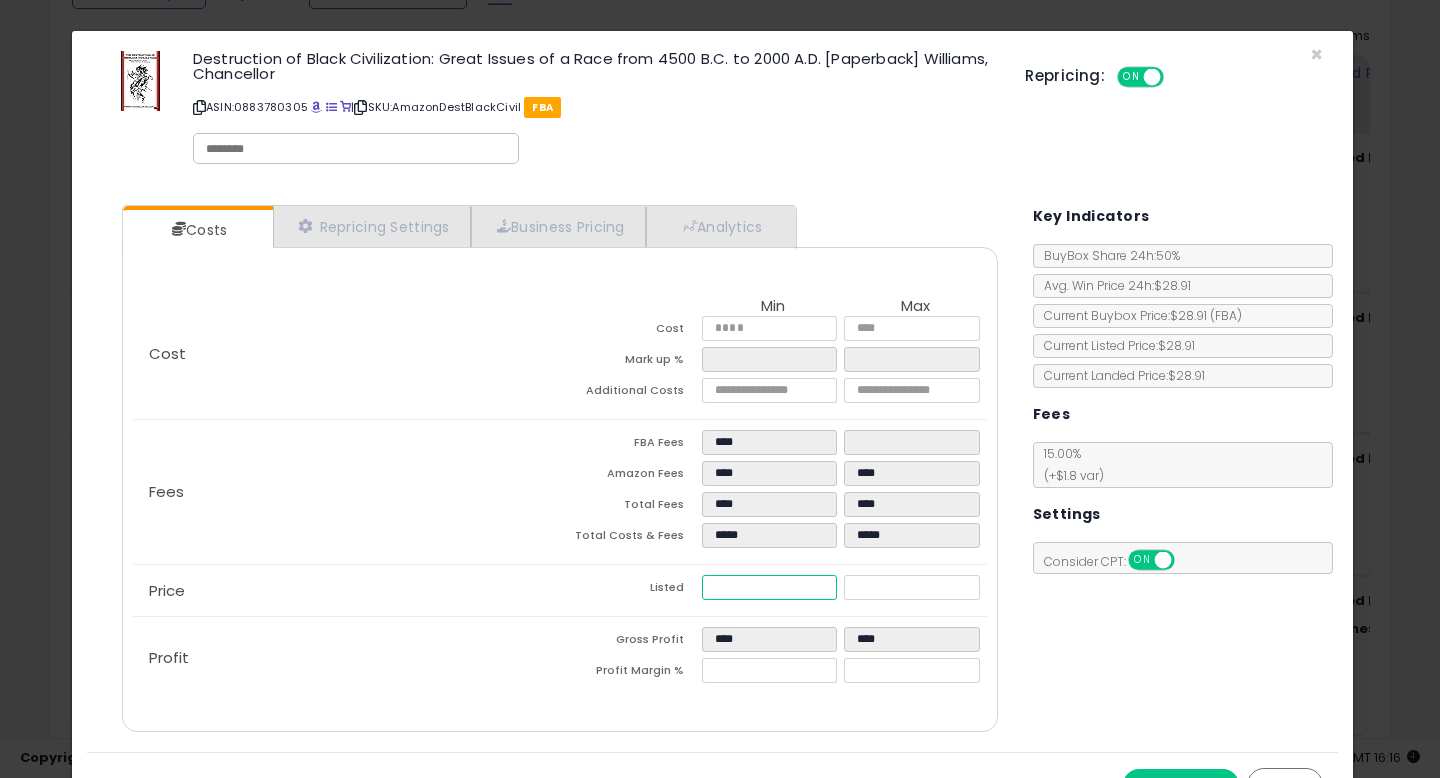 type on "****" 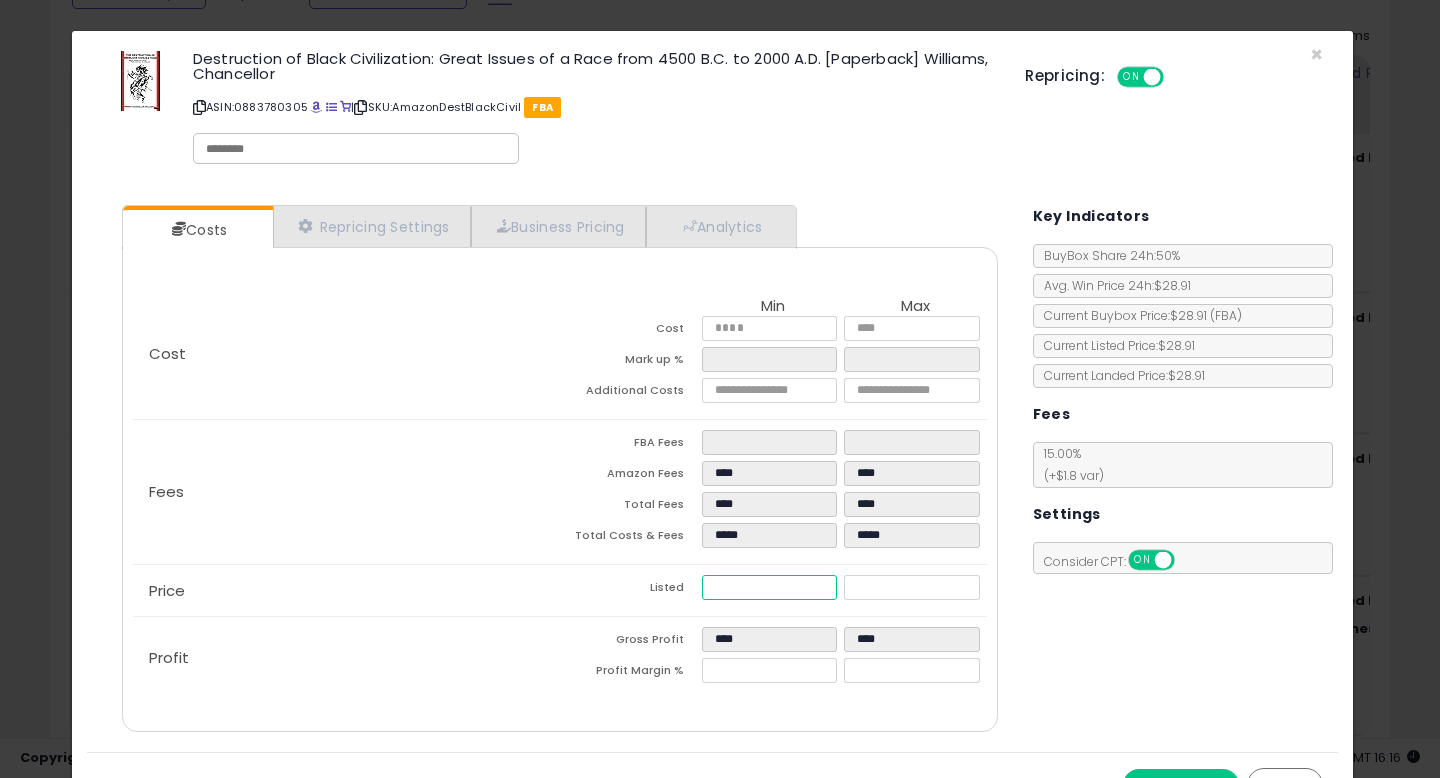 type on "****" 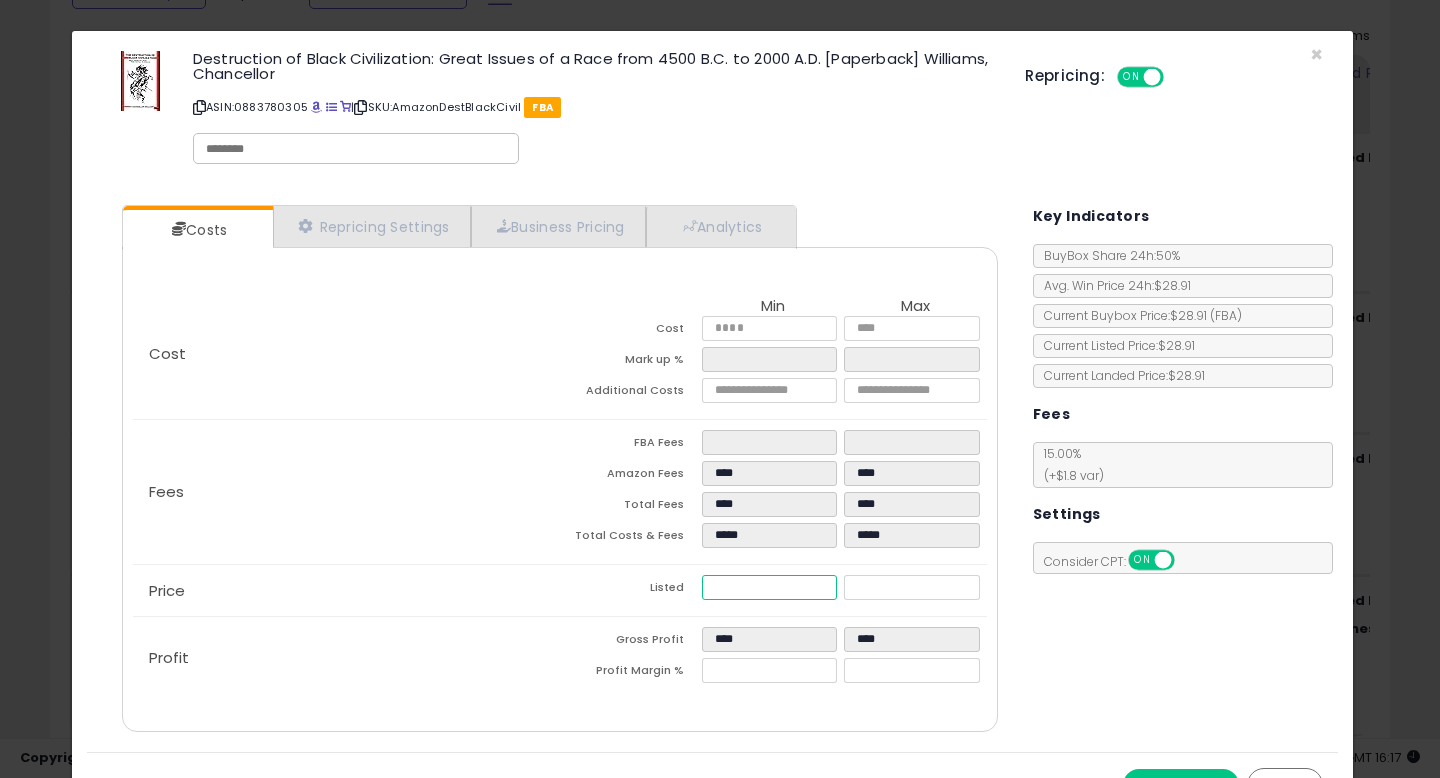 type on "*****" 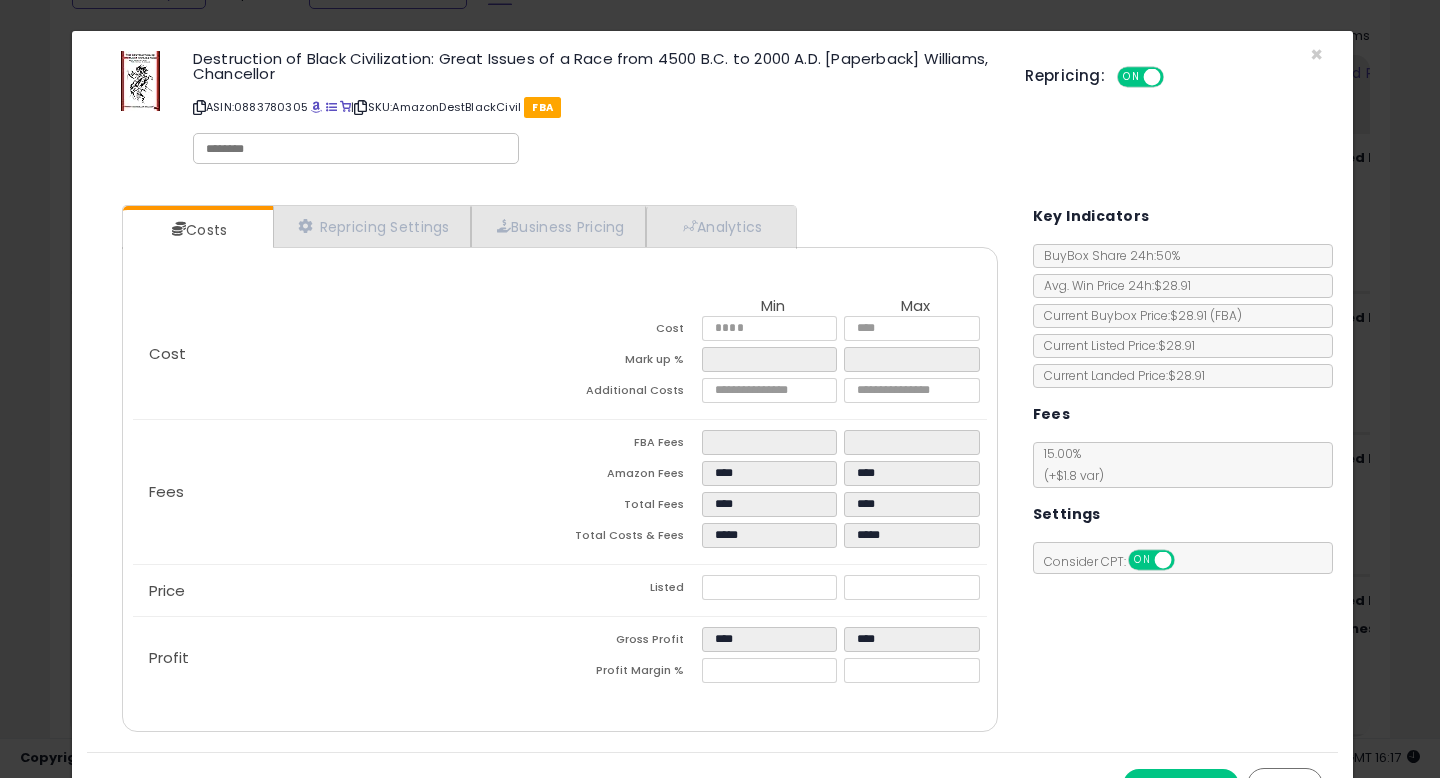 type on "*****" 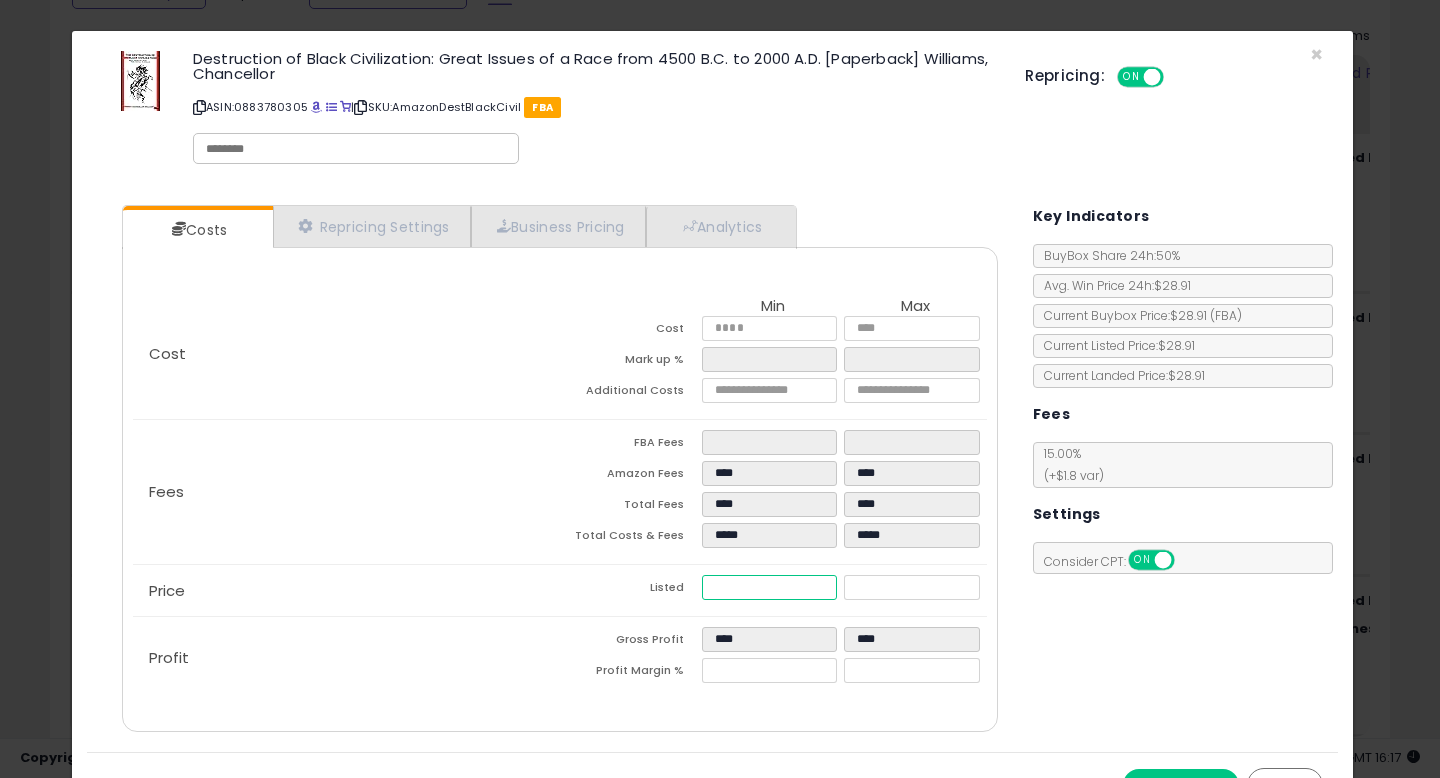 click on "*****" at bounding box center (769, 587) 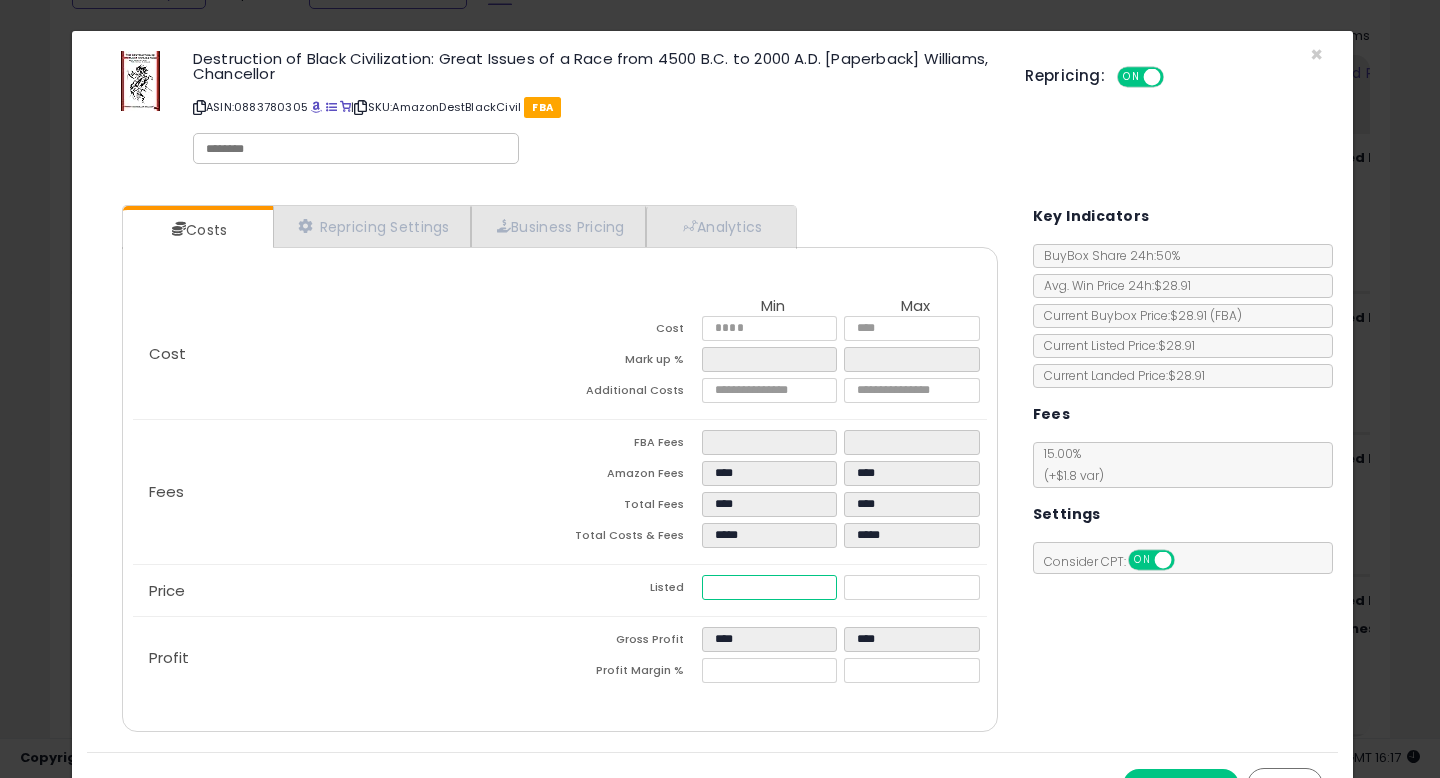 type on "****" 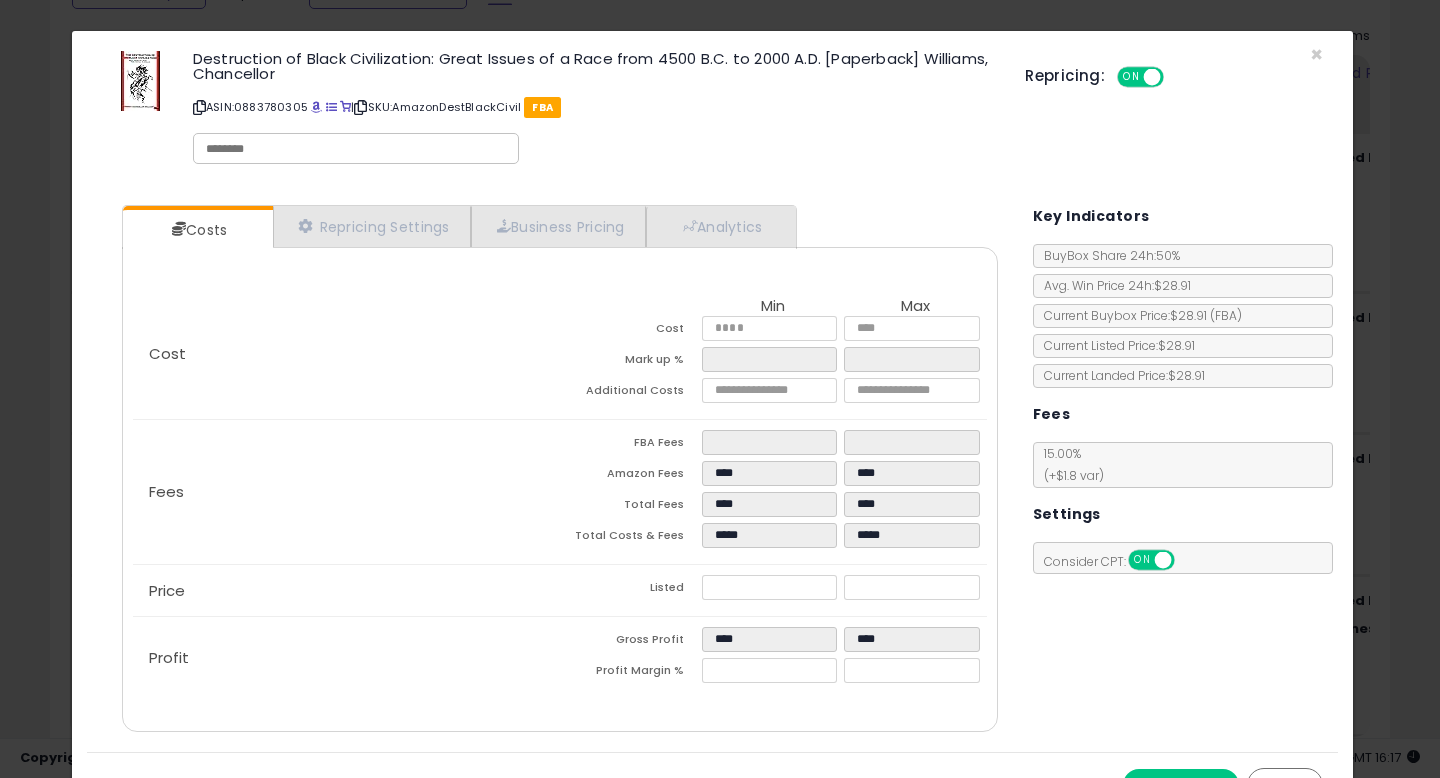 type on "*****" 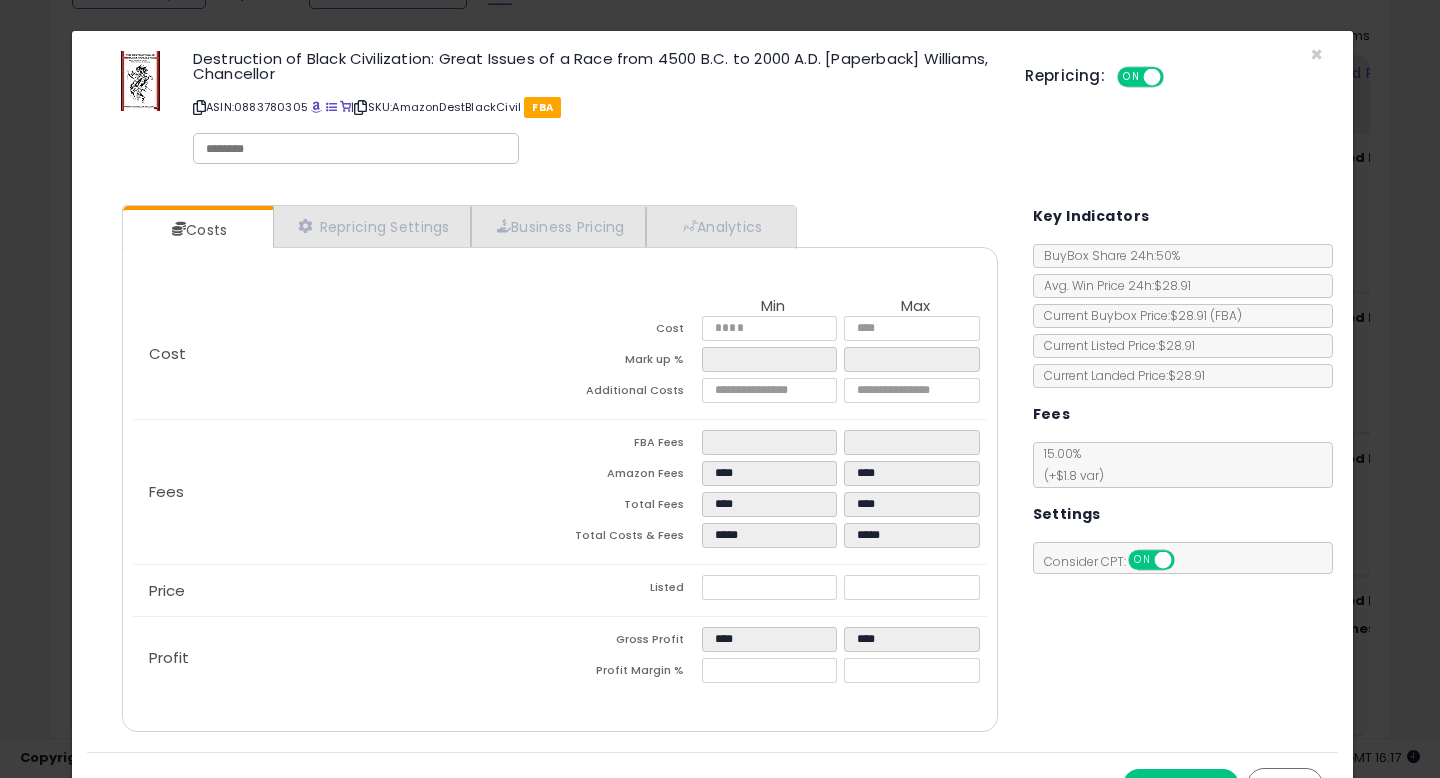 scroll, scrollTop: 38, scrollLeft: 0, axis: vertical 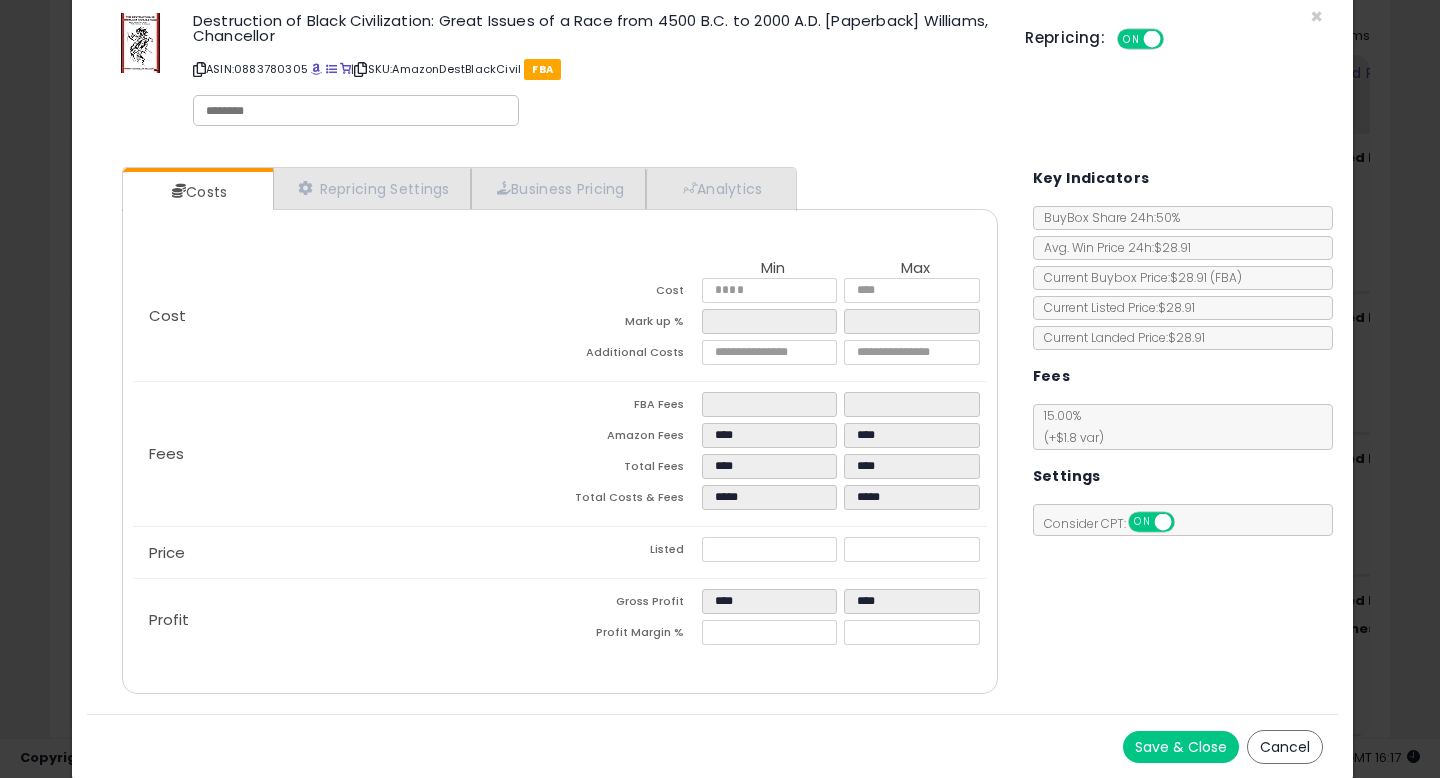 click on "Save & Close" at bounding box center (1181, 747) 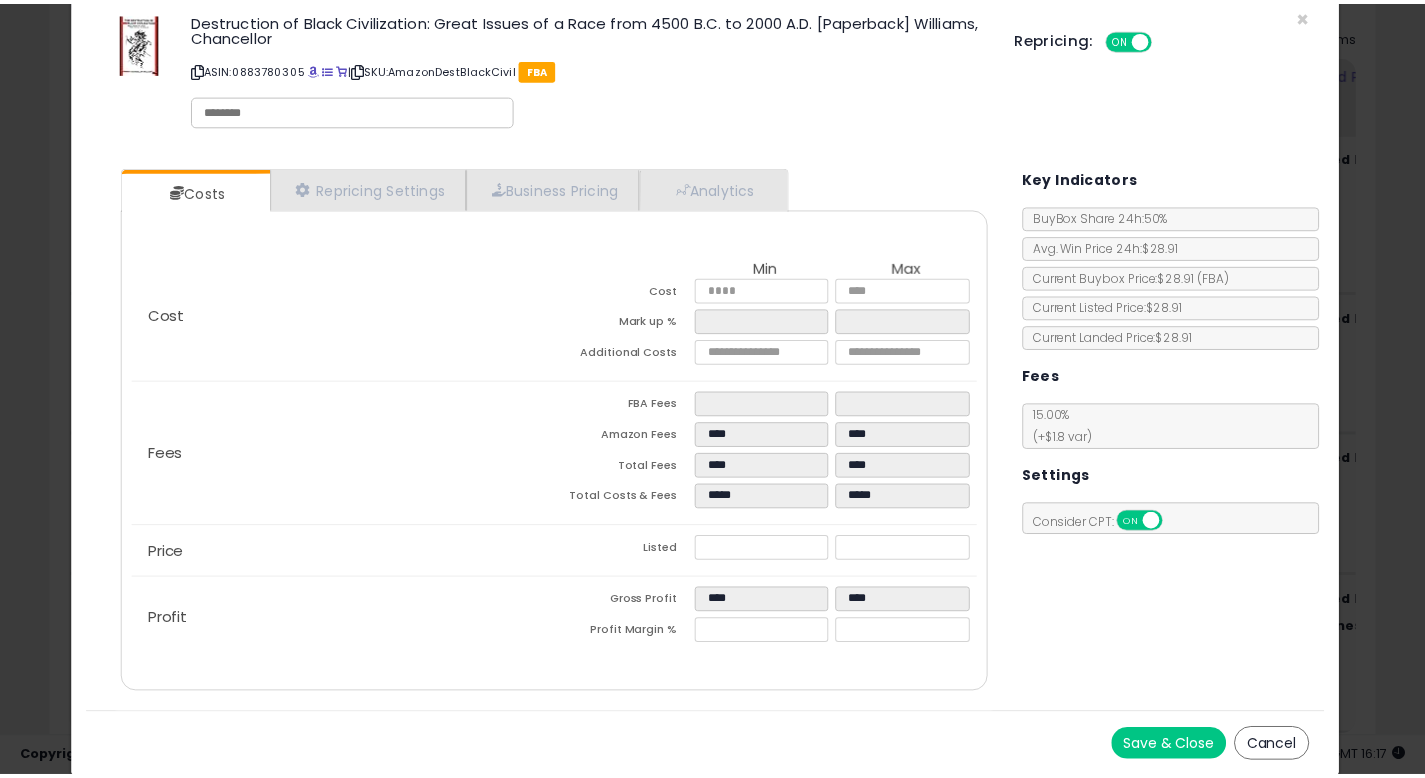 scroll, scrollTop: 0, scrollLeft: 0, axis: both 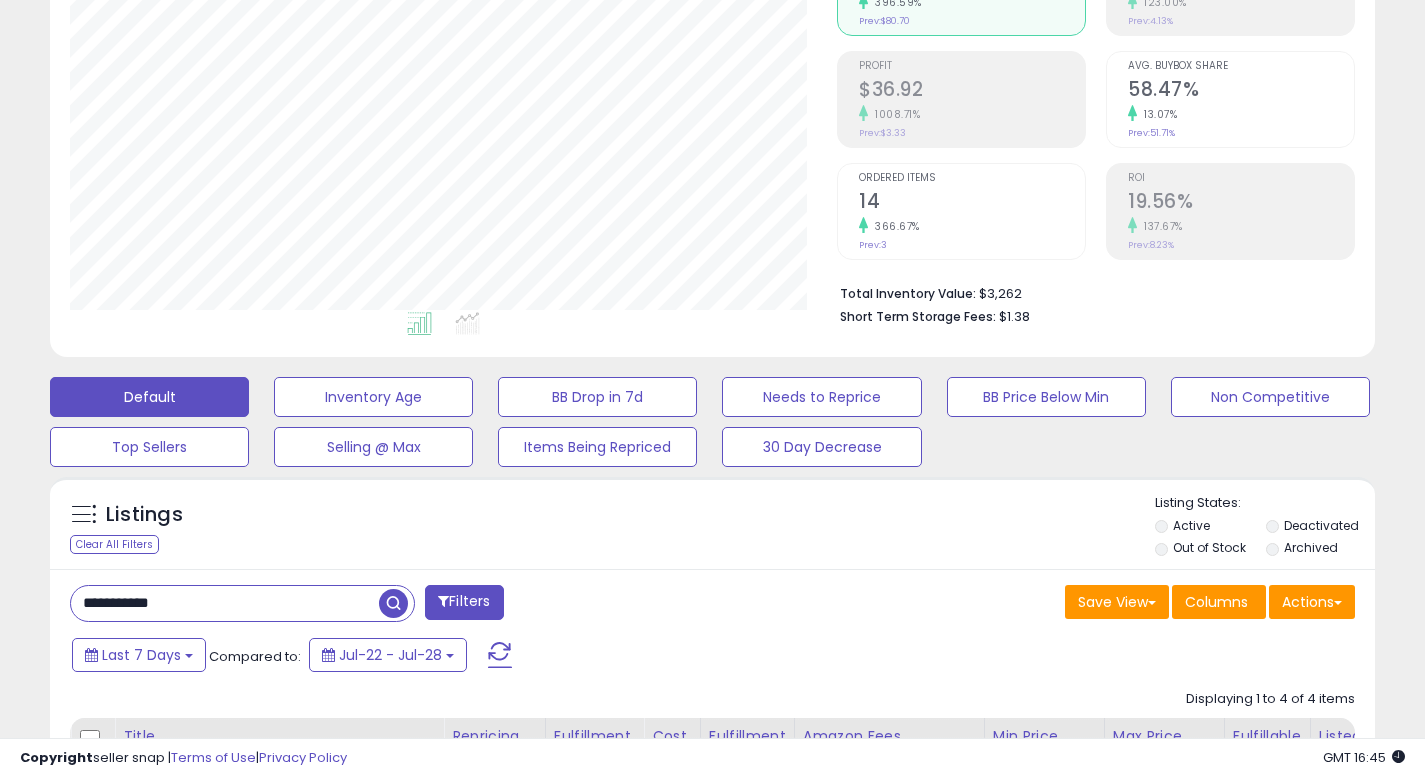 drag, startPoint x: 208, startPoint y: 605, endPoint x: 0, endPoint y: 596, distance: 208.19463 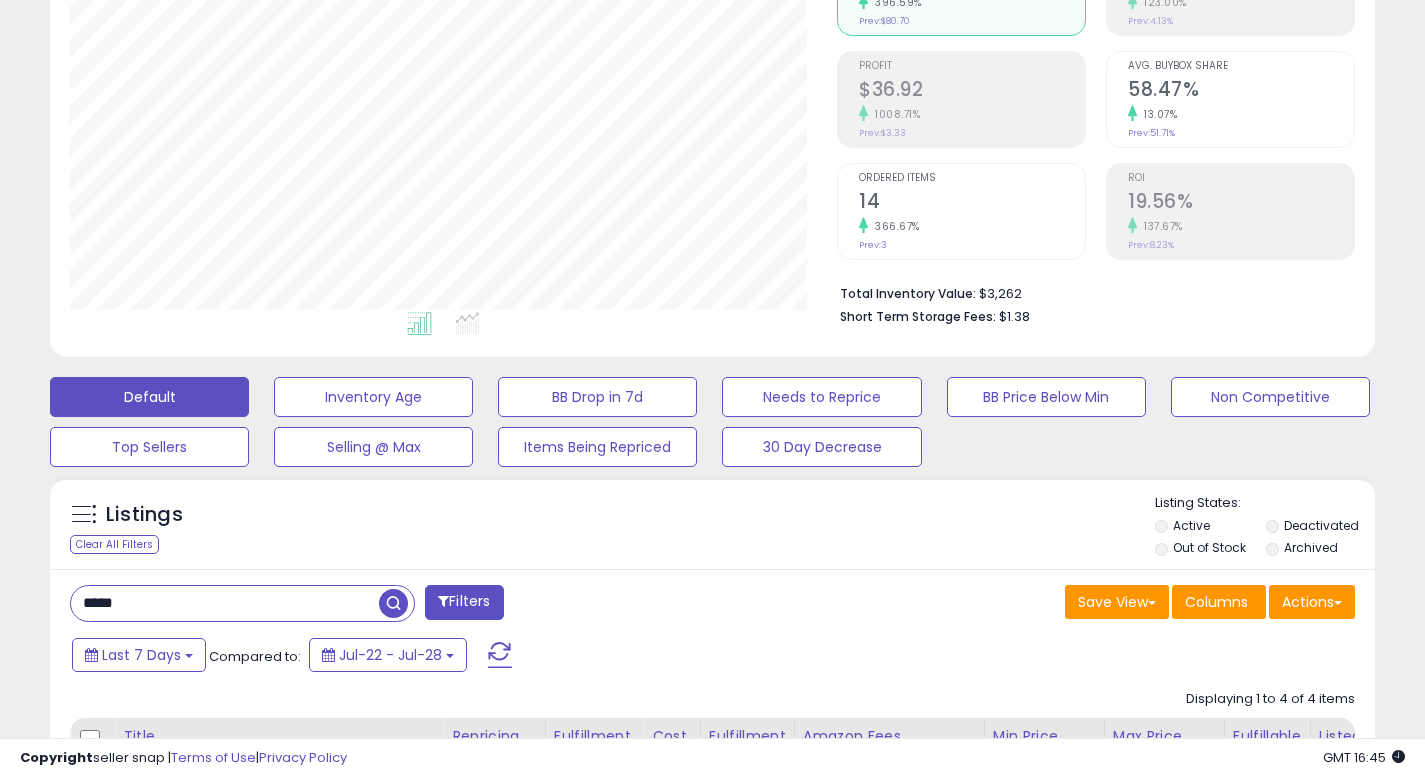 scroll, scrollTop: 999590, scrollLeft: 999224, axis: both 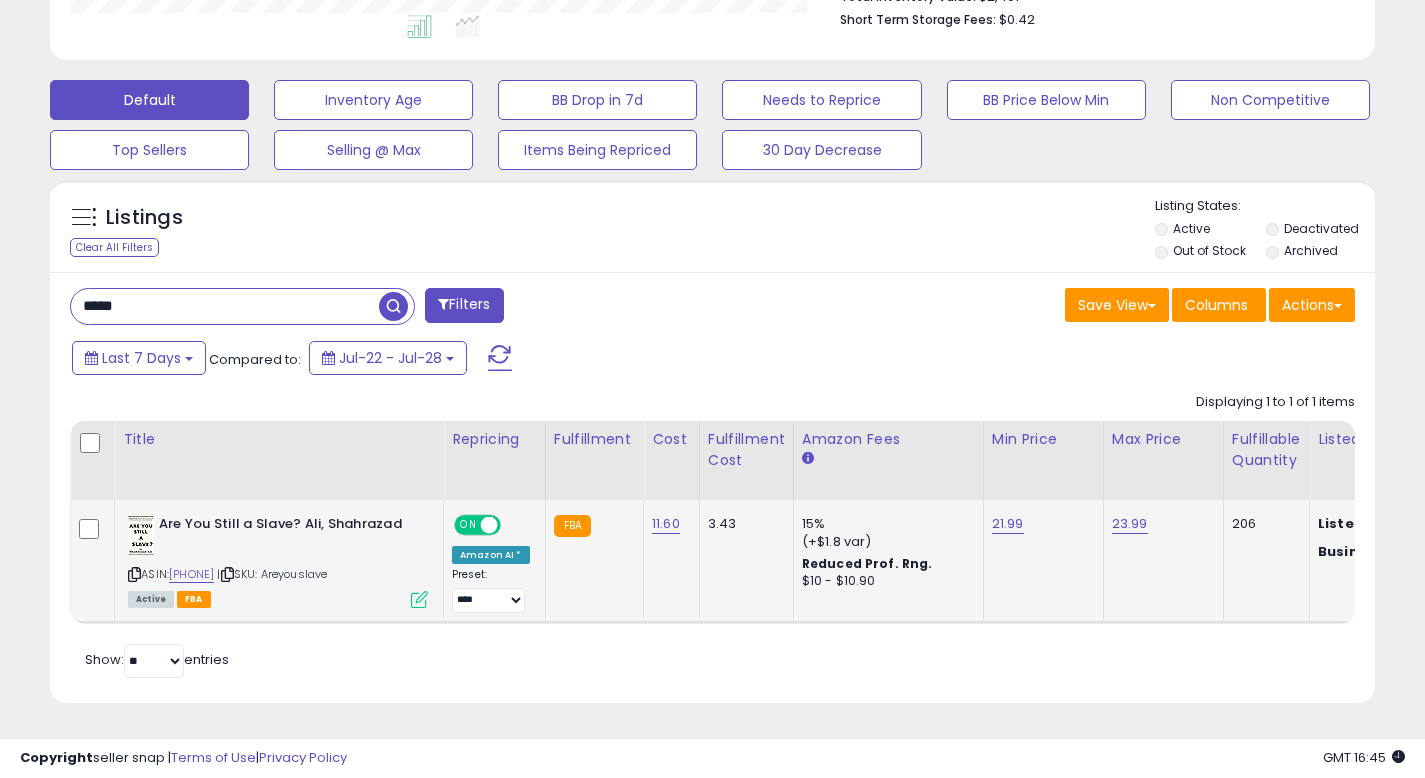 drag, startPoint x: 916, startPoint y: 647, endPoint x: 946, endPoint y: 560, distance: 92.02717 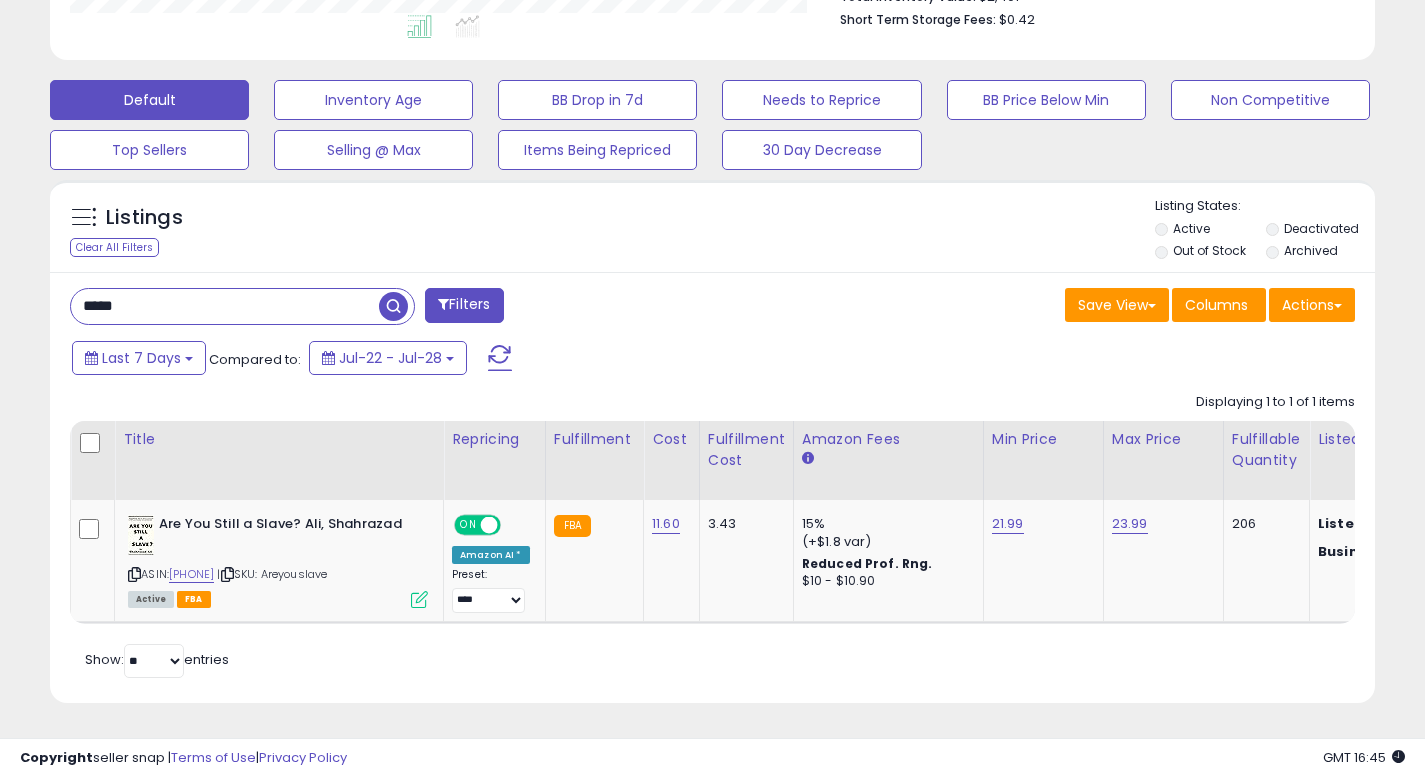 scroll, scrollTop: 0, scrollLeft: 1515, axis: horizontal 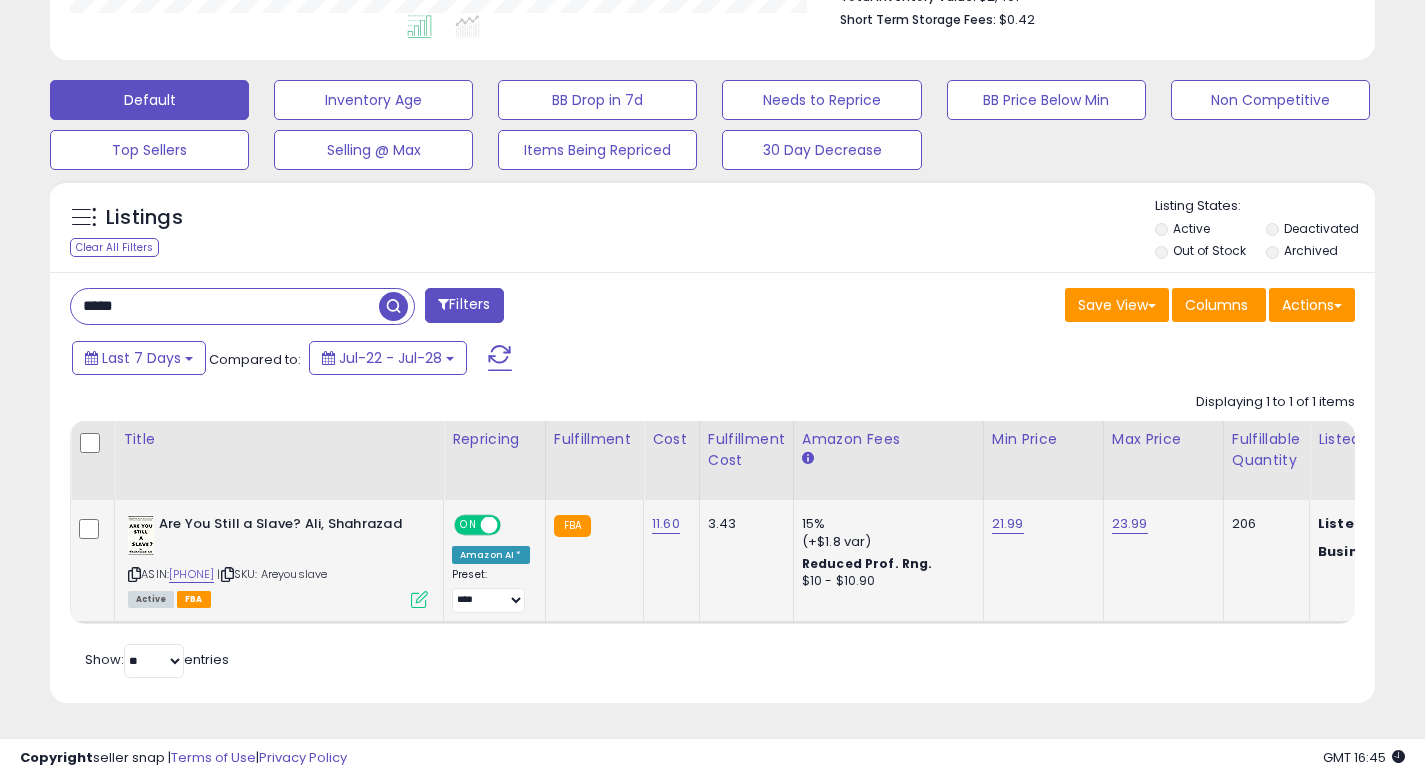 click at bounding box center [419, 599] 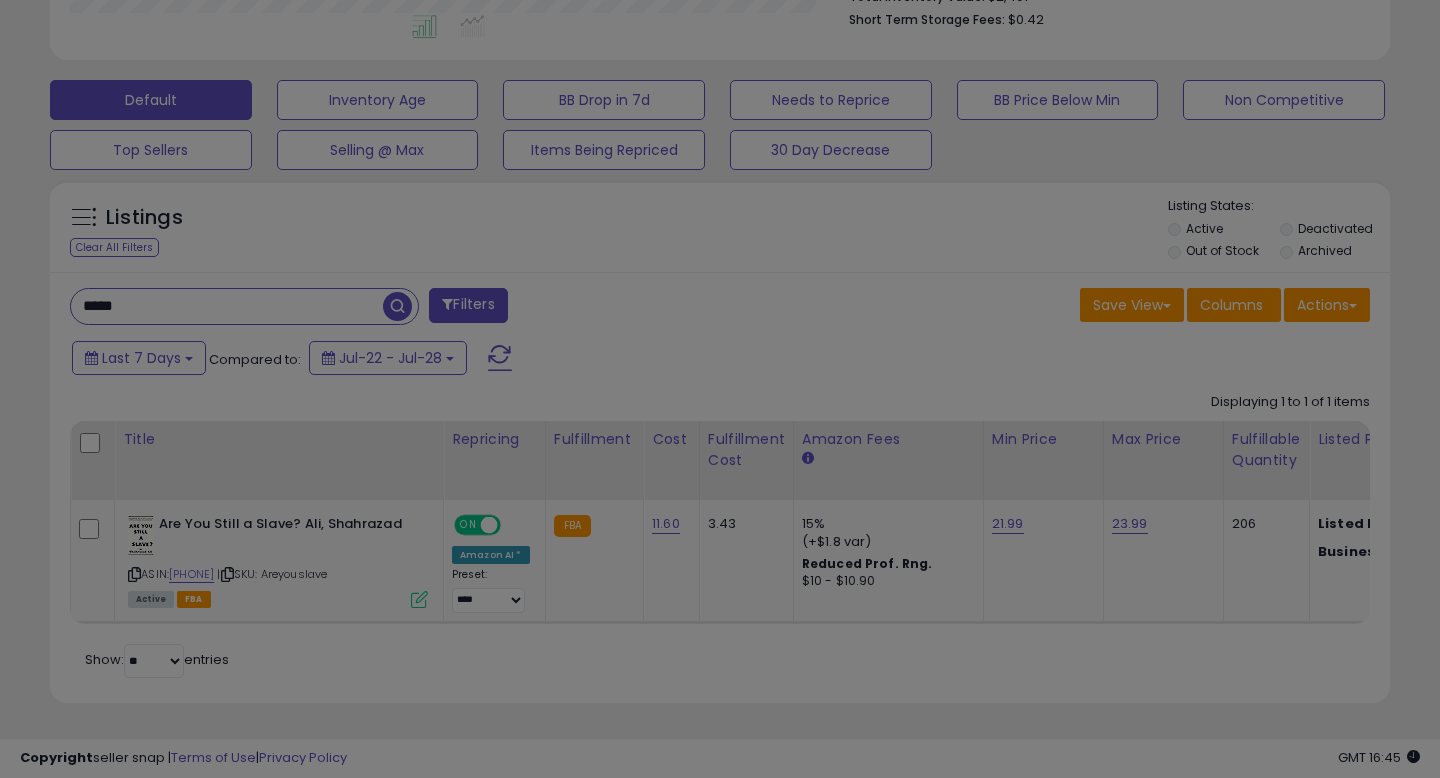 scroll, scrollTop: 999590, scrollLeft: 999224, axis: both 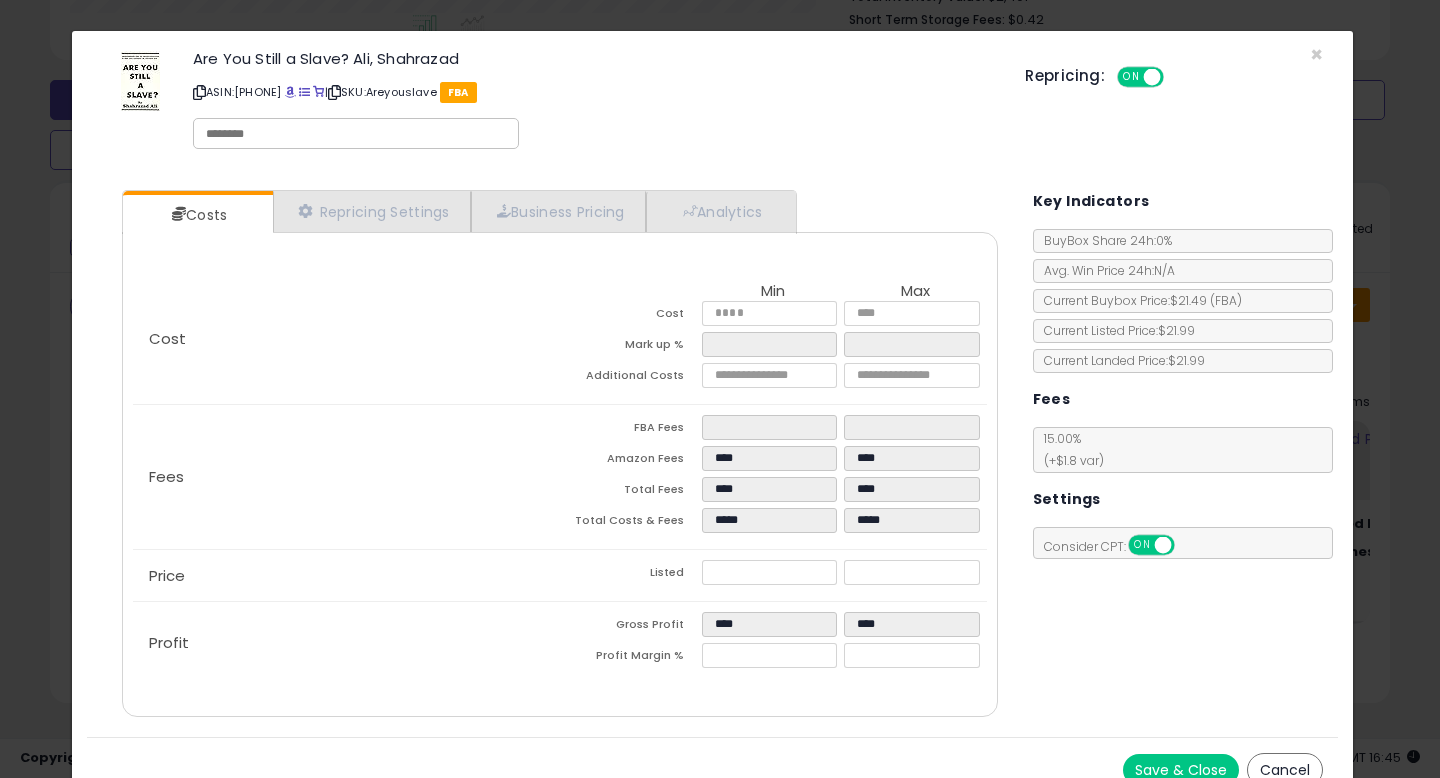 click on "Cancel" at bounding box center [1285, 770] 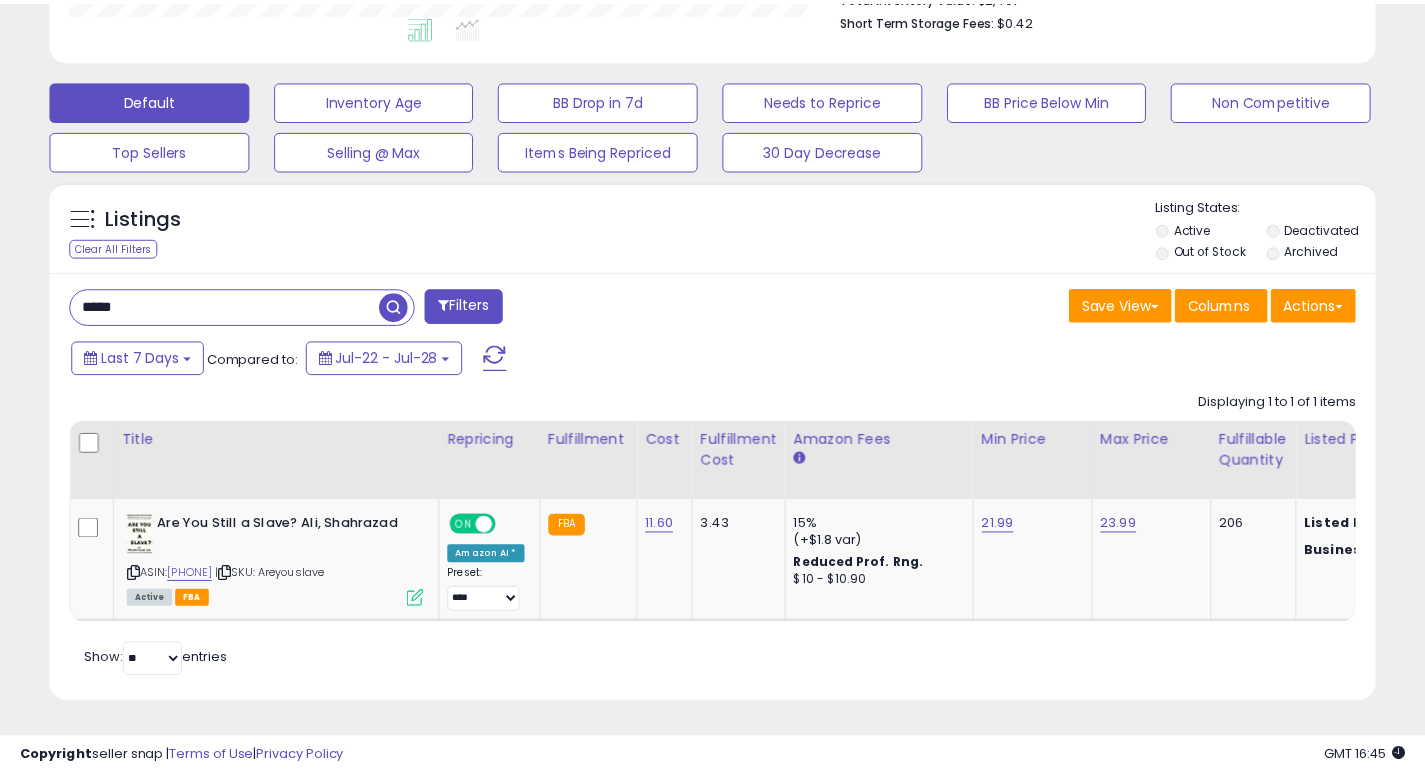 scroll, scrollTop: 410, scrollLeft: 767, axis: both 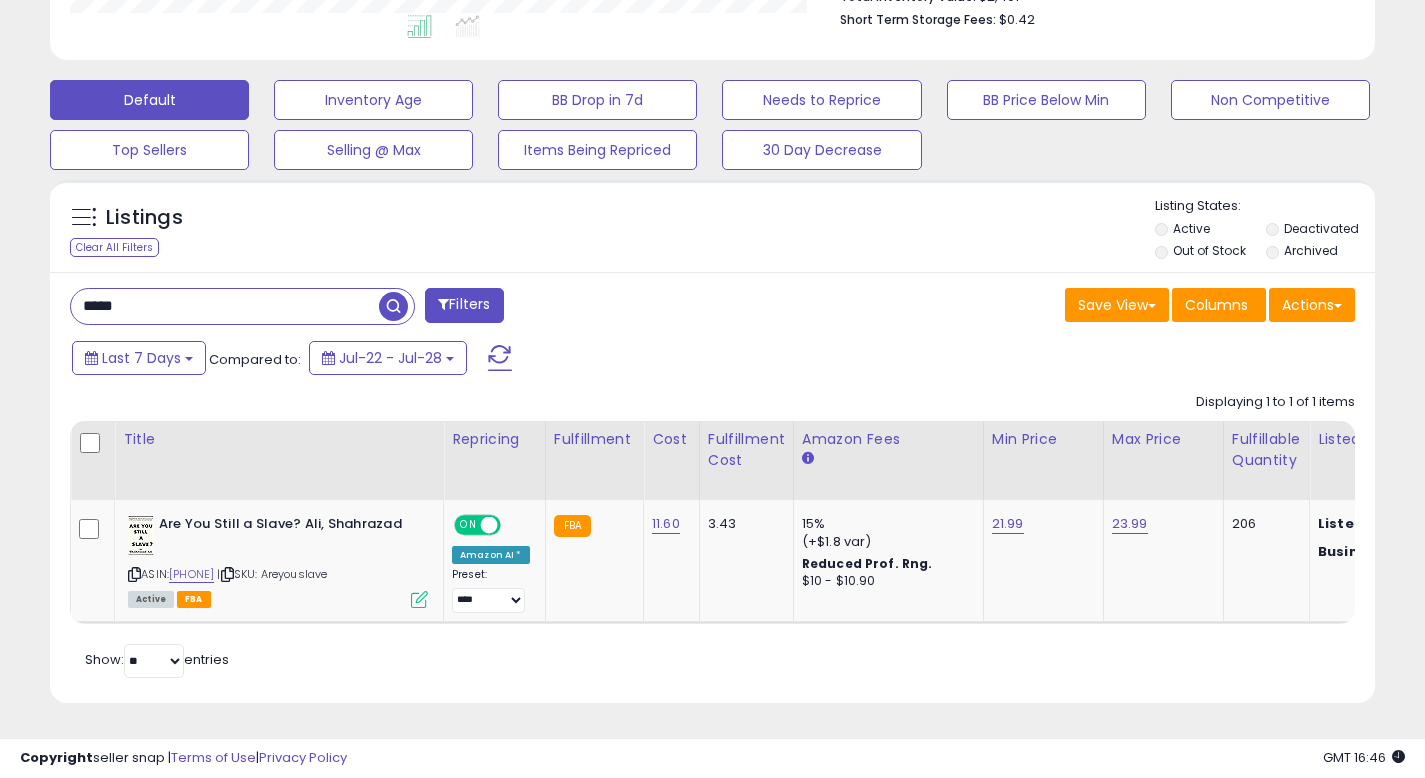 drag, startPoint x: 281, startPoint y: 279, endPoint x: 8, endPoint y: 172, distance: 293.22006 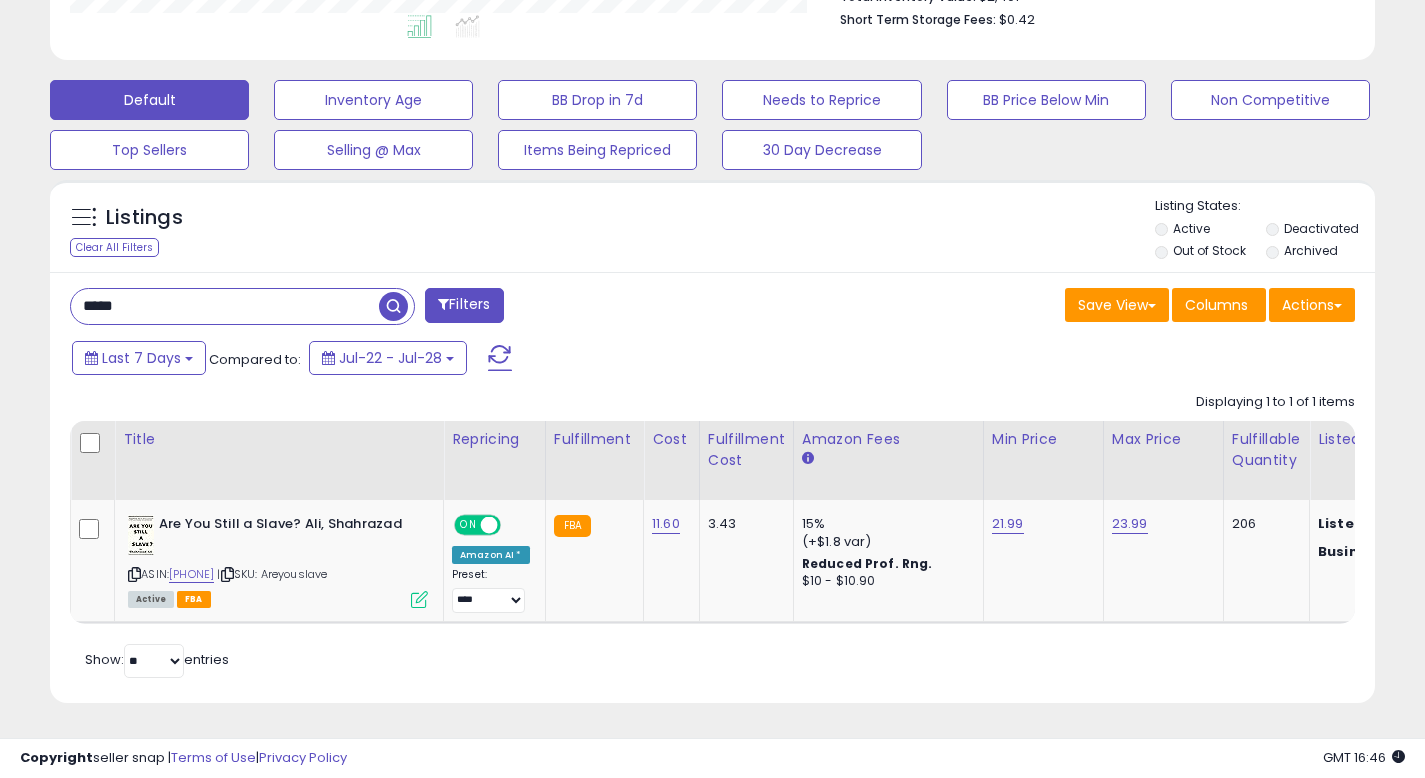 paste on "**********" 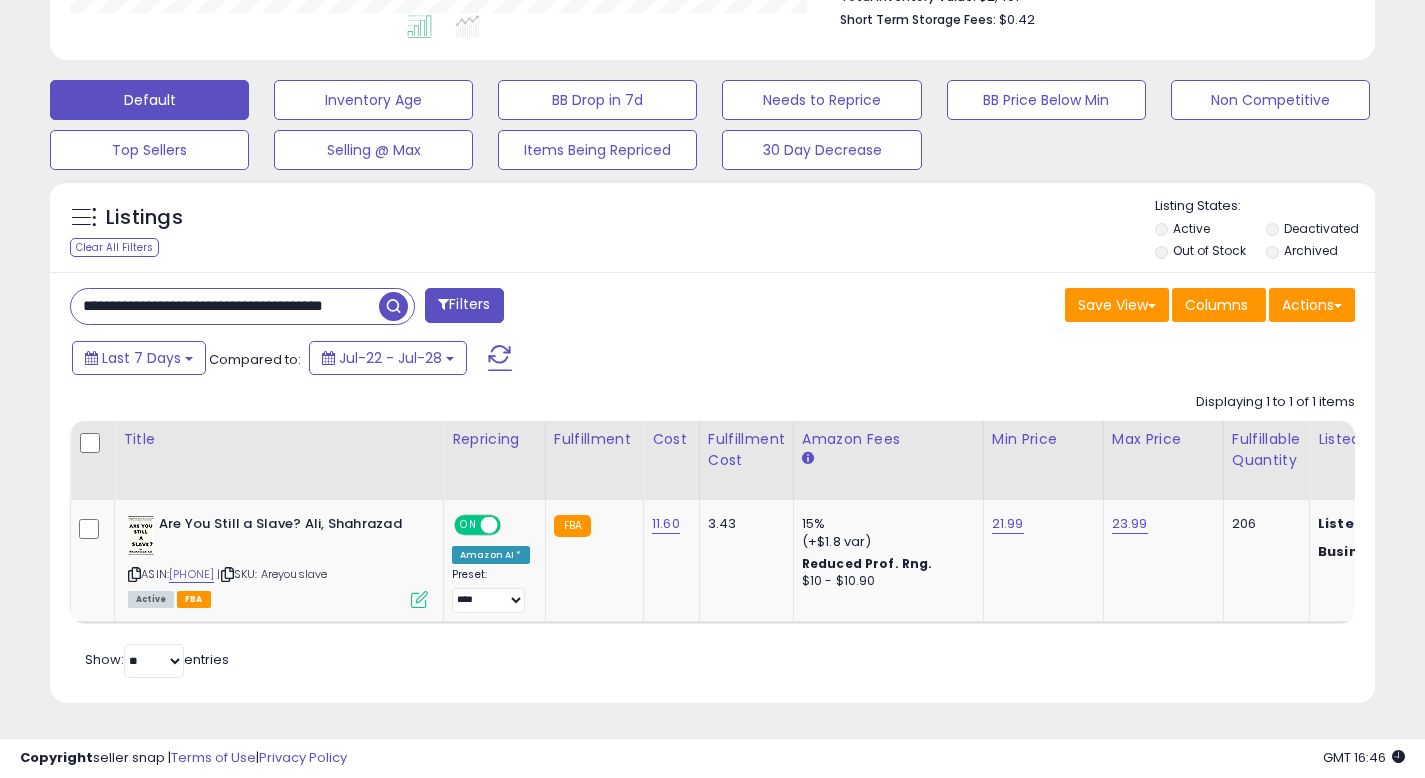 scroll, scrollTop: 0, scrollLeft: 37, axis: horizontal 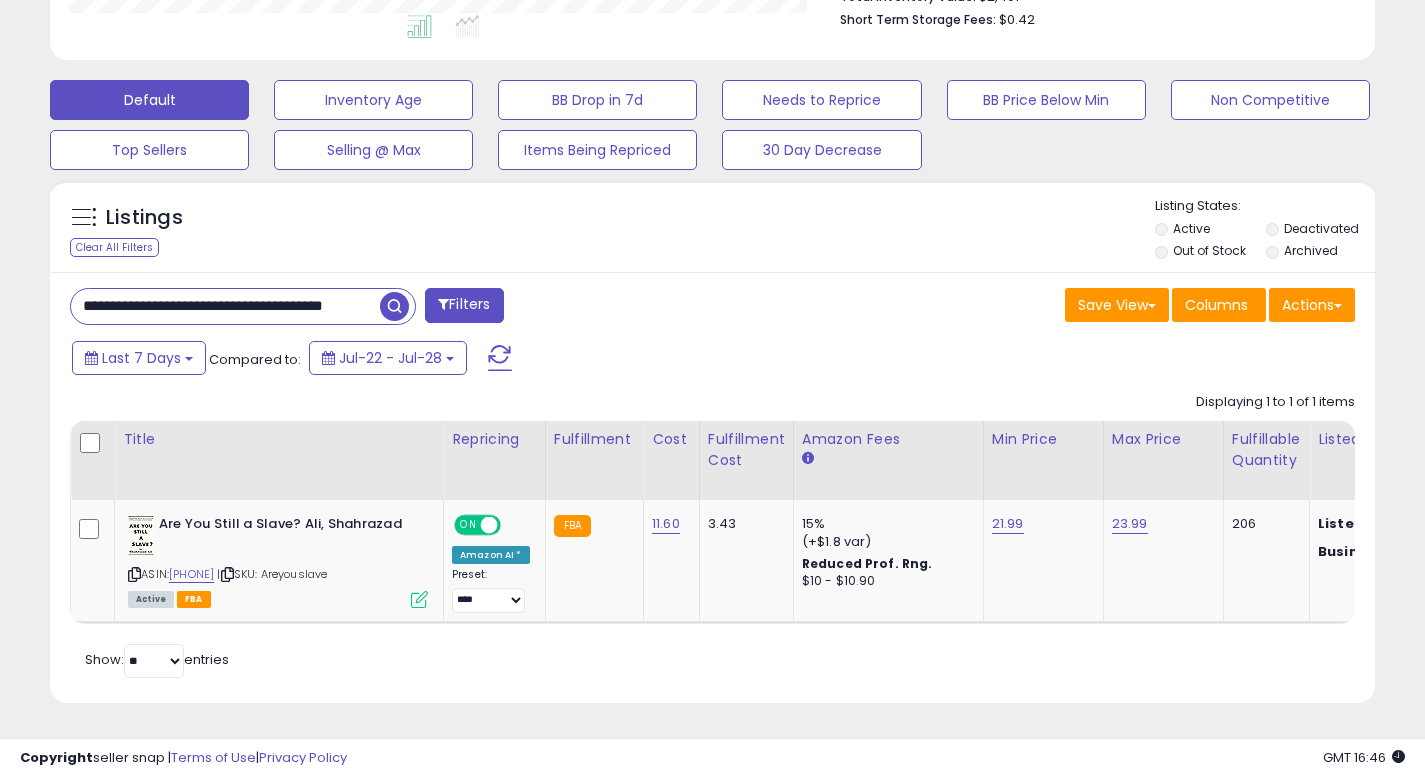 click at bounding box center [394, 306] 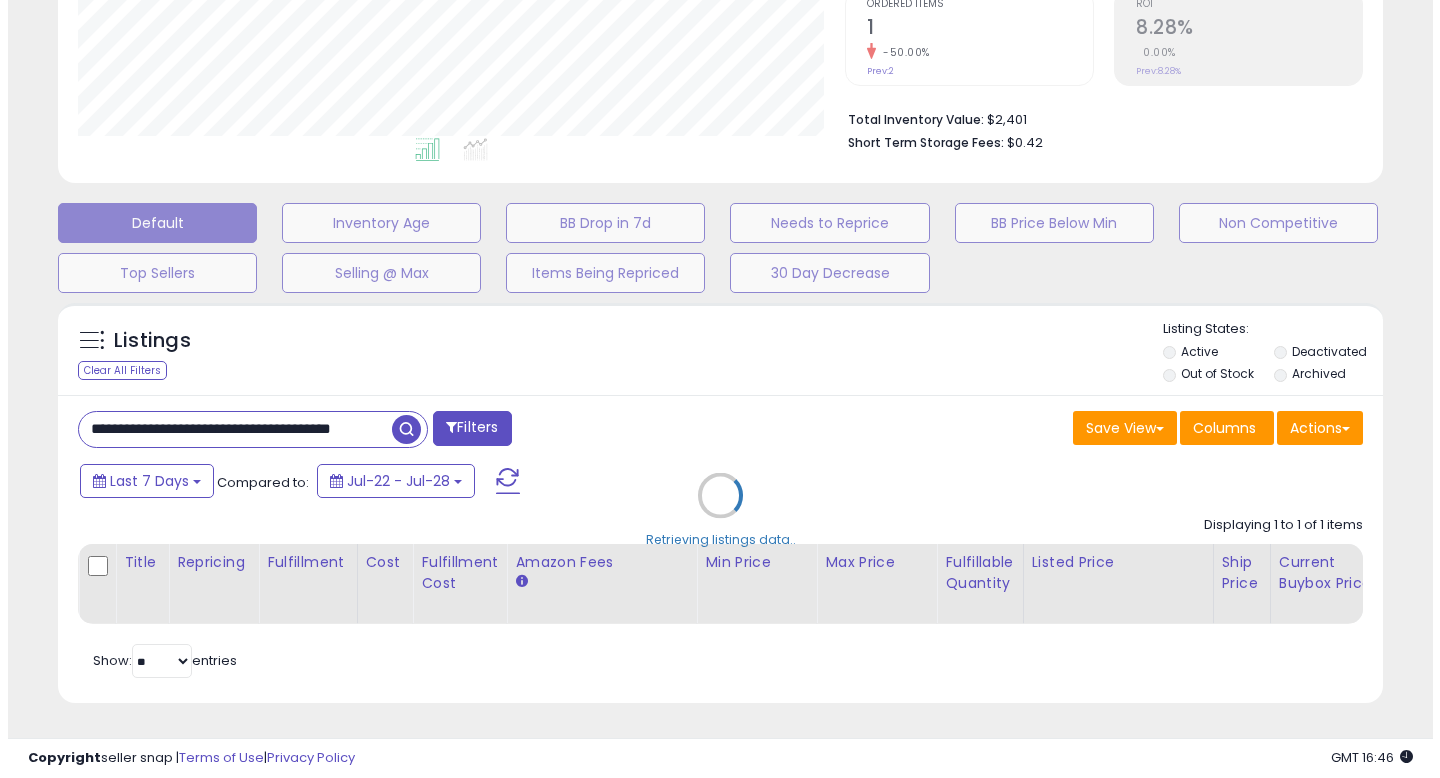 scroll, scrollTop: 442, scrollLeft: 0, axis: vertical 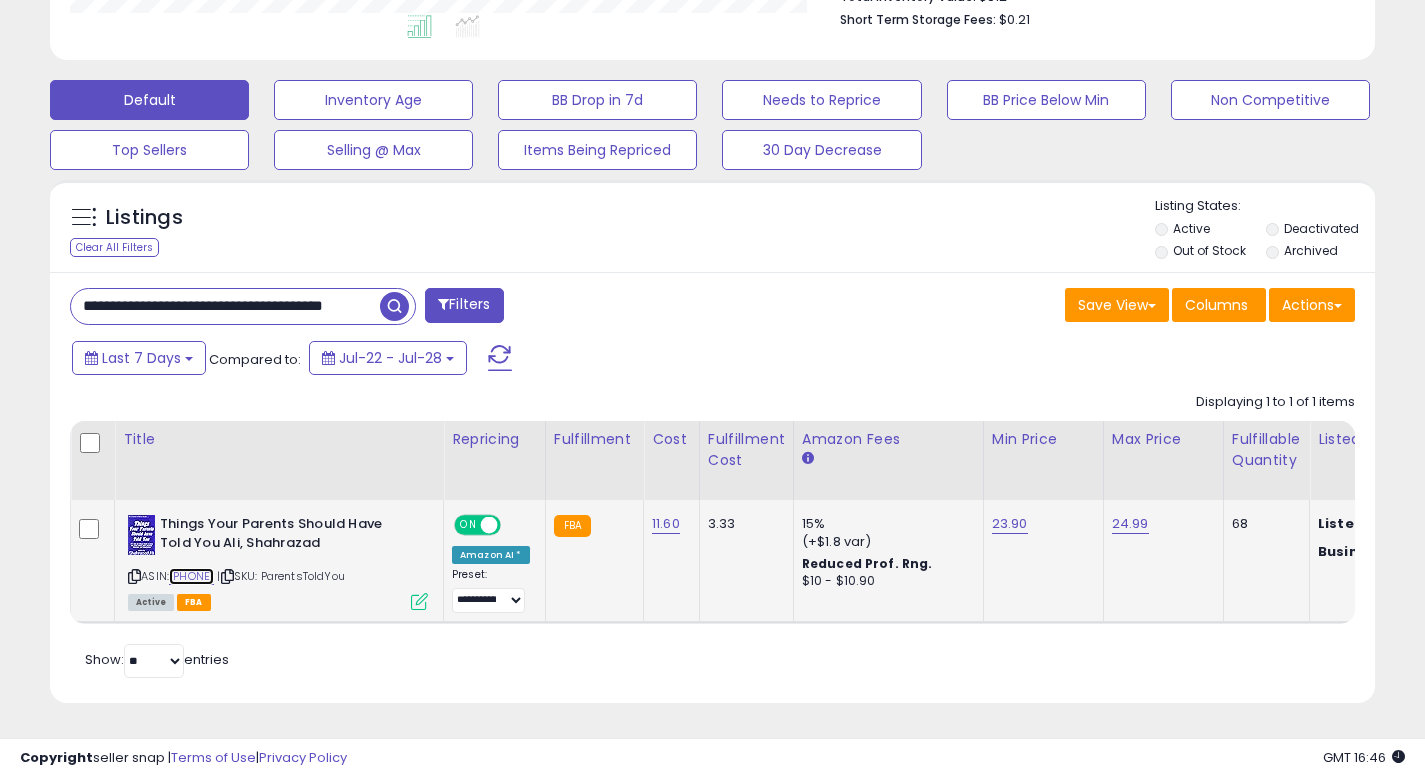 click on "0933405073" at bounding box center (191, 576) 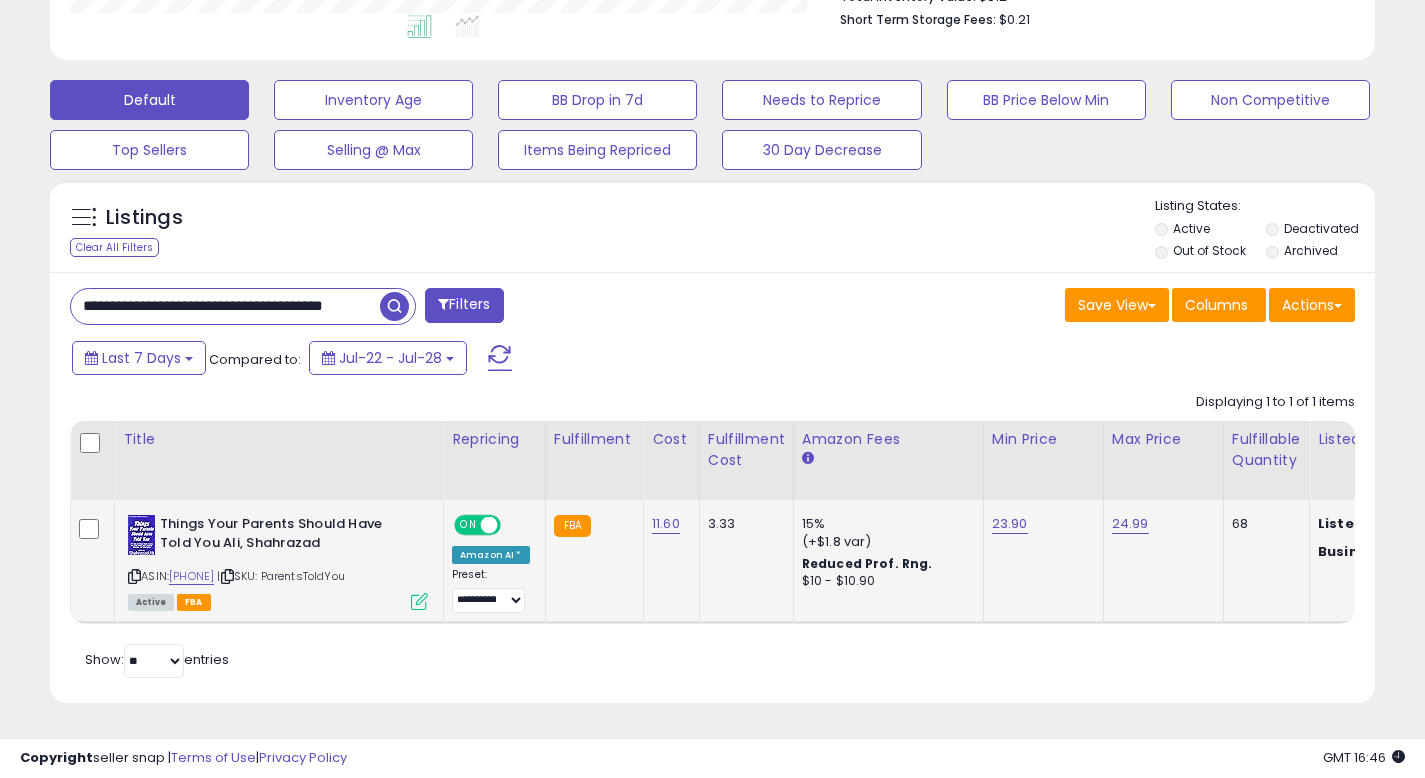 click at bounding box center (419, 601) 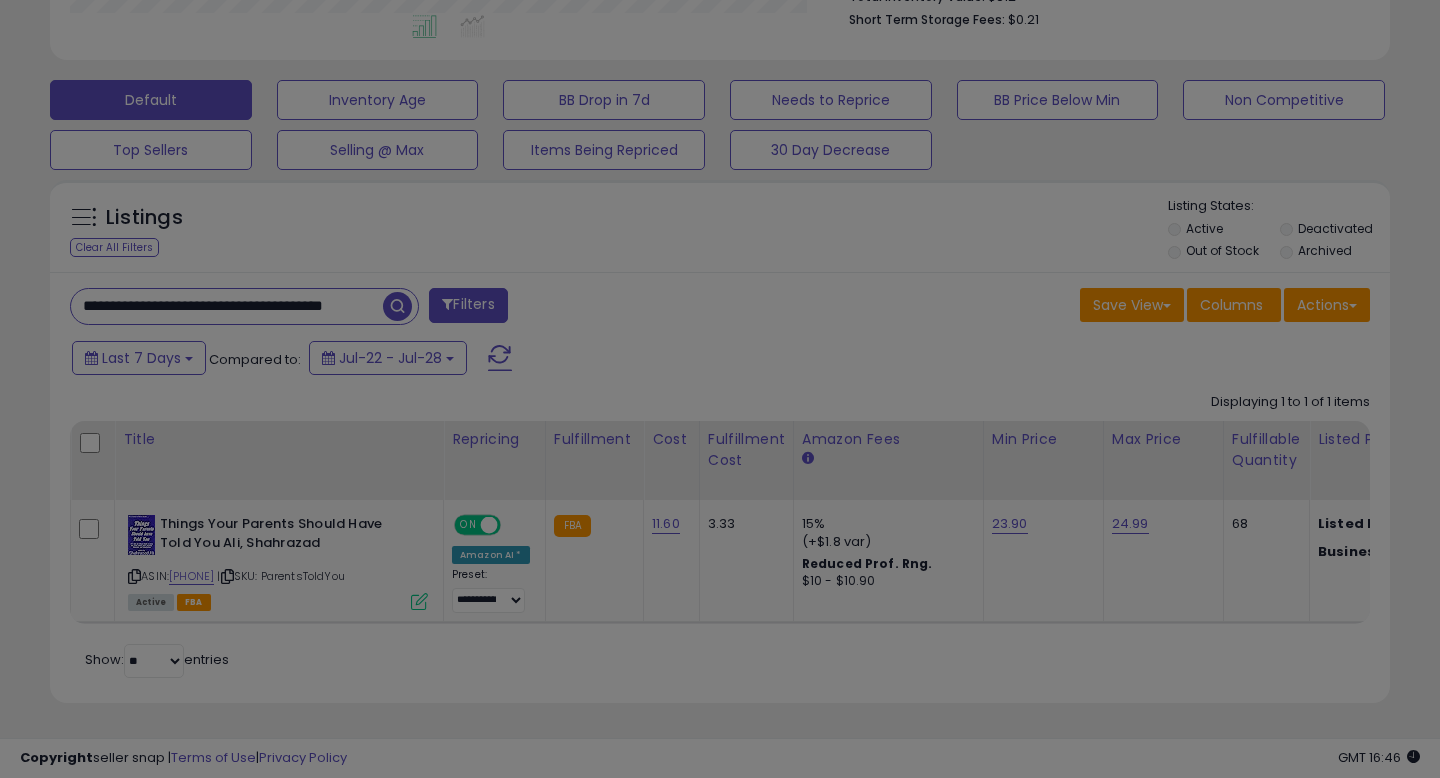 scroll, scrollTop: 999590, scrollLeft: 999224, axis: both 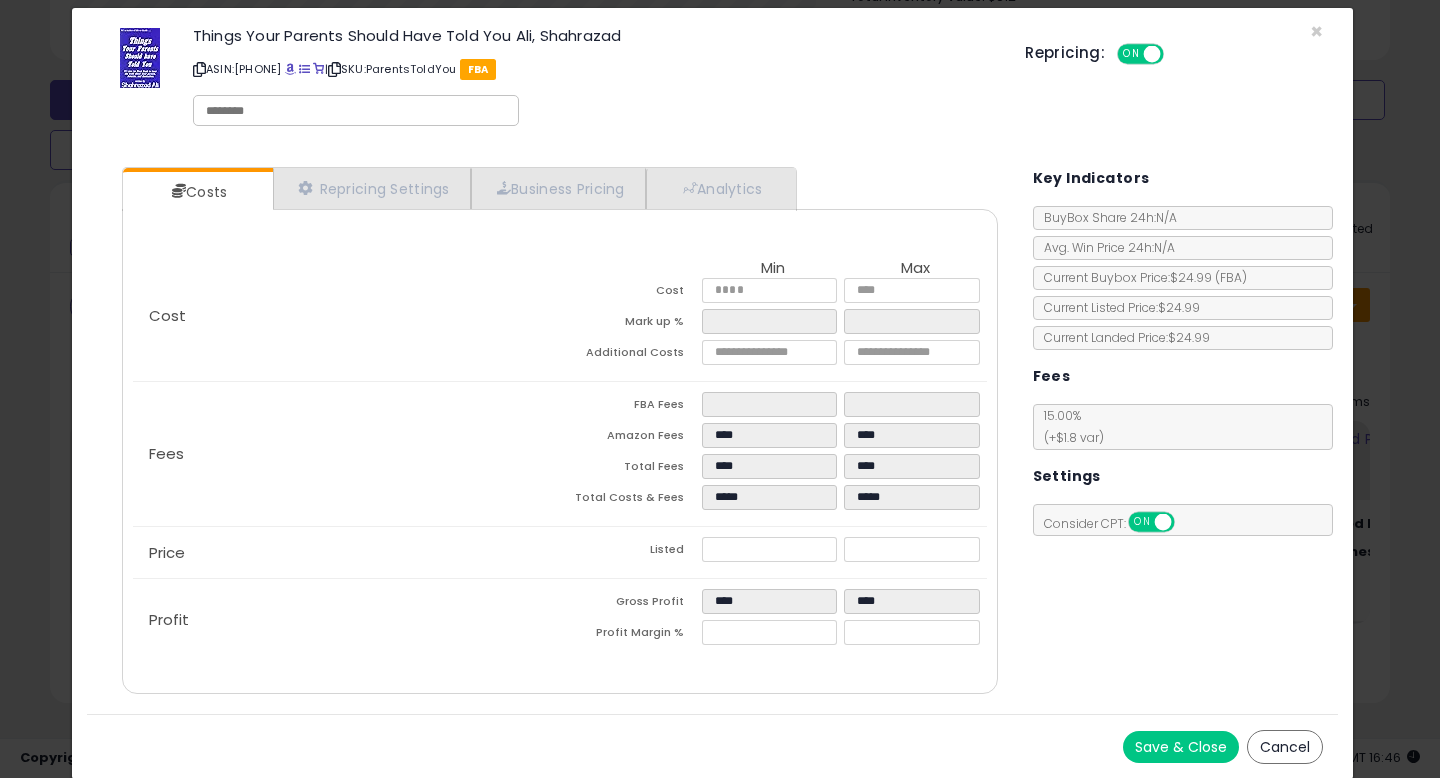 click on "Cancel" at bounding box center (1285, 747) 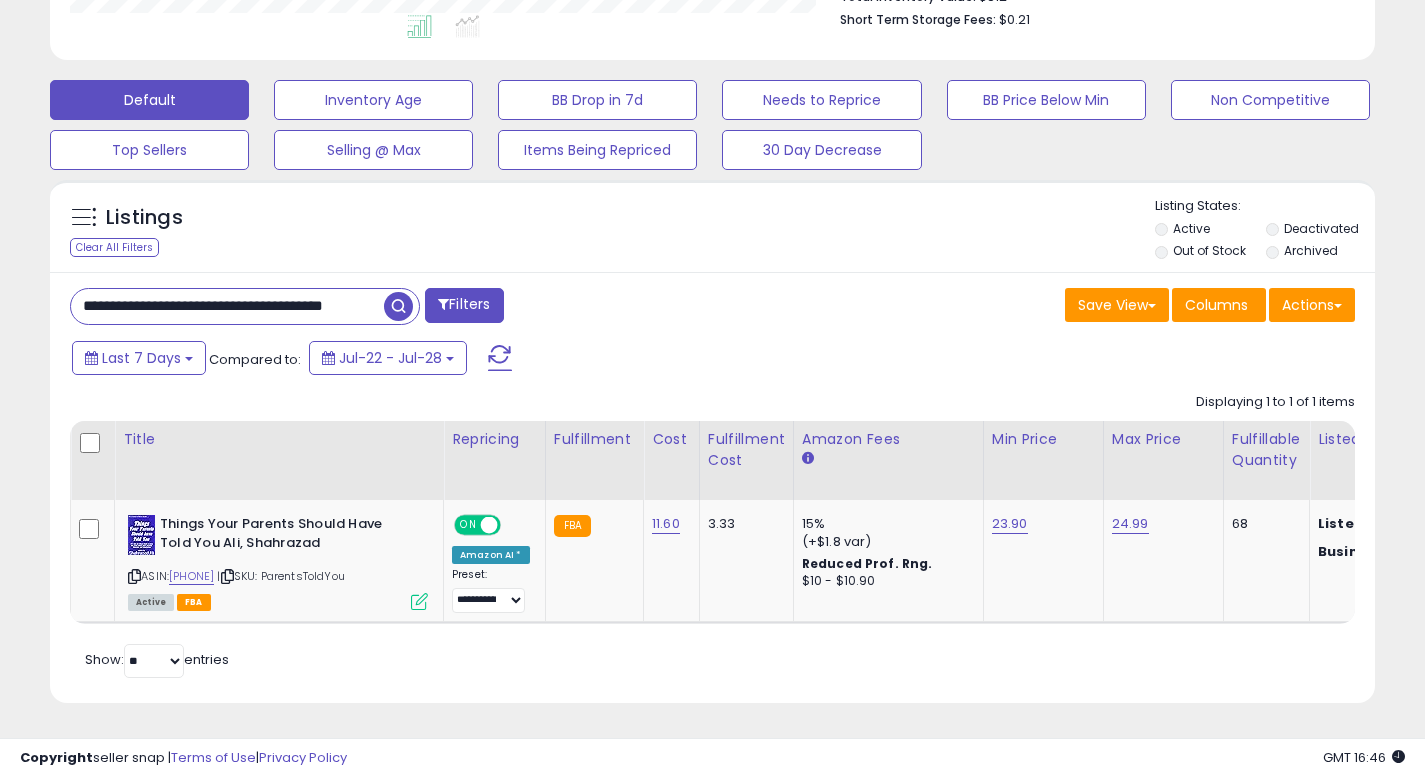 scroll, scrollTop: 410, scrollLeft: 767, axis: both 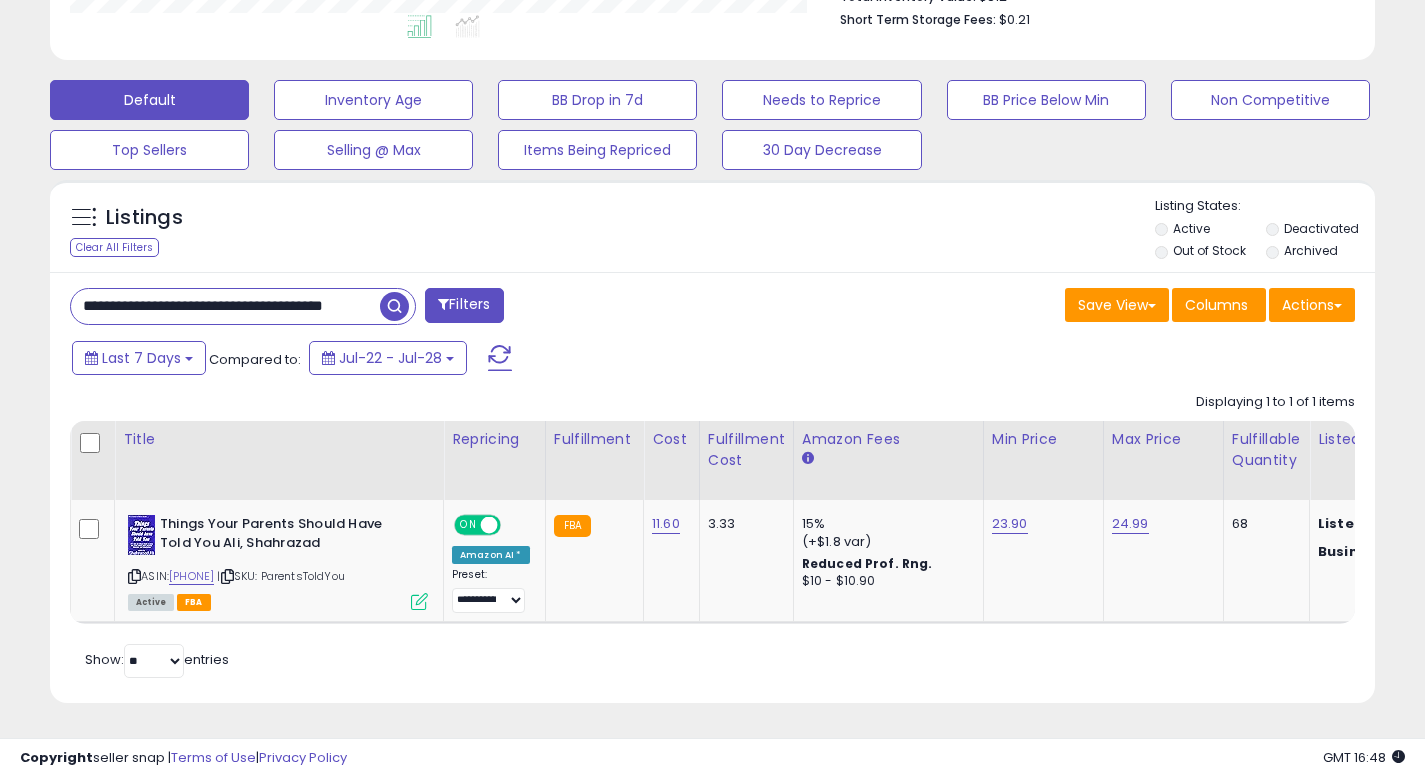 drag, startPoint x: 102, startPoint y: 288, endPoint x: 604, endPoint y: 291, distance: 502.00897 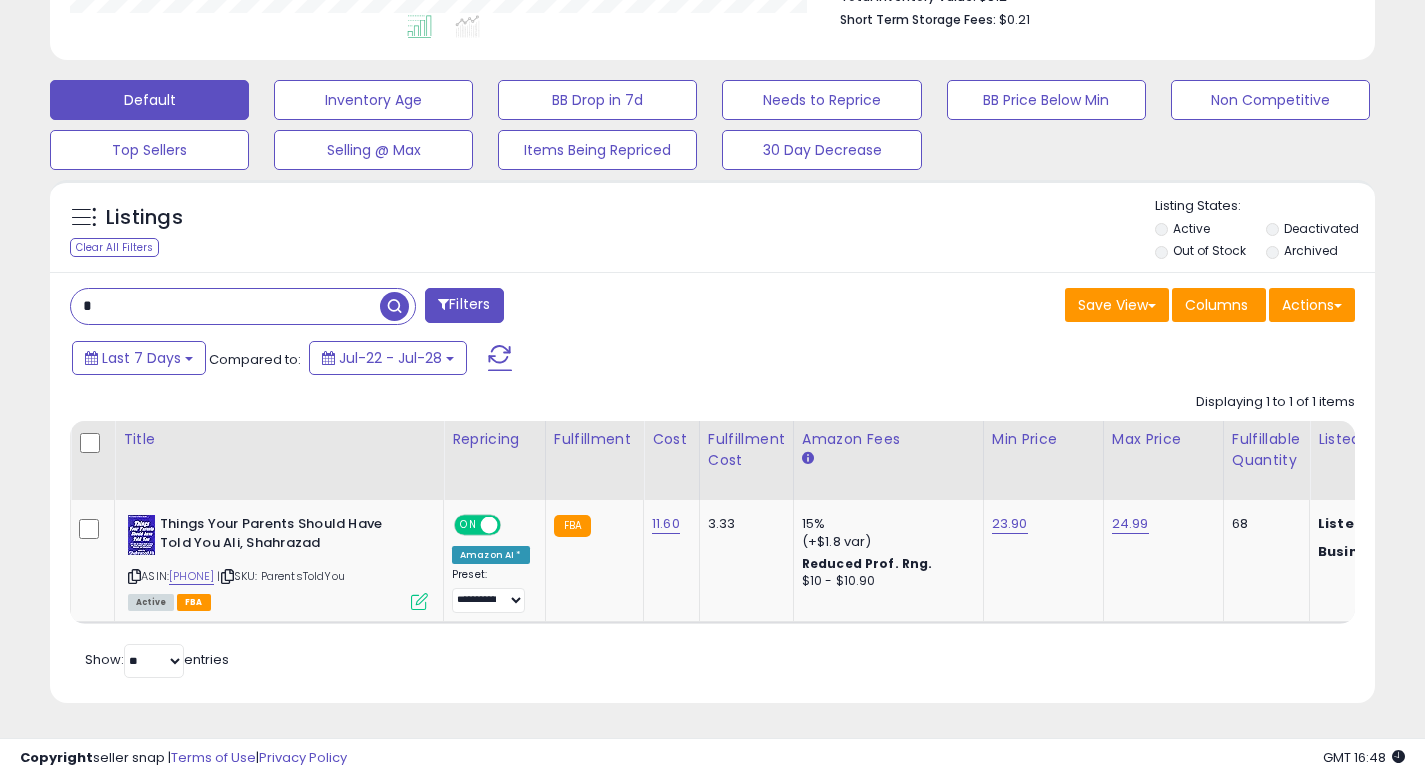 scroll, scrollTop: 0, scrollLeft: 0, axis: both 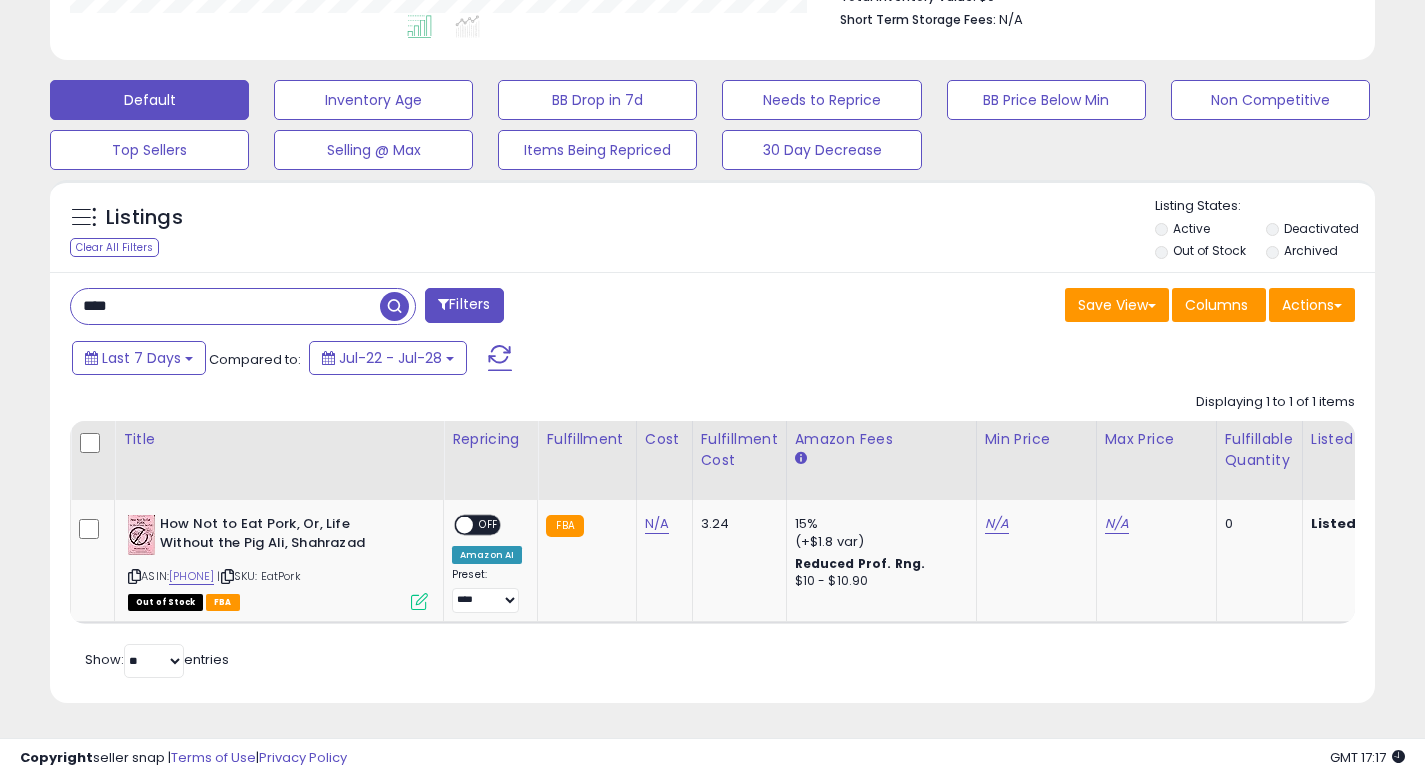drag, startPoint x: 296, startPoint y: 287, endPoint x: 0, endPoint y: 270, distance: 296.48776 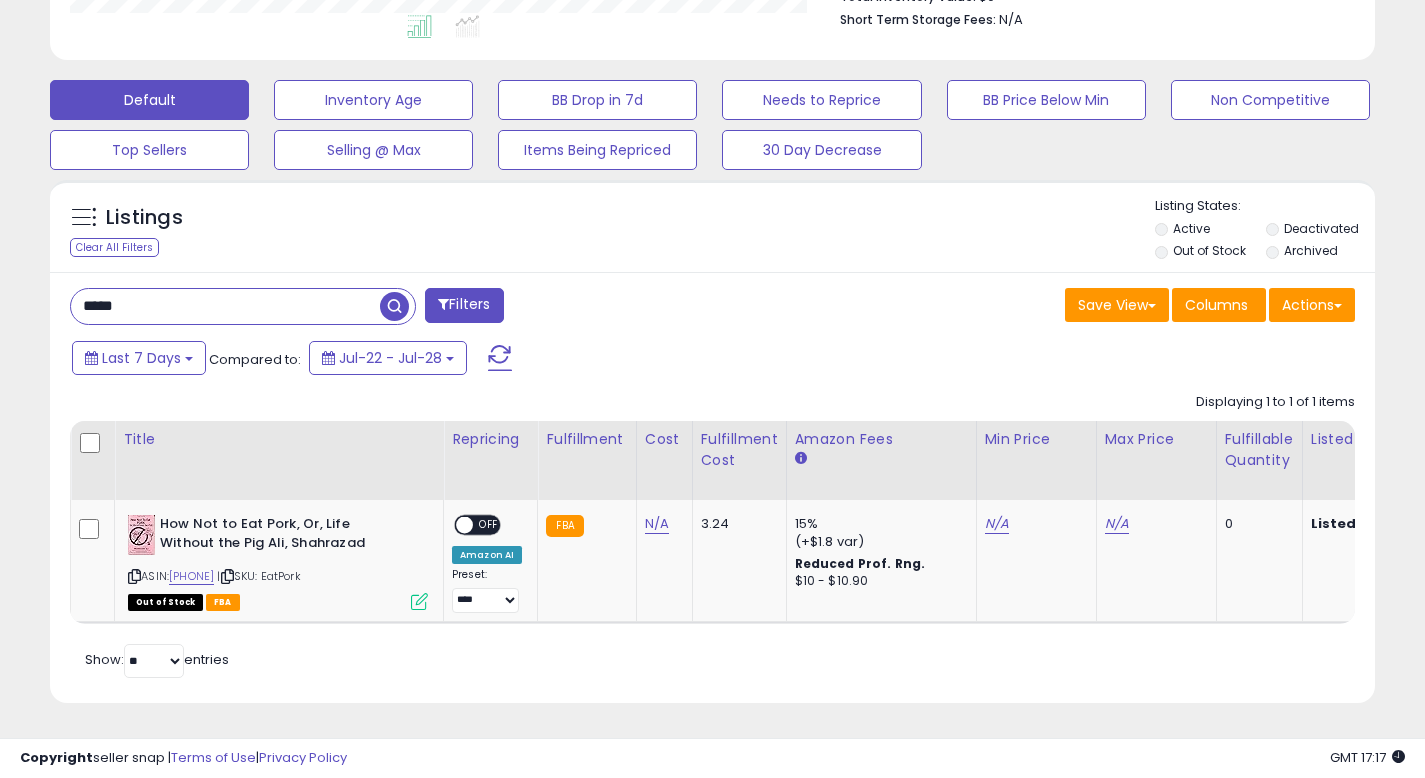 type on "**********" 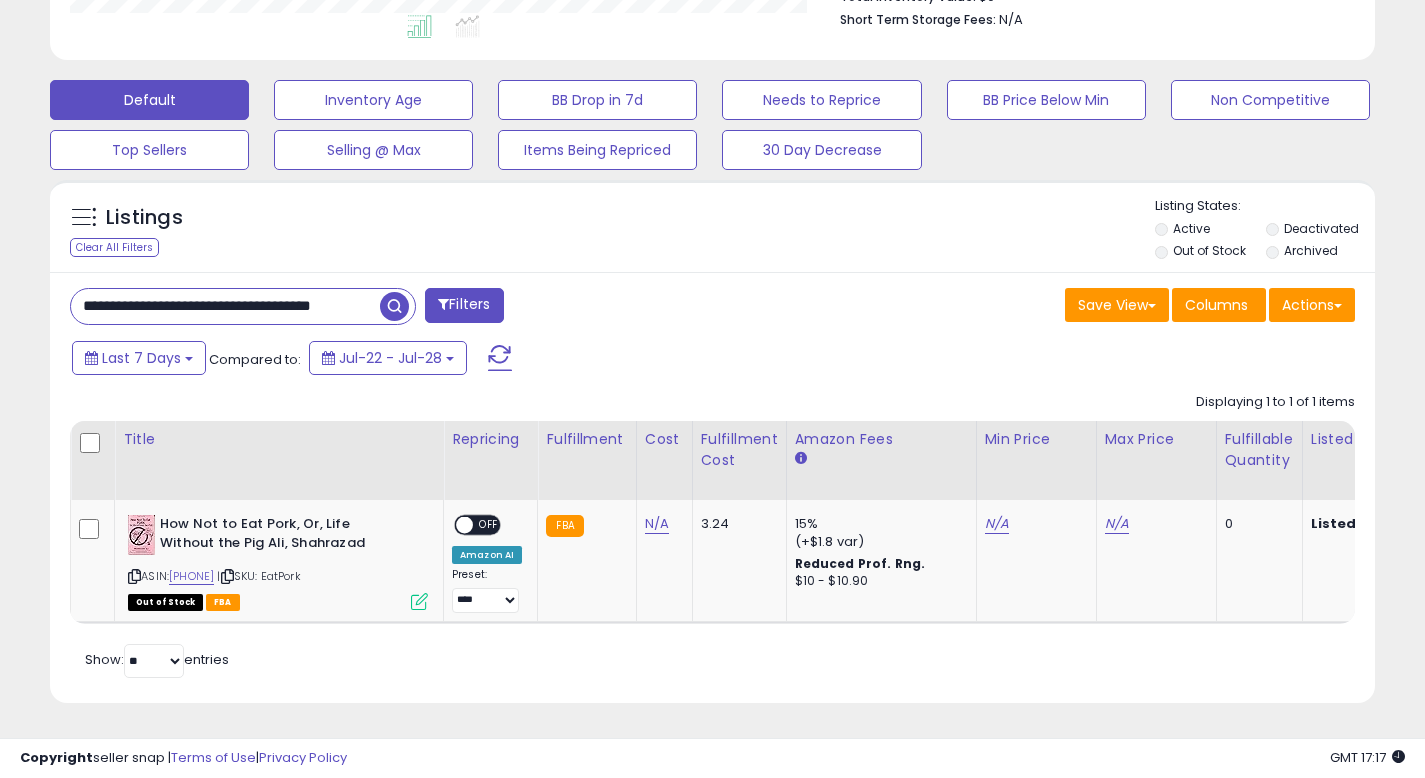 click at bounding box center [394, 306] 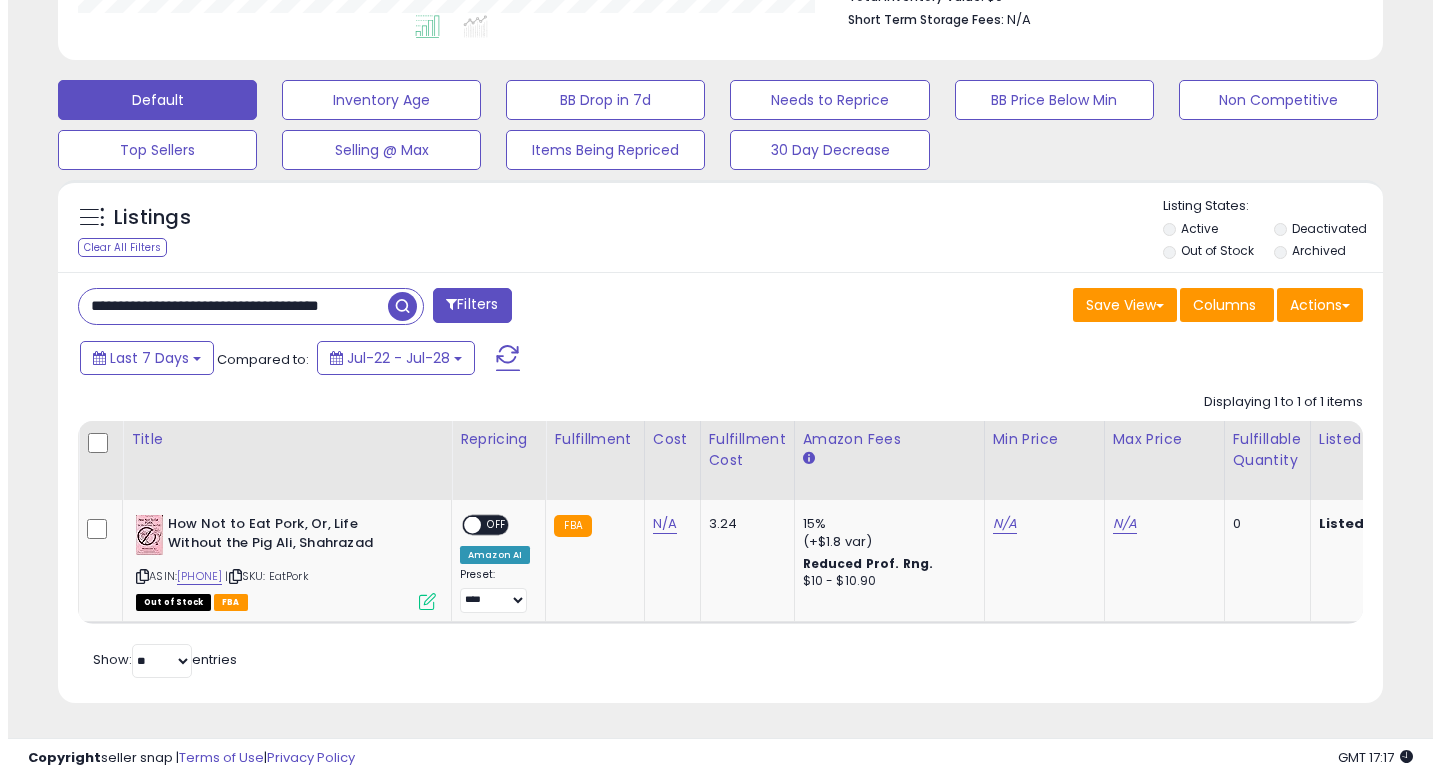 scroll, scrollTop: 442, scrollLeft: 0, axis: vertical 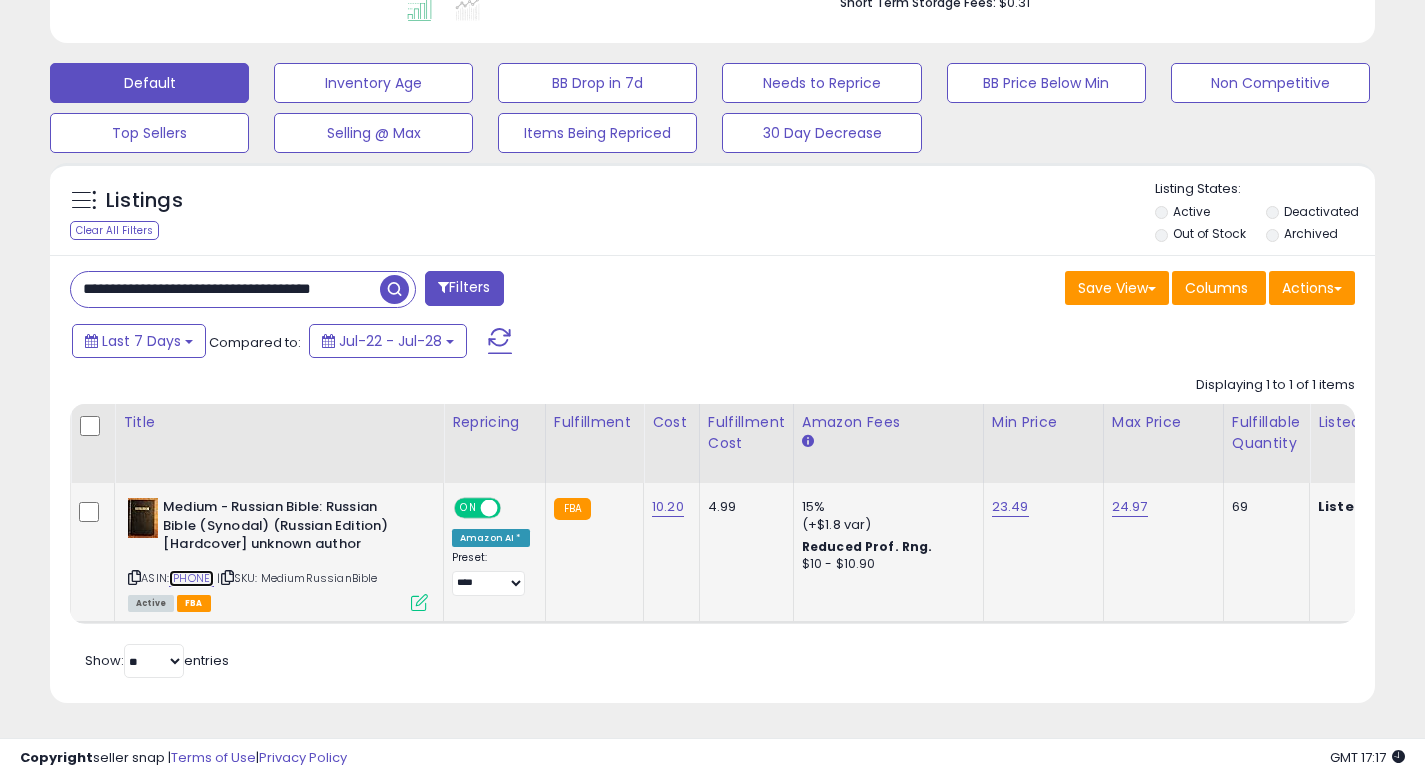 click on "1862280649" at bounding box center (191, 578) 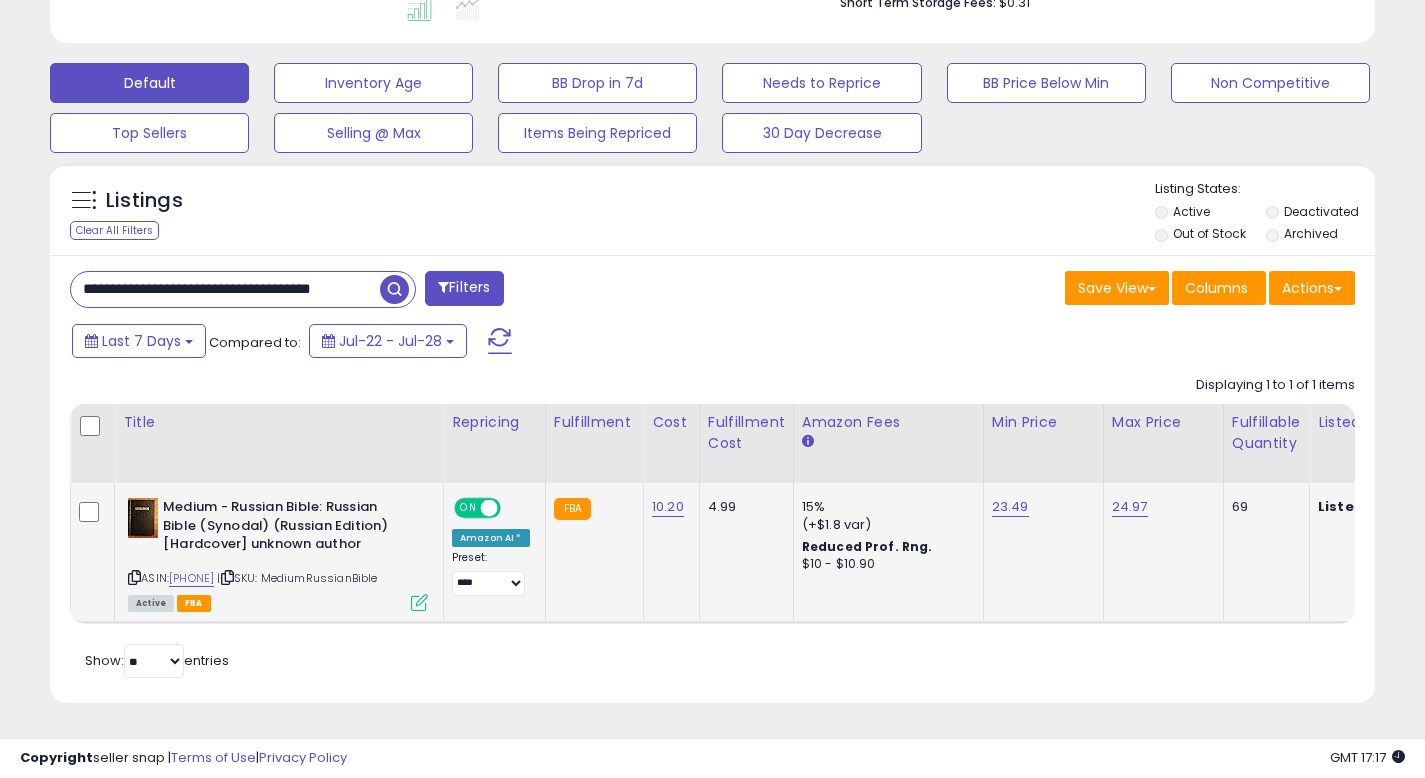 click at bounding box center [419, 602] 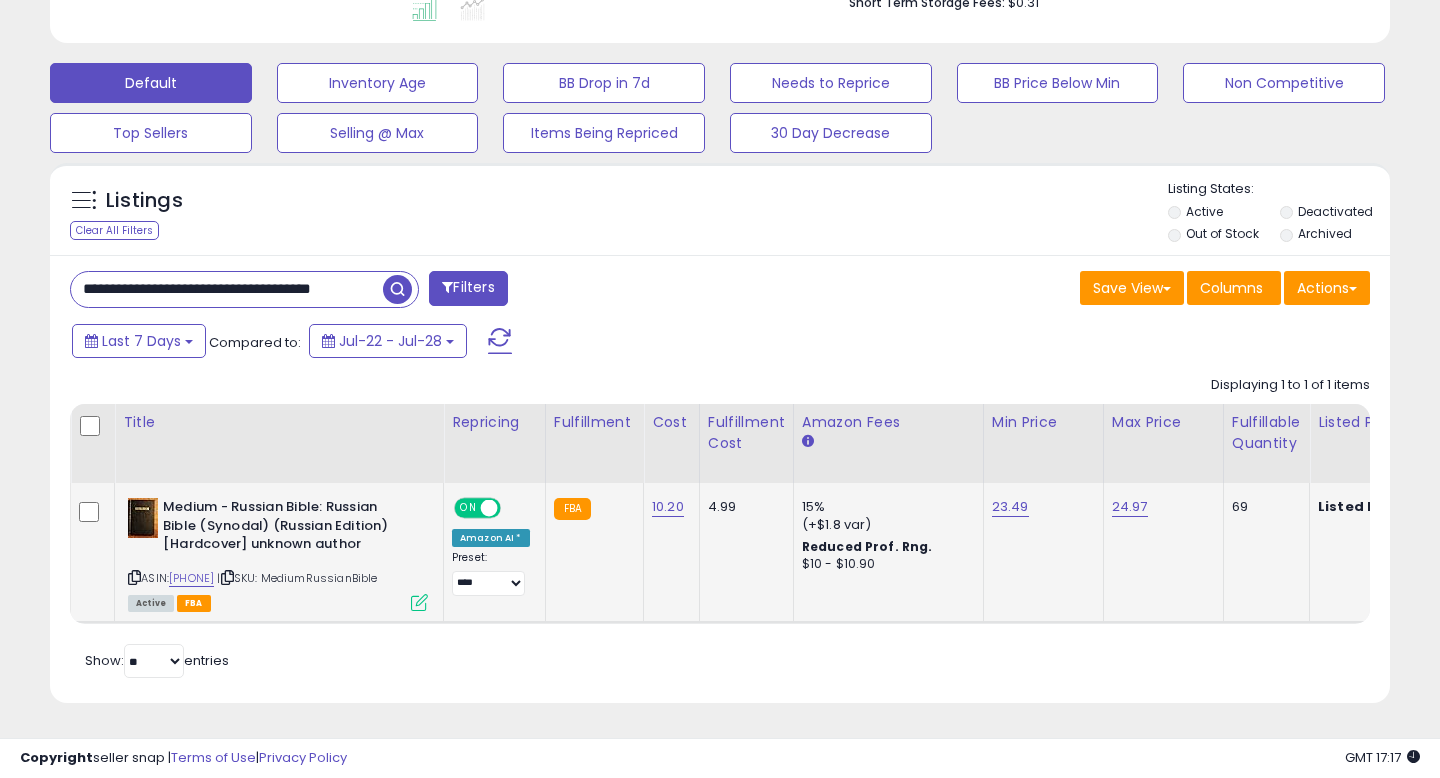 scroll, scrollTop: 999590, scrollLeft: 999224, axis: both 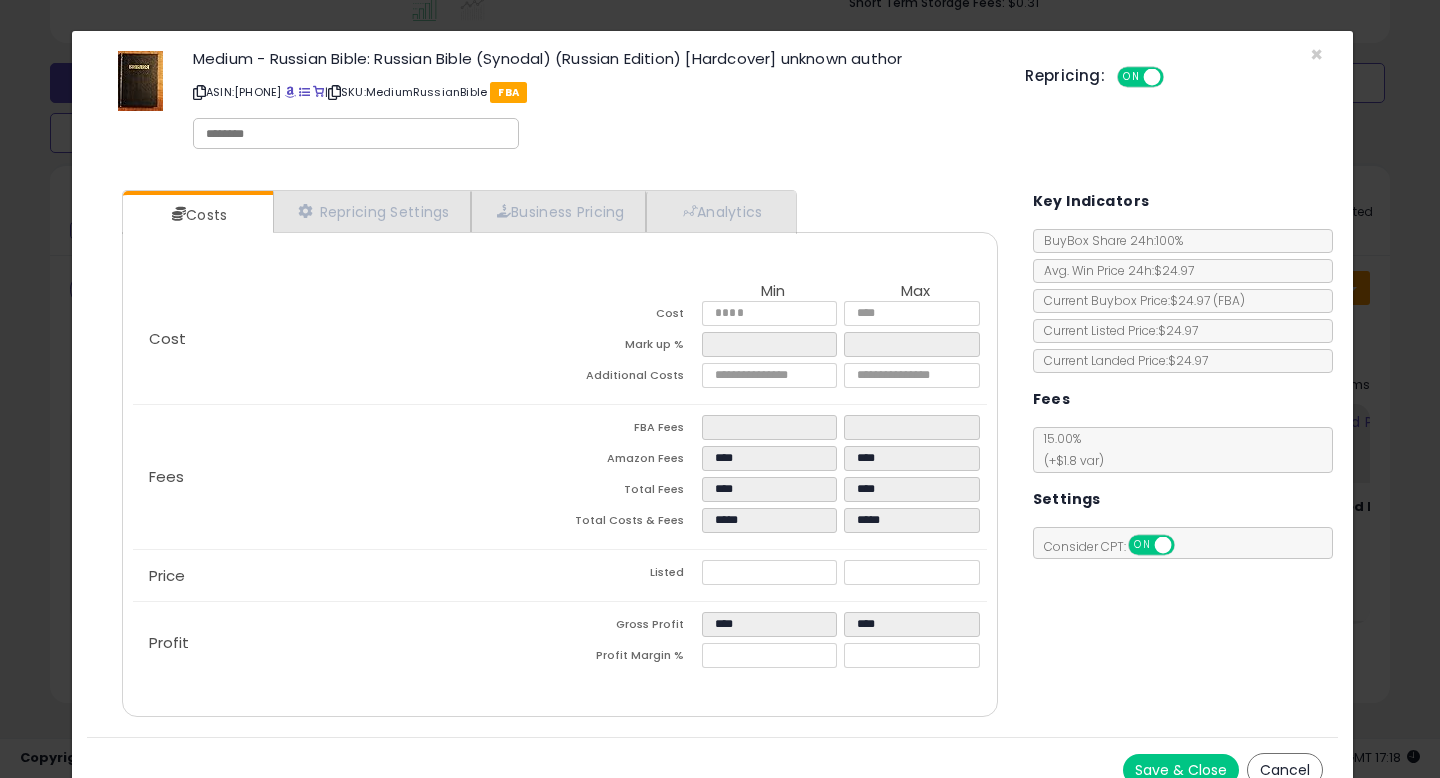 click on "Cancel" at bounding box center (1285, 770) 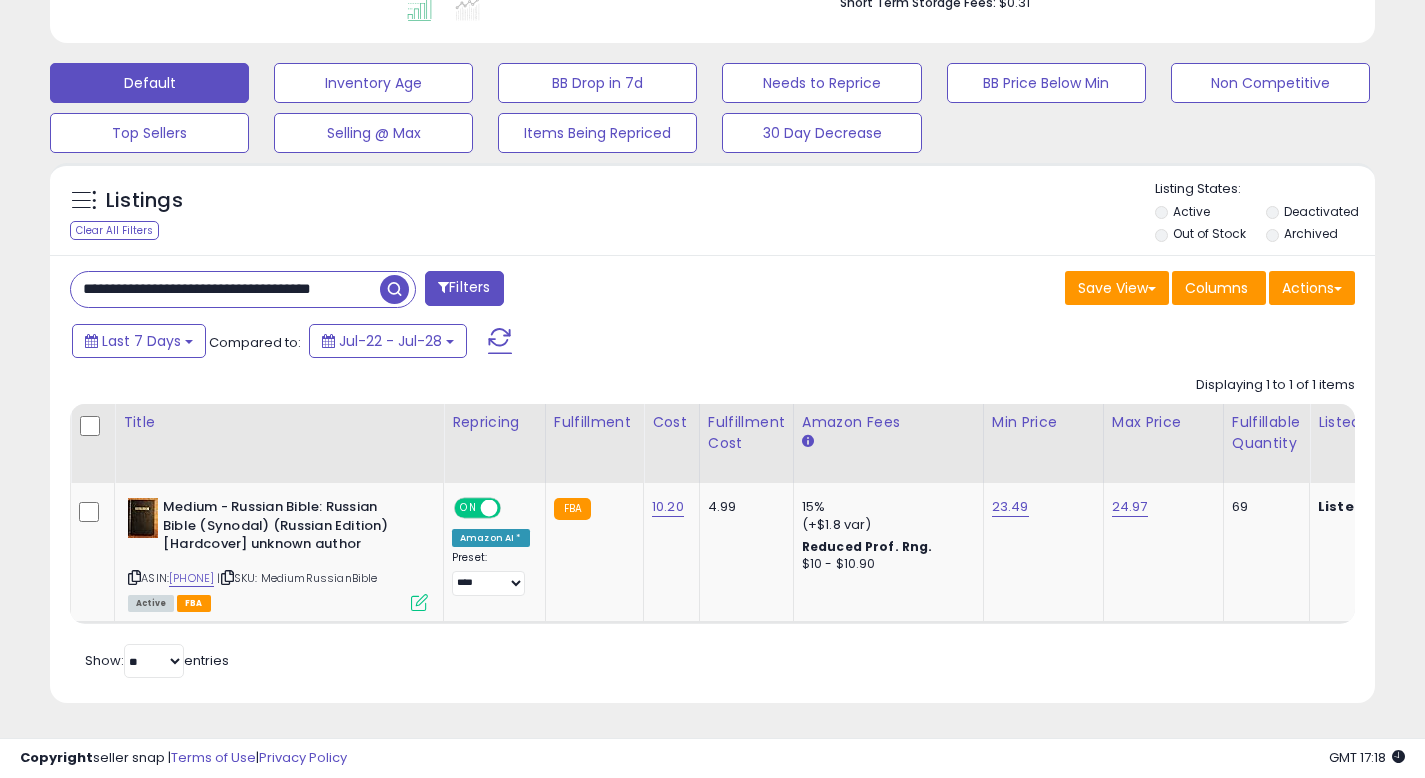 scroll, scrollTop: 410, scrollLeft: 767, axis: both 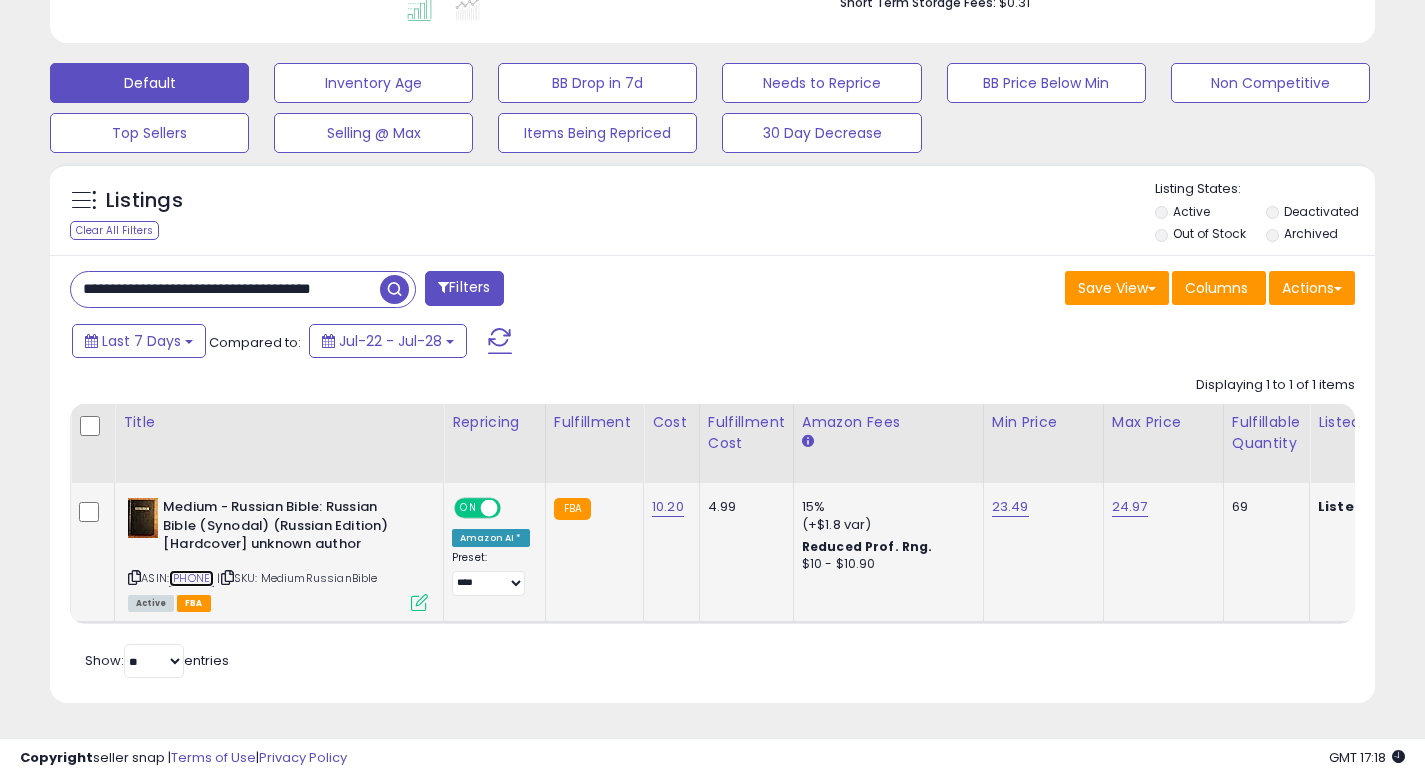 click on "1862280649" at bounding box center (191, 578) 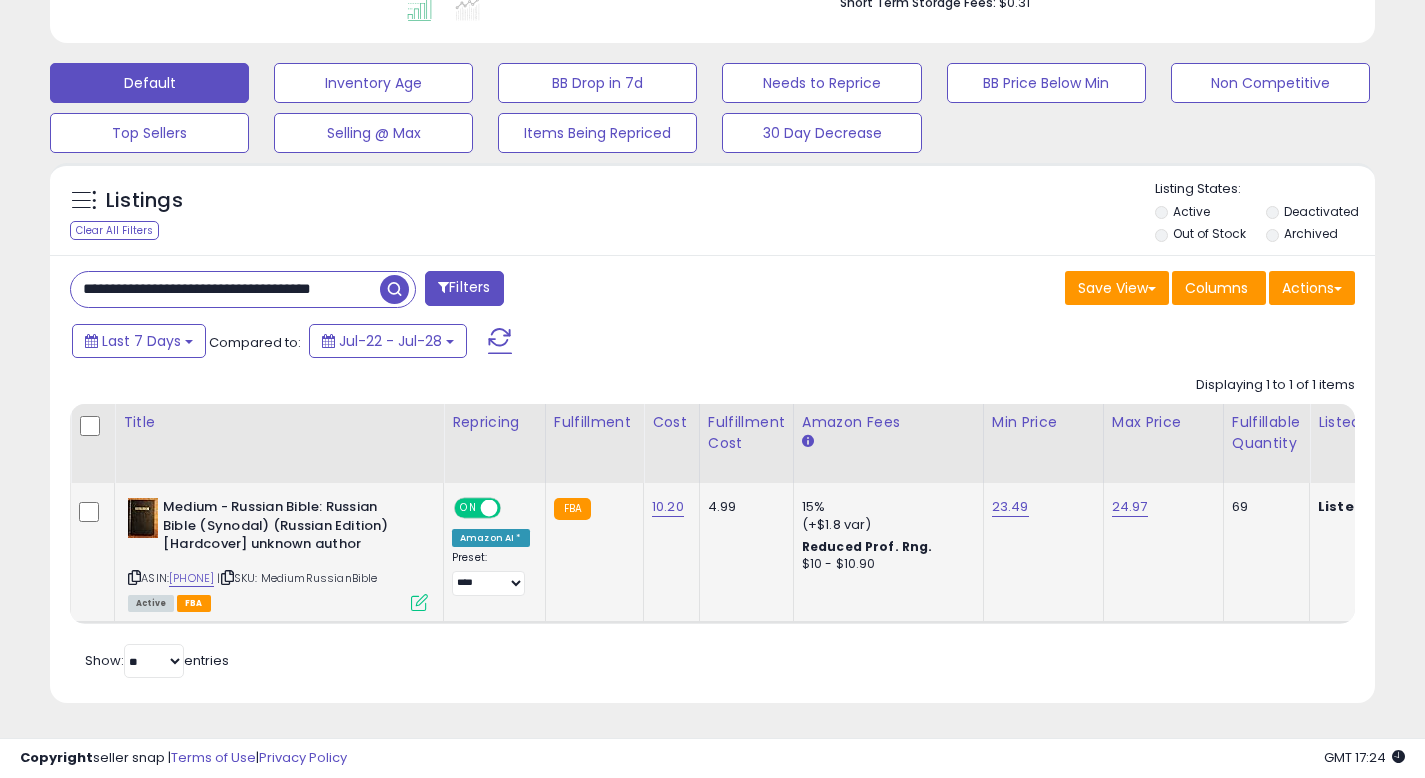 click at bounding box center (419, 602) 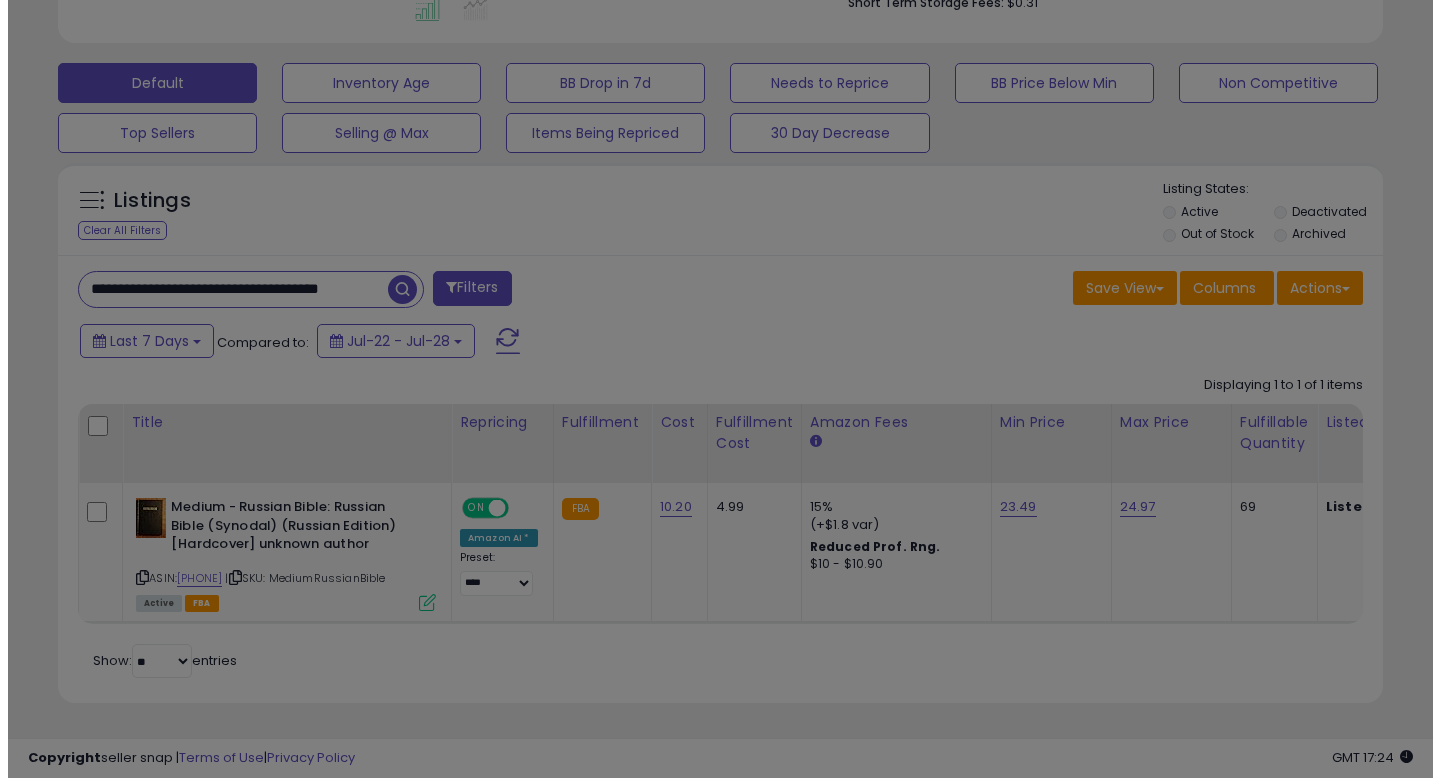 scroll, scrollTop: 999590, scrollLeft: 999224, axis: both 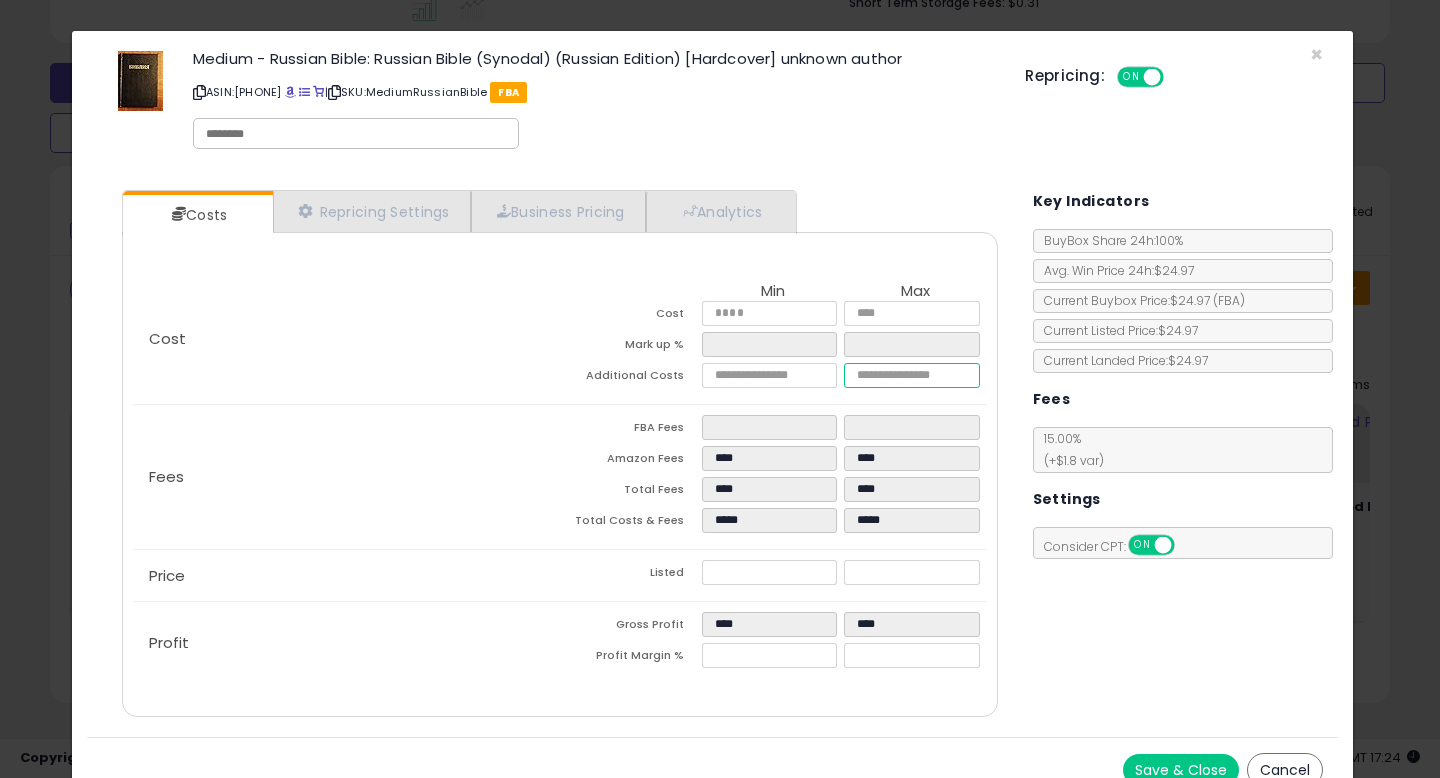 click on "Cost
*****
*****
Mark up %
*****
*****
Additional Costs
****
****" at bounding box center [773, 347] 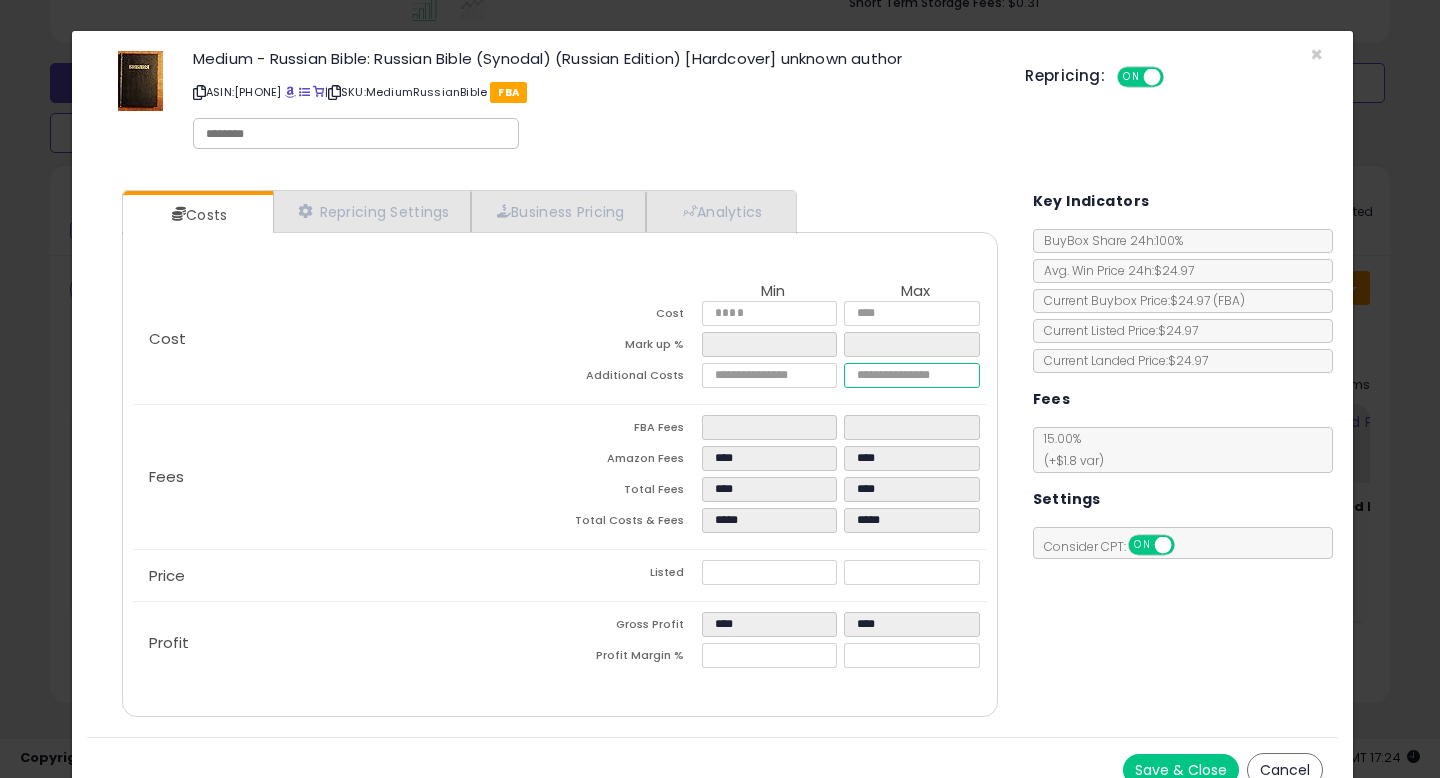 type on "****" 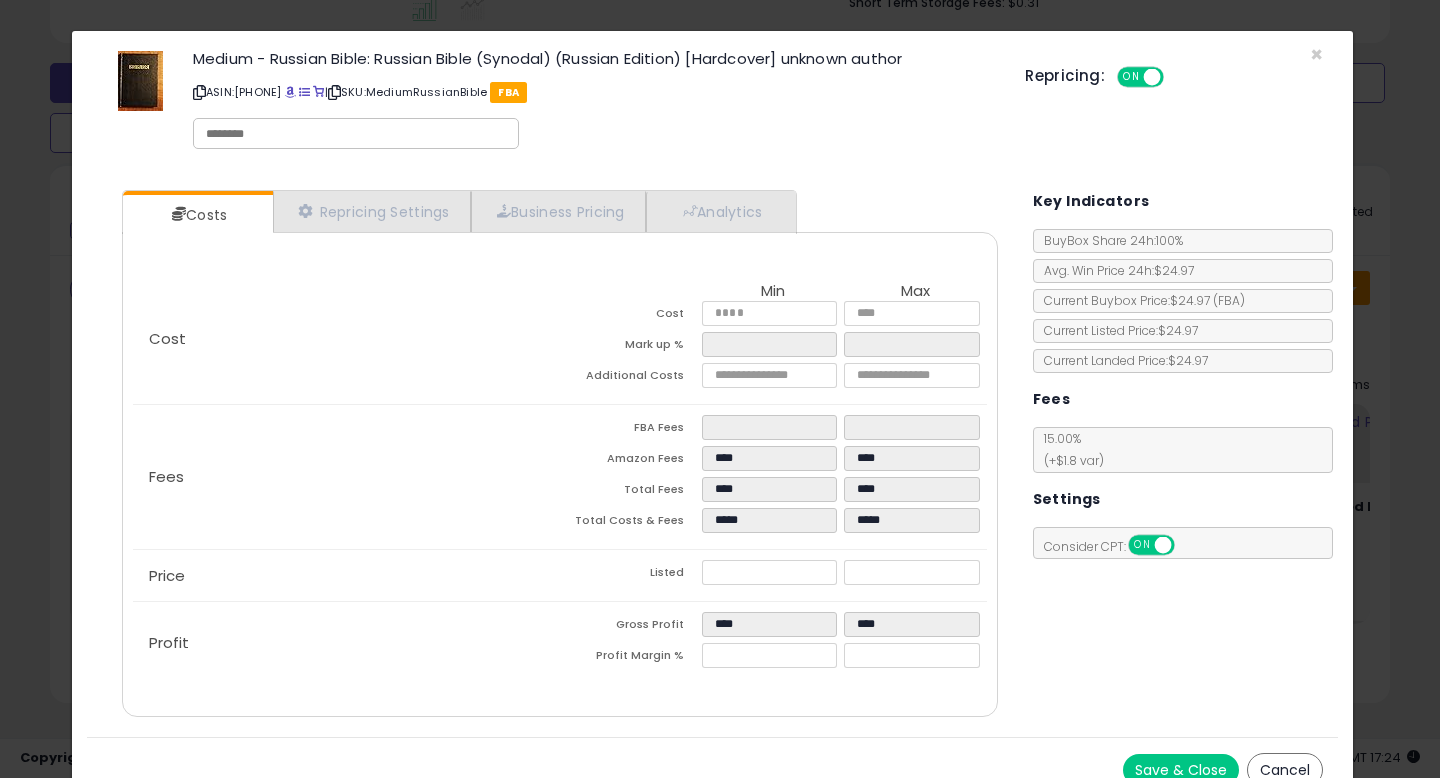 type on "****" 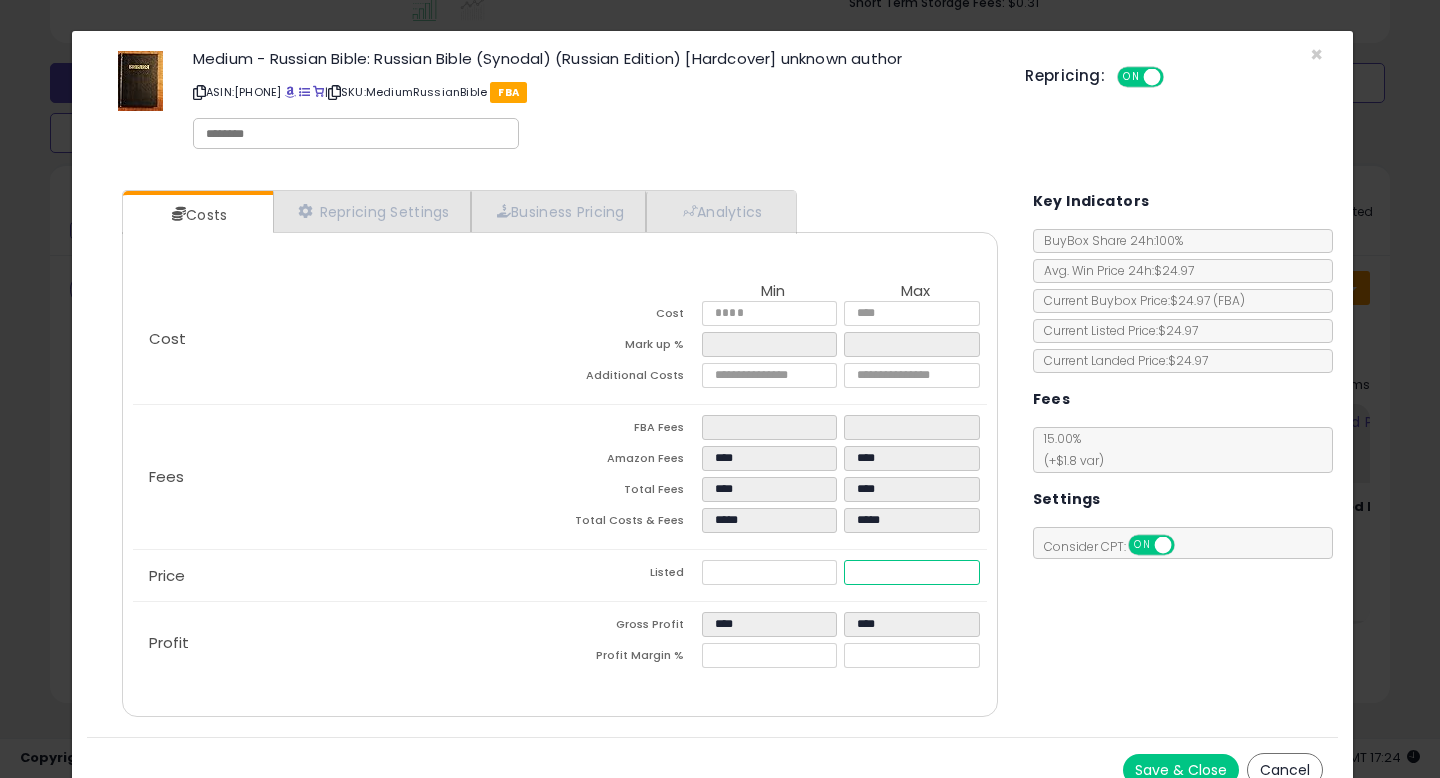drag, startPoint x: 889, startPoint y: 568, endPoint x: 772, endPoint y: 566, distance: 117.01709 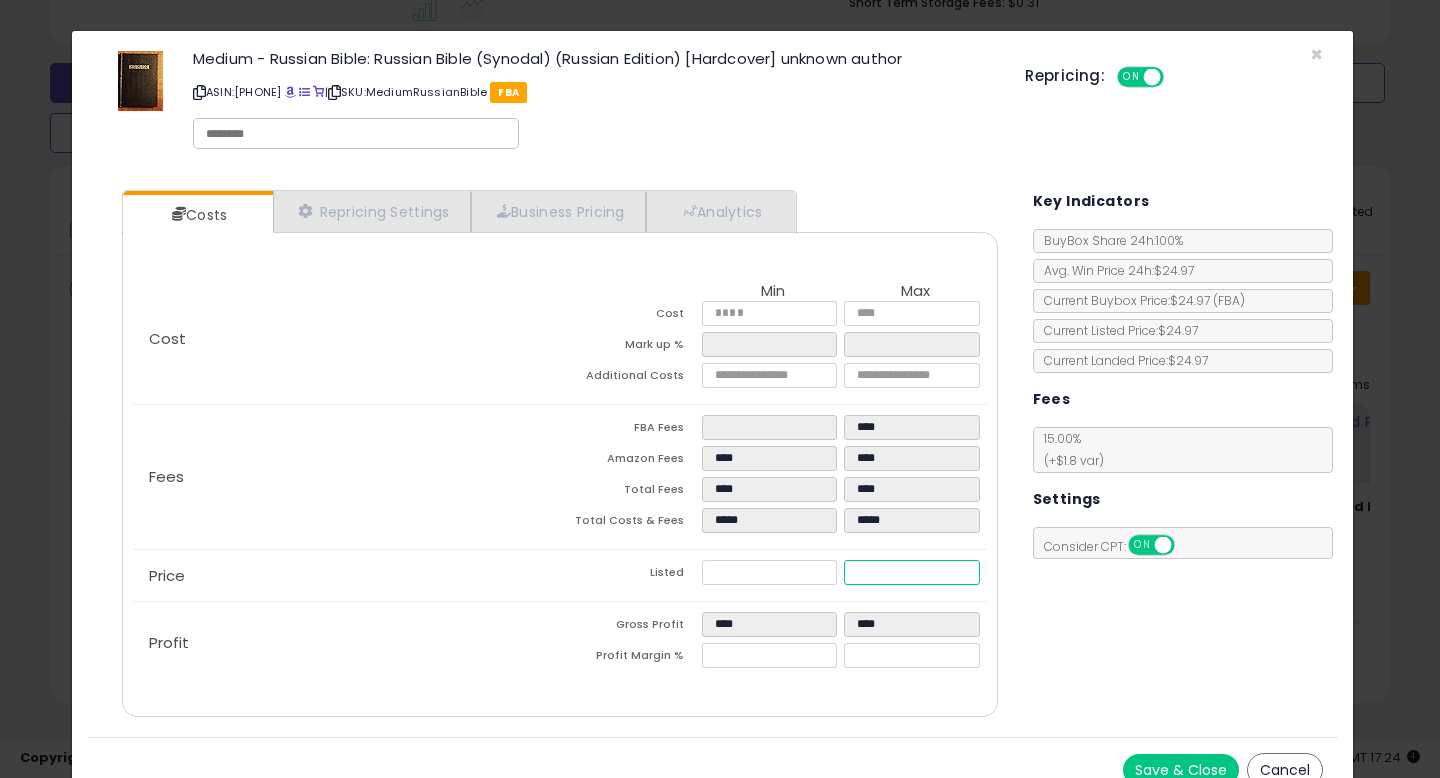 type on "****" 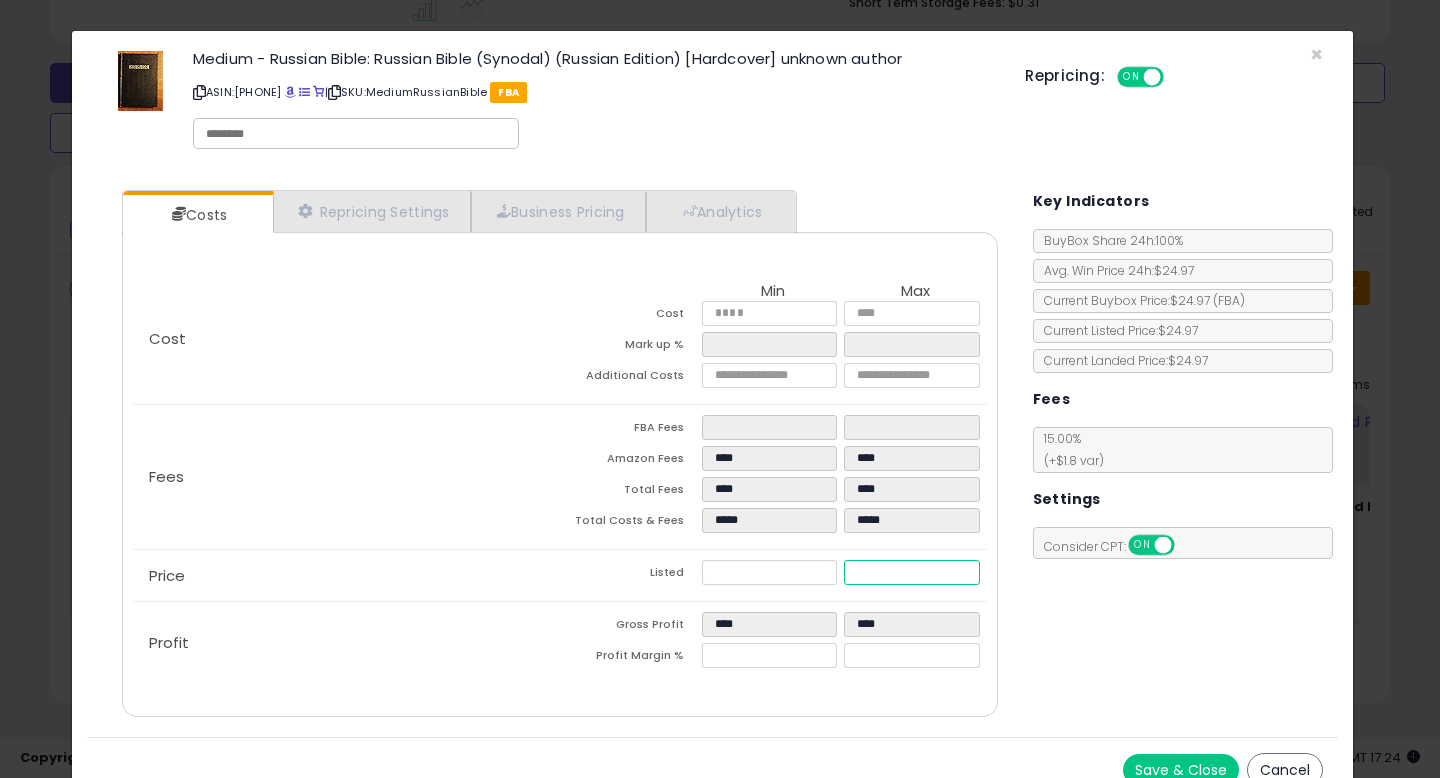 type on "****" 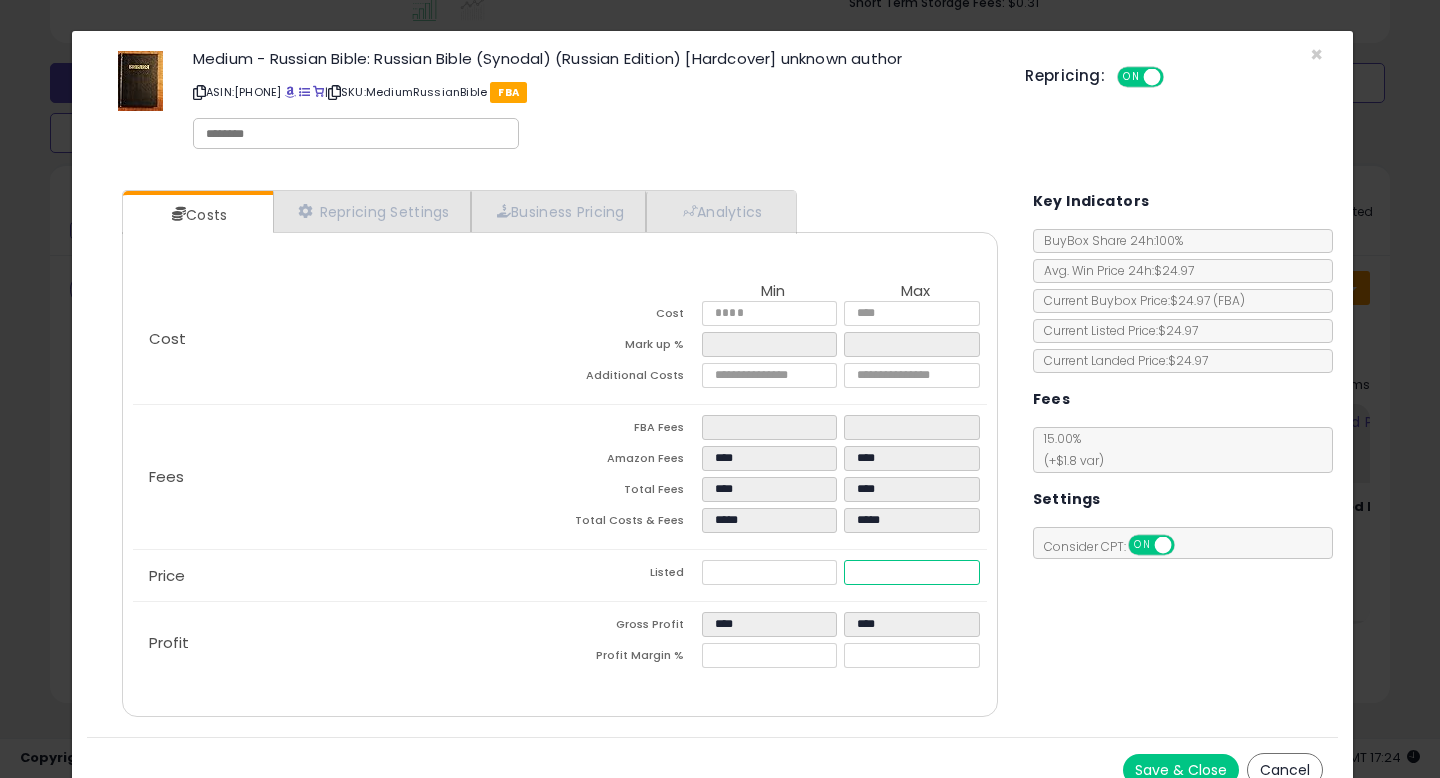 type on "*****" 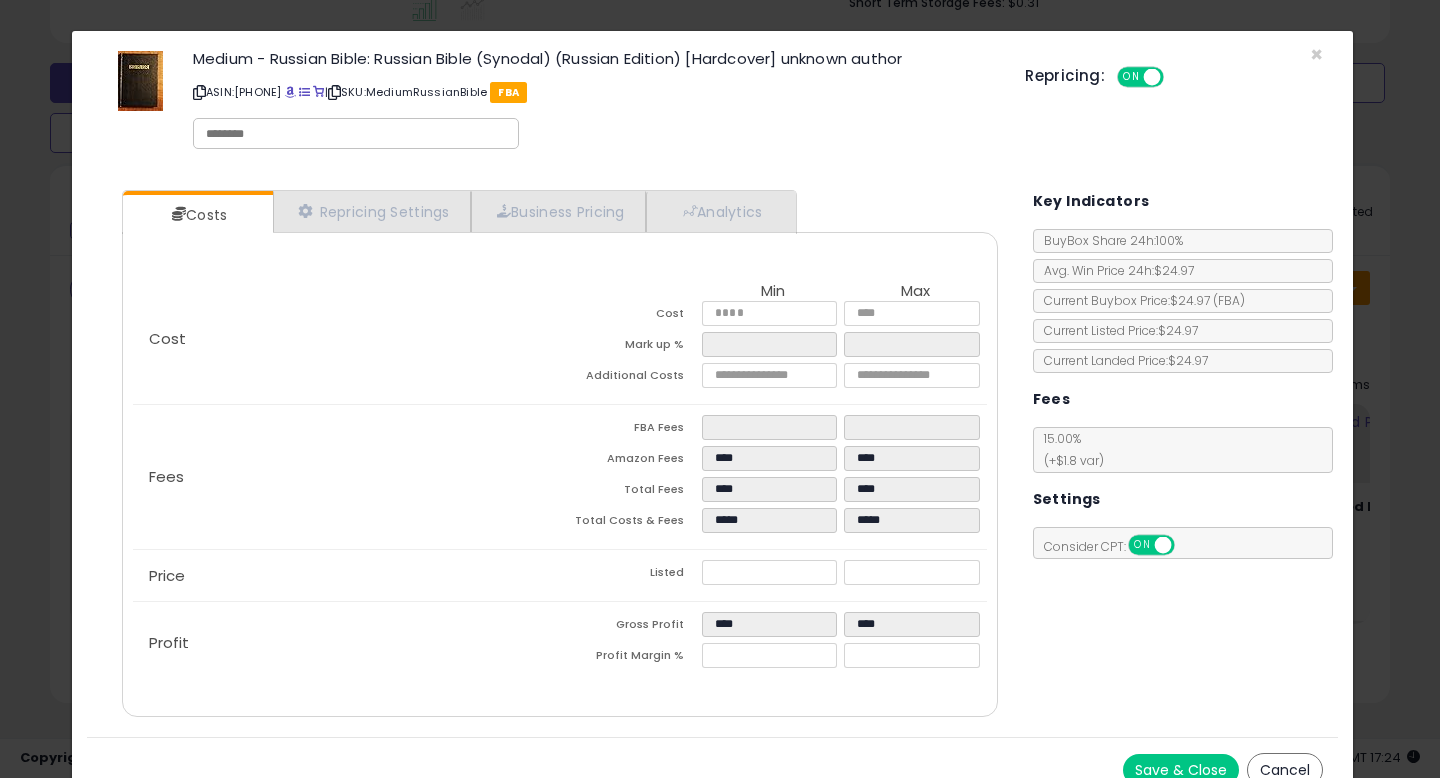 type on "*****" 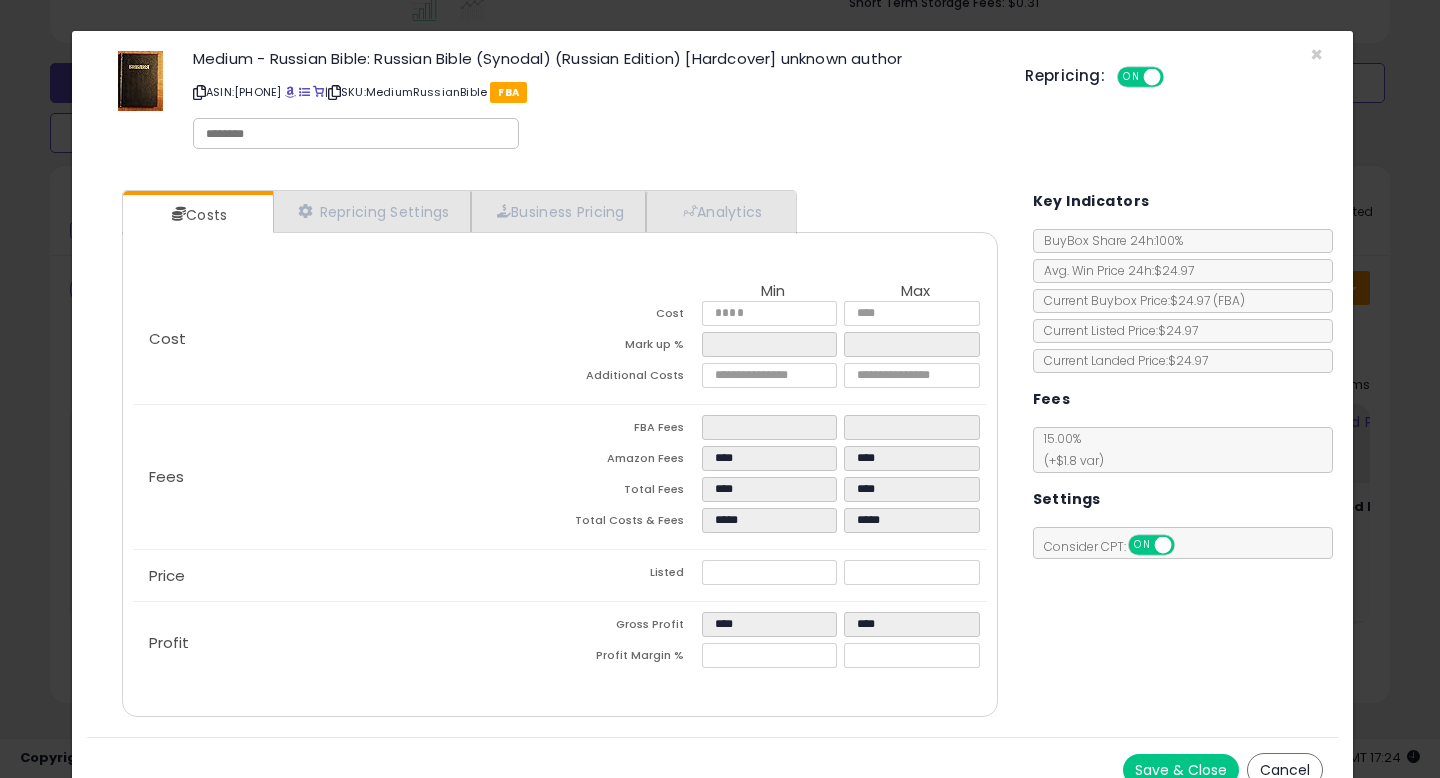 click on "Cancel" at bounding box center (1285, 770) 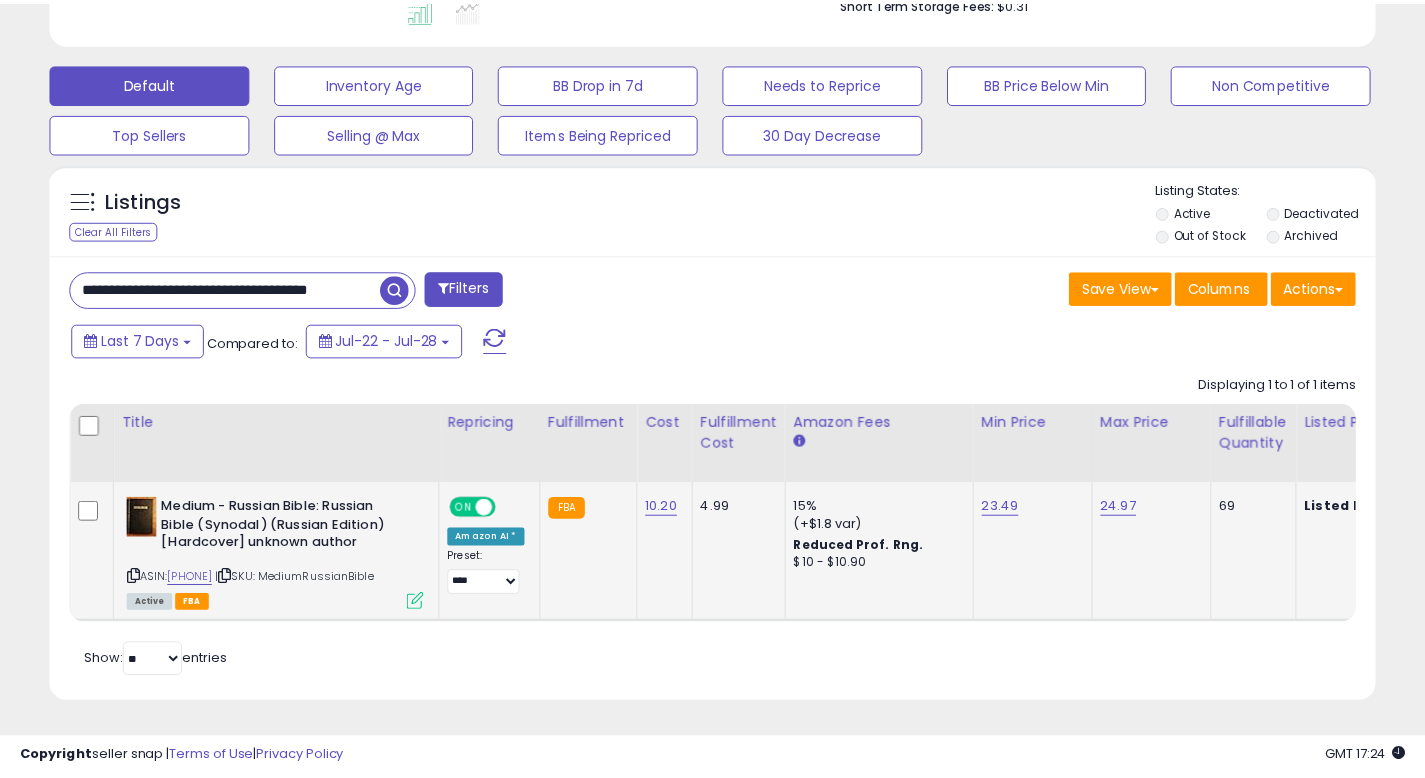 scroll, scrollTop: 410, scrollLeft: 767, axis: both 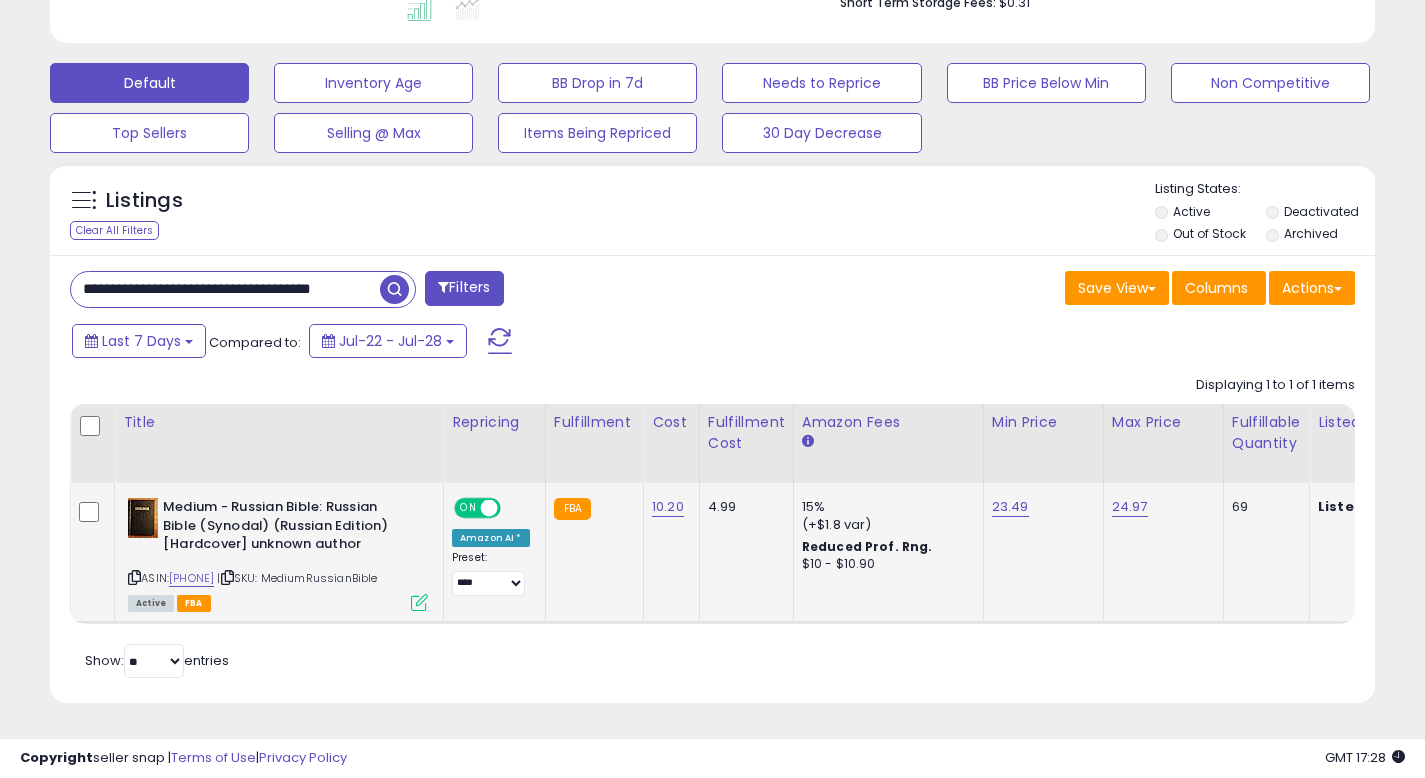 click at bounding box center [419, 602] 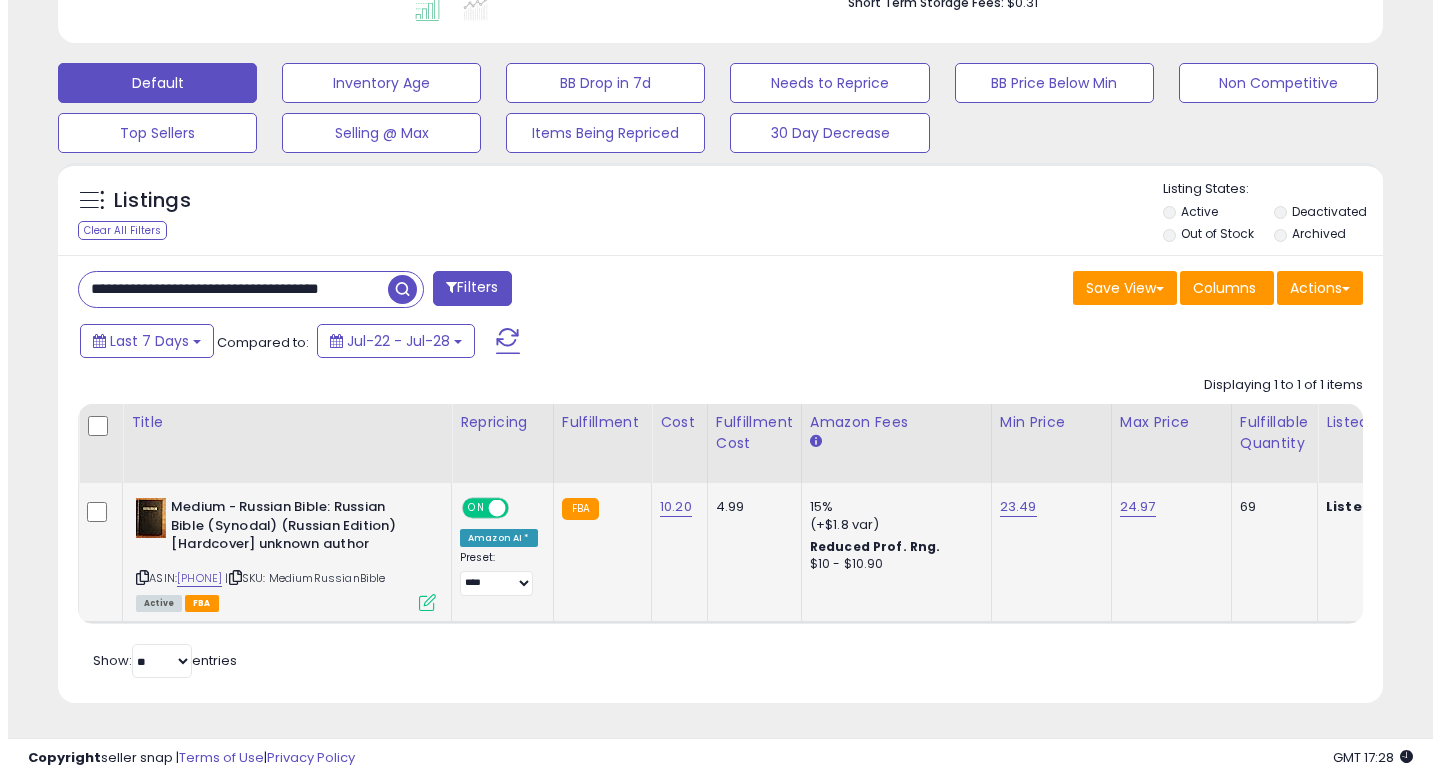 scroll, scrollTop: 999590, scrollLeft: 999224, axis: both 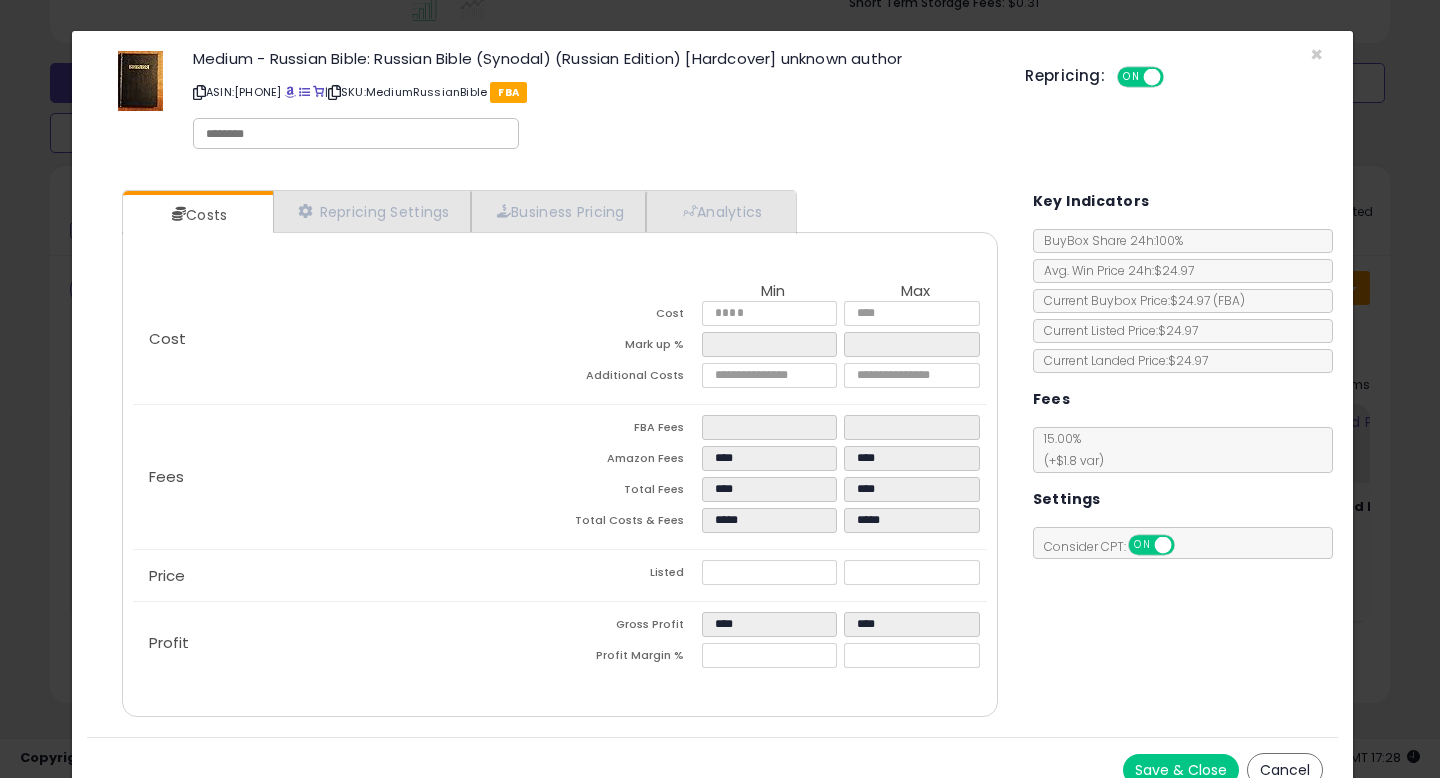 click on "Cancel" at bounding box center (1285, 770) 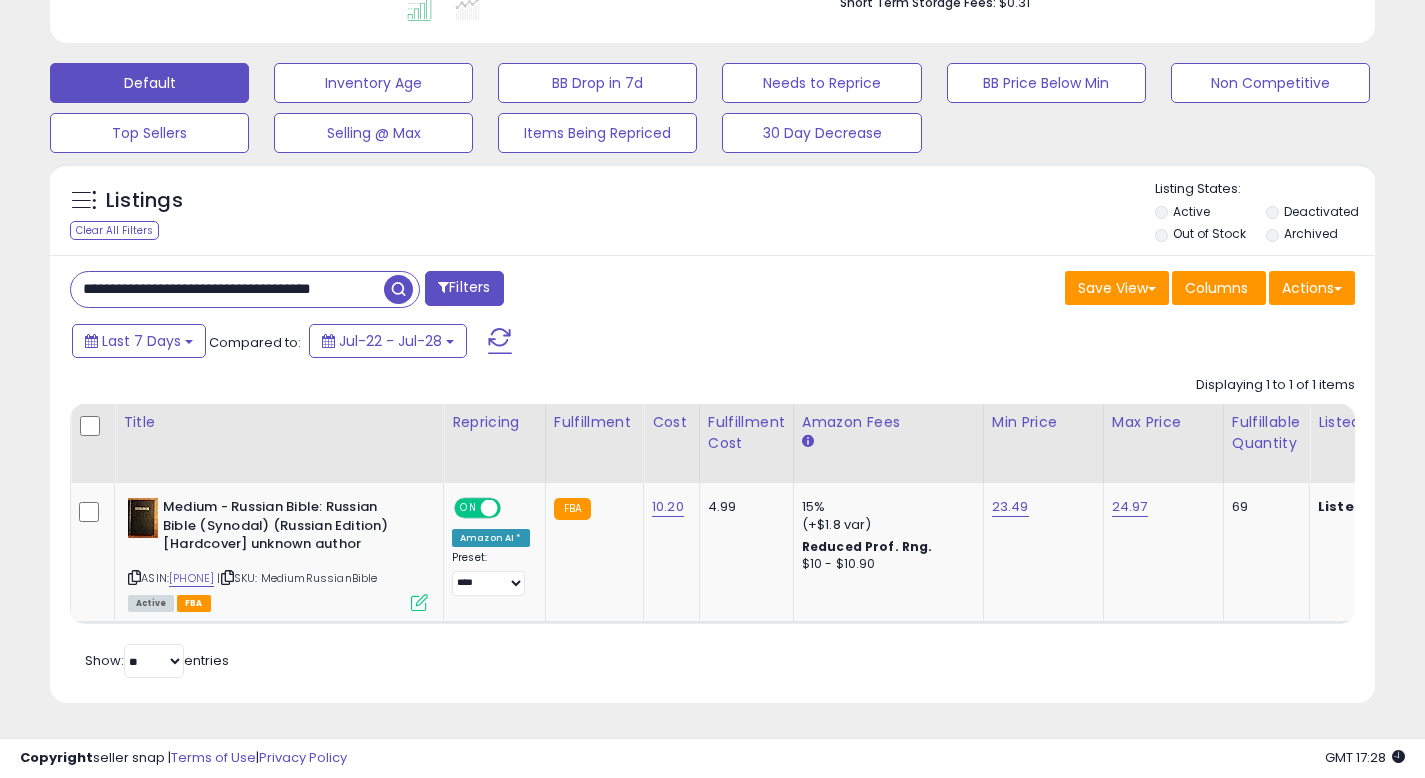 scroll, scrollTop: 410, scrollLeft: 767, axis: both 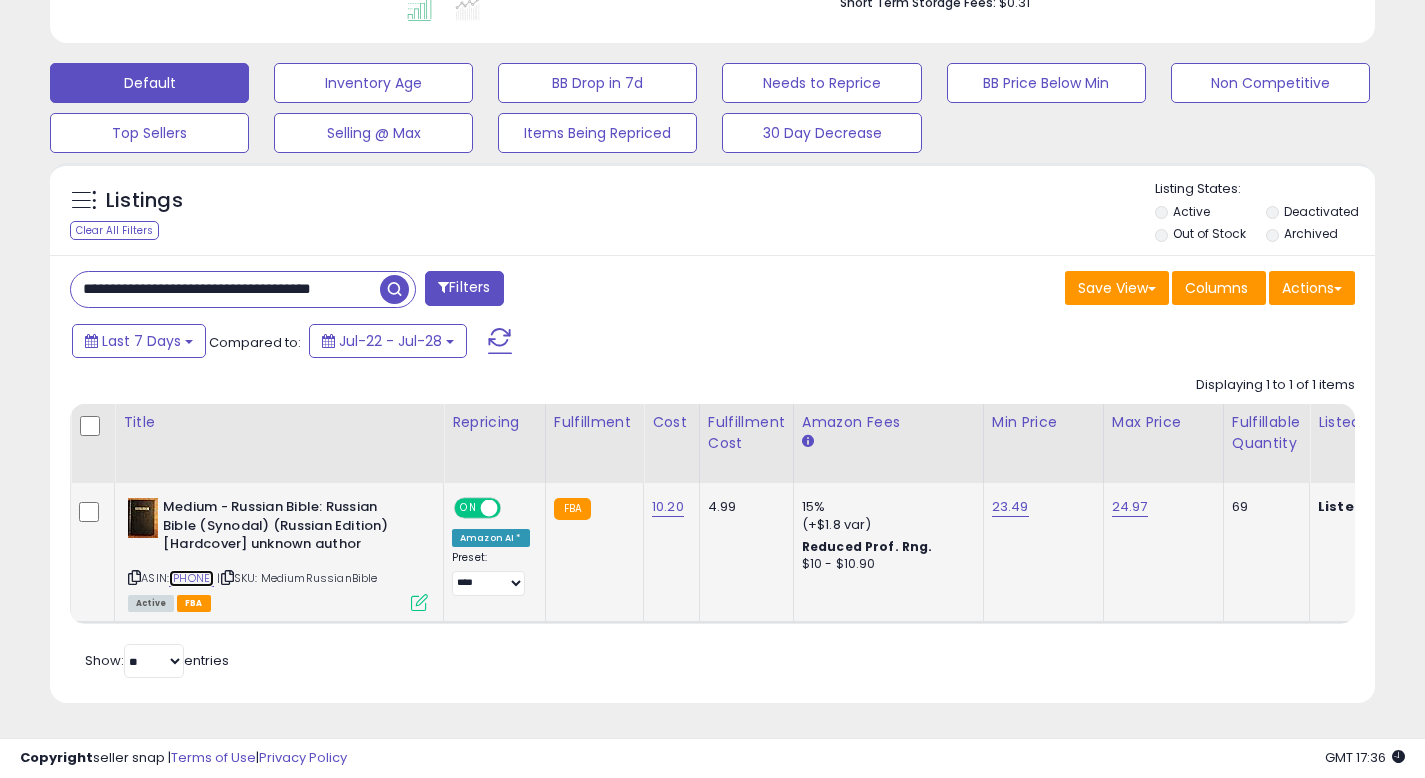 click on "1862280649" at bounding box center (191, 578) 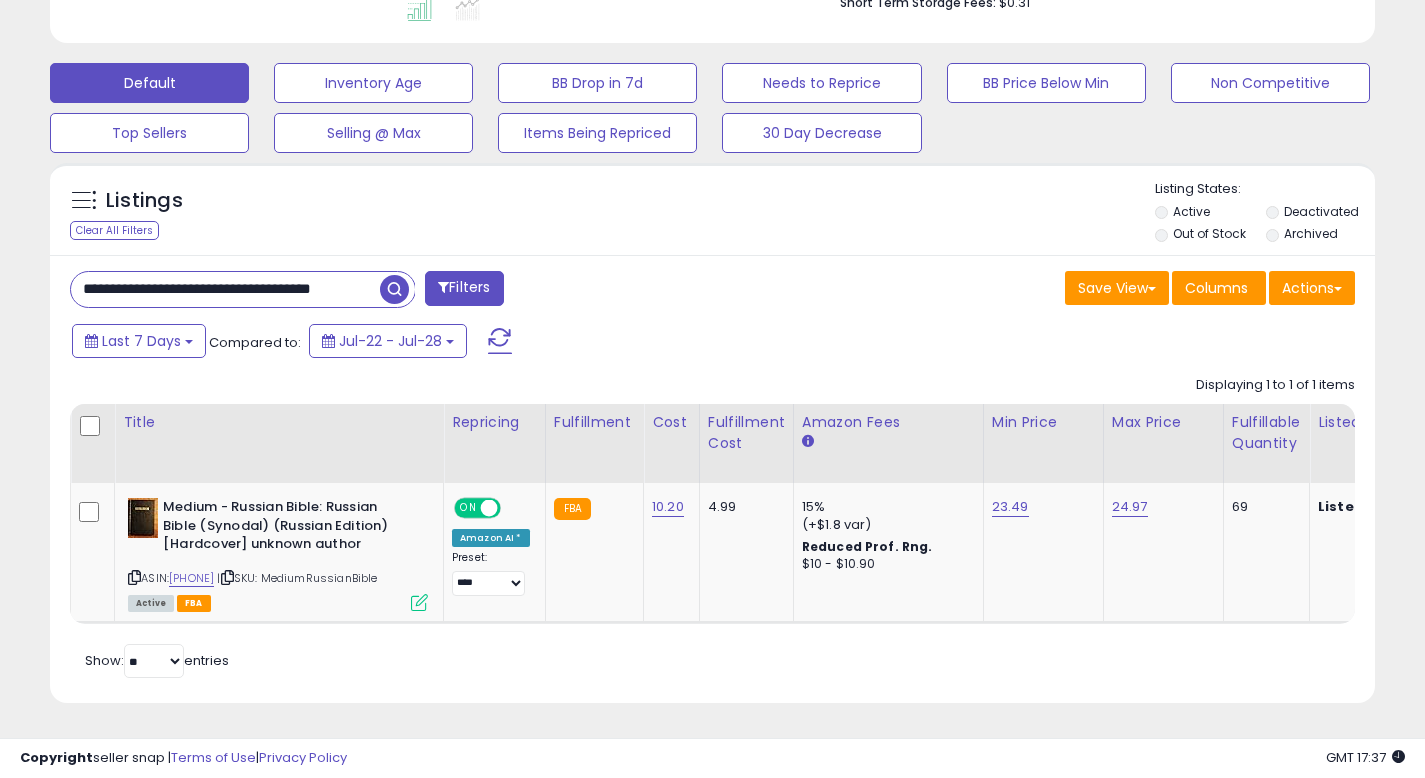 scroll, scrollTop: 0, scrollLeft: 8, axis: horizontal 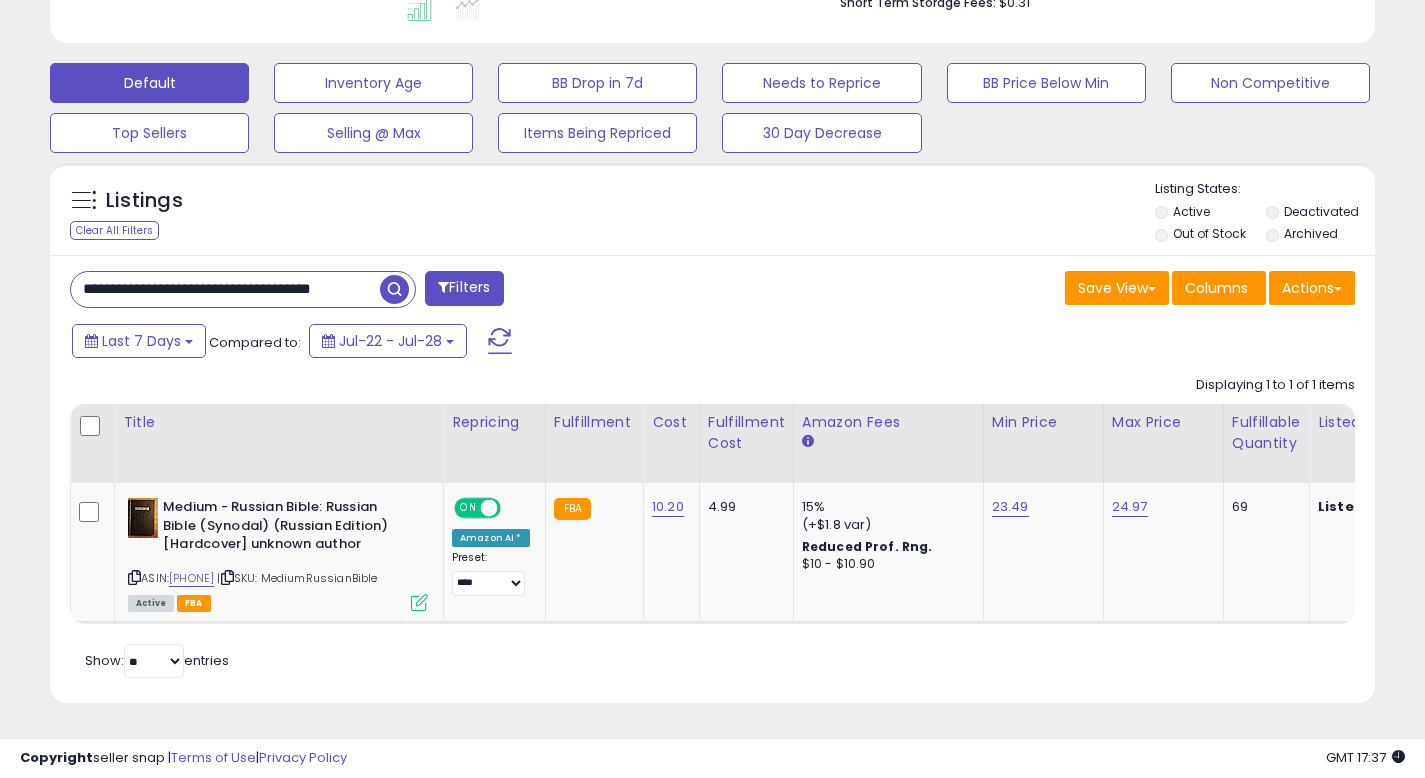 drag, startPoint x: 84, startPoint y: 274, endPoint x: 459, endPoint y: 293, distance: 375.48102 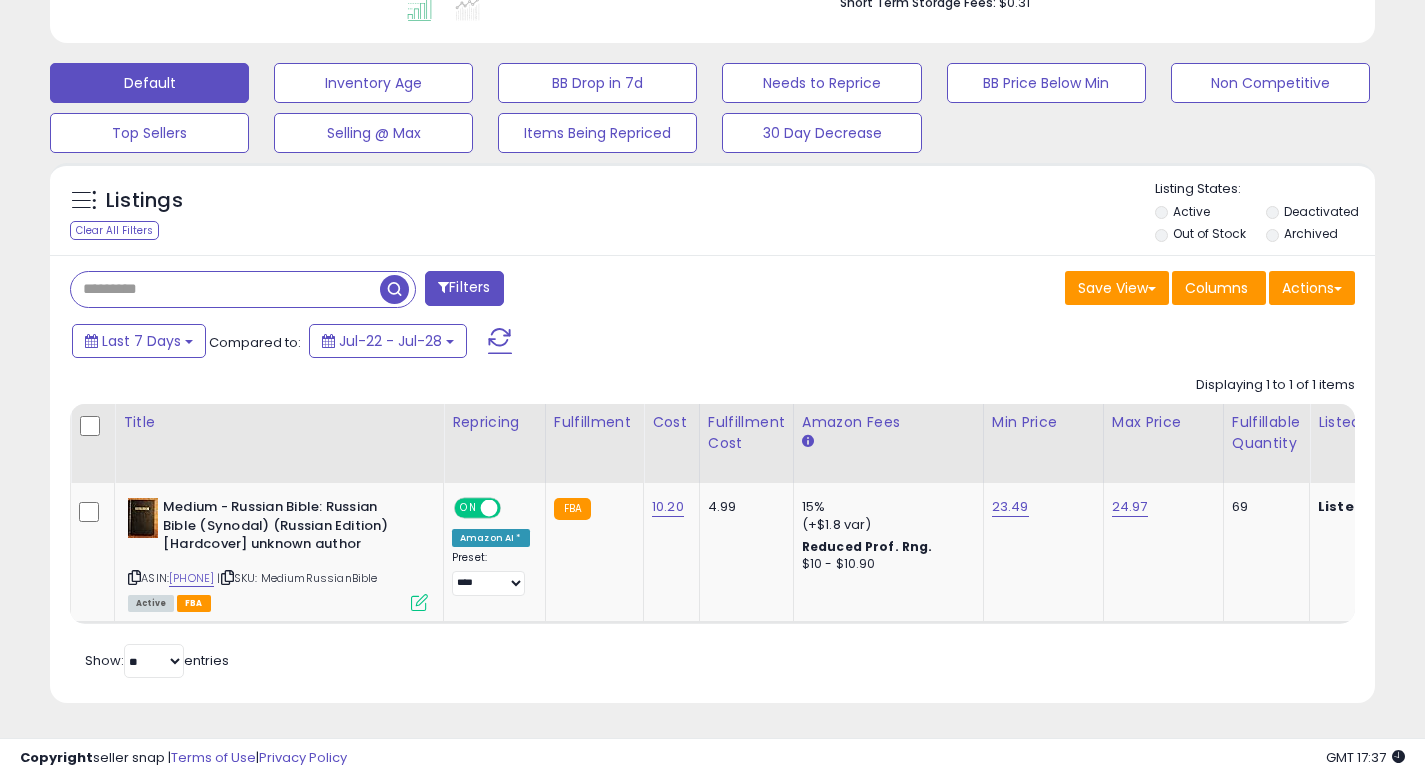 scroll, scrollTop: 0, scrollLeft: 0, axis: both 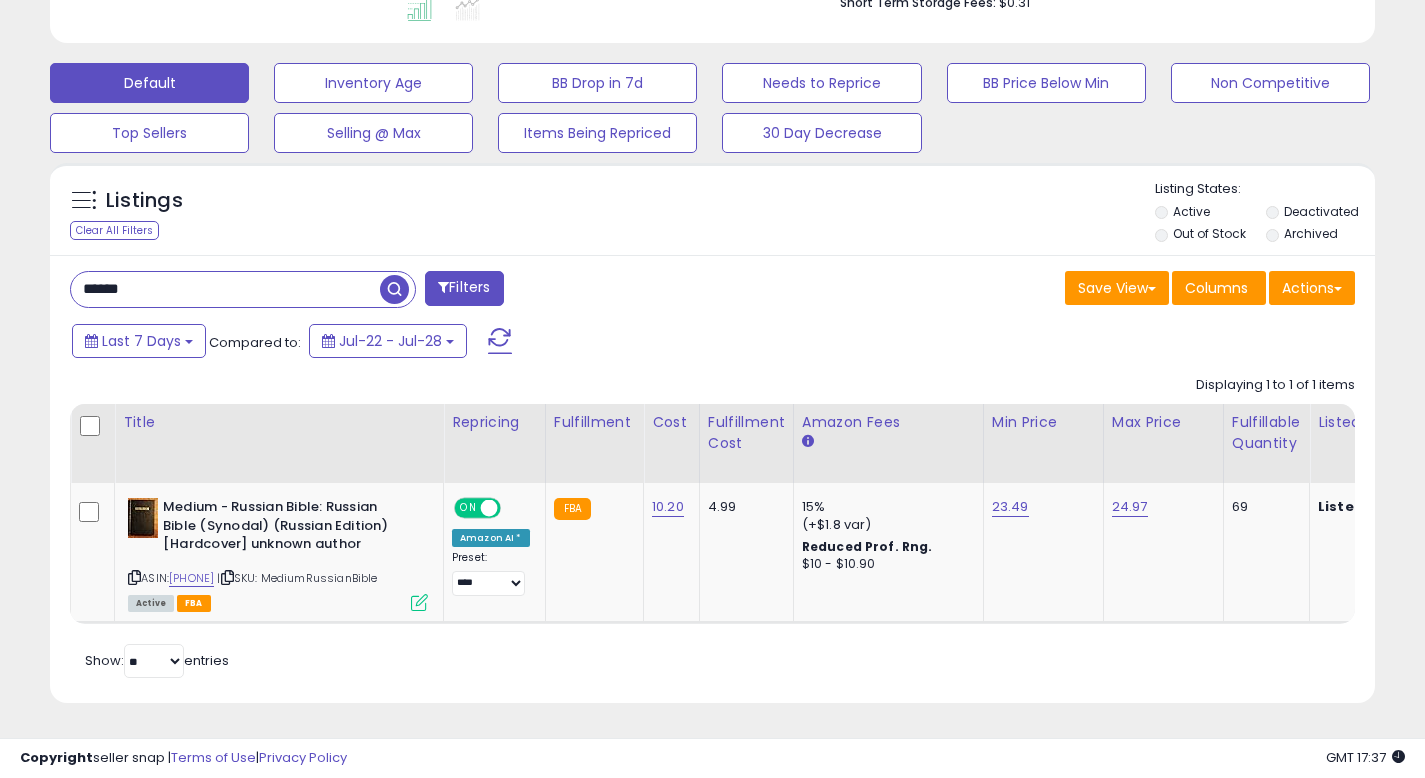 type on "******" 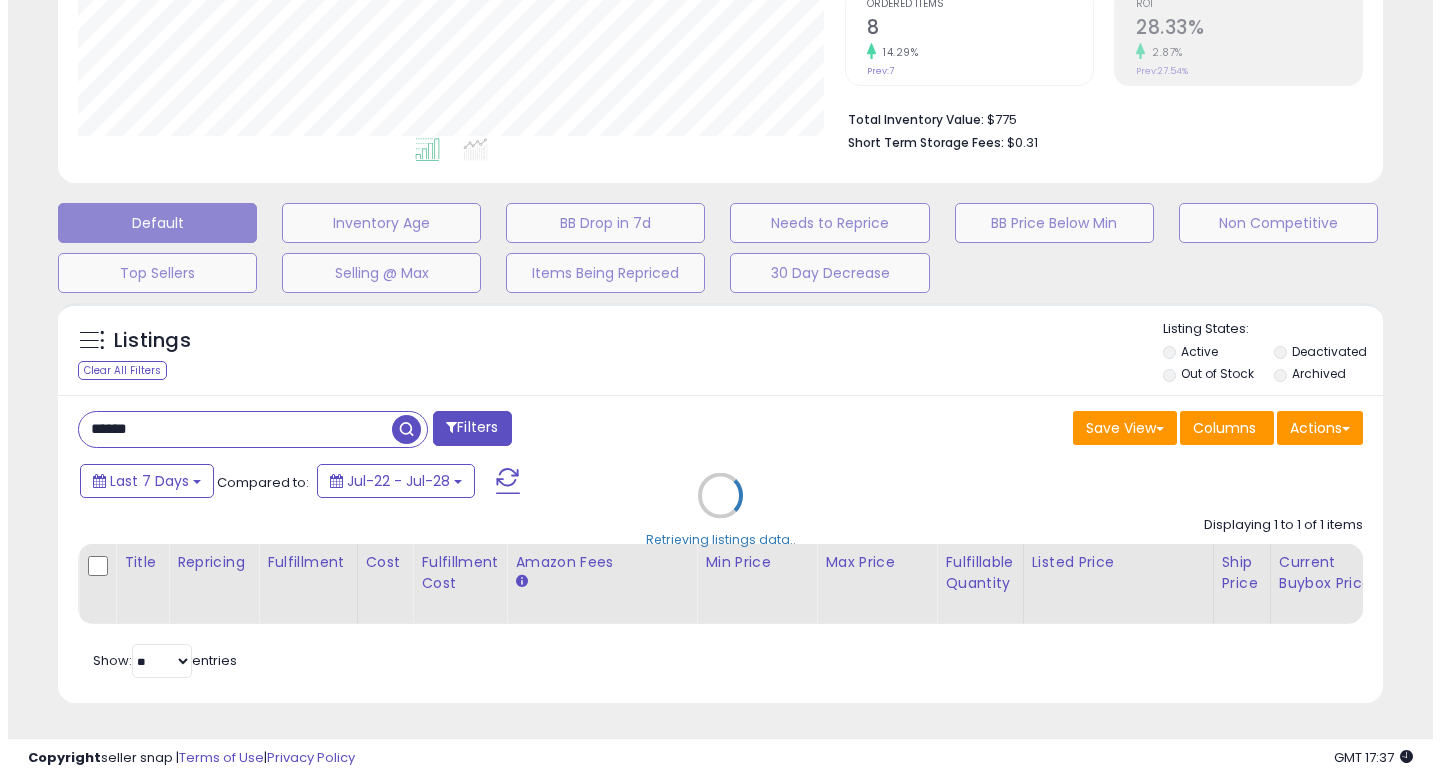 scroll, scrollTop: 442, scrollLeft: 0, axis: vertical 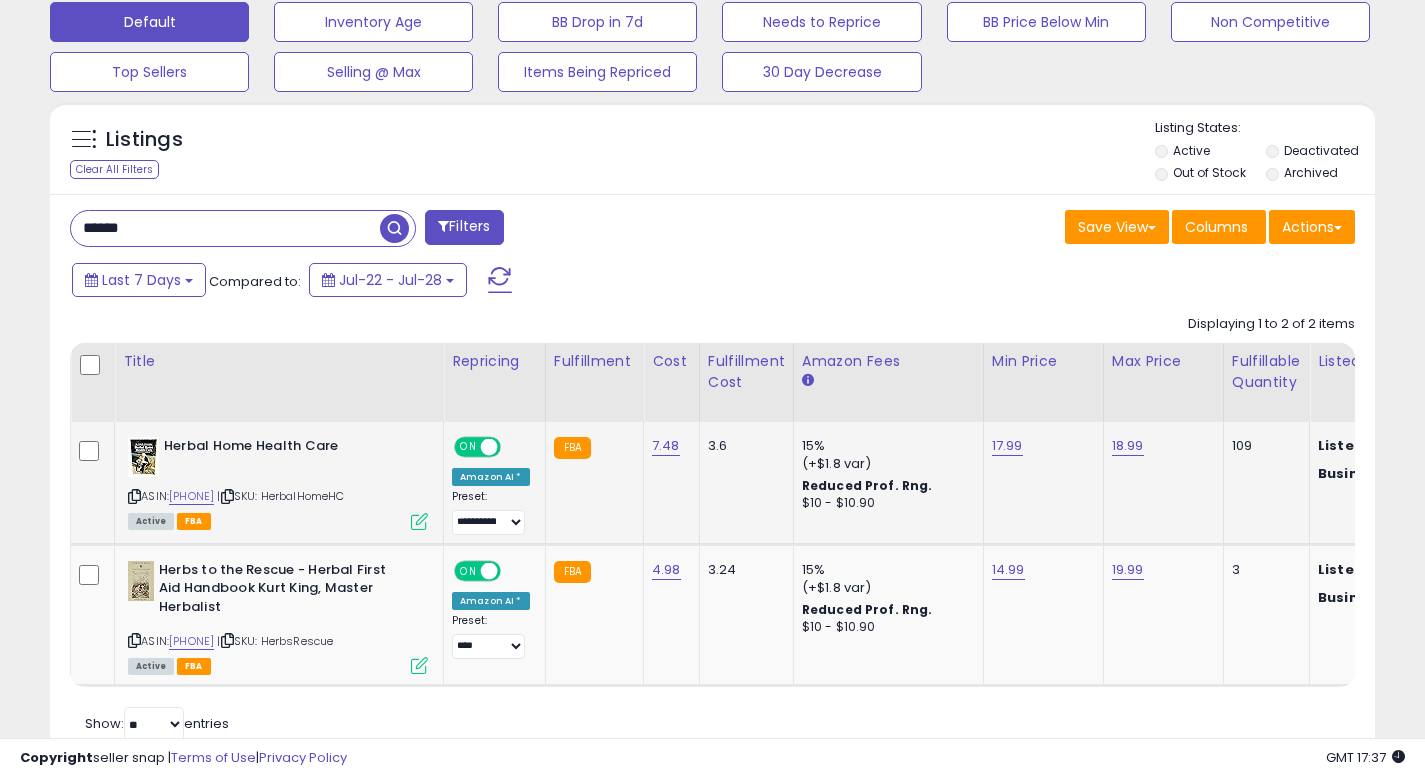 click at bounding box center (419, 521) 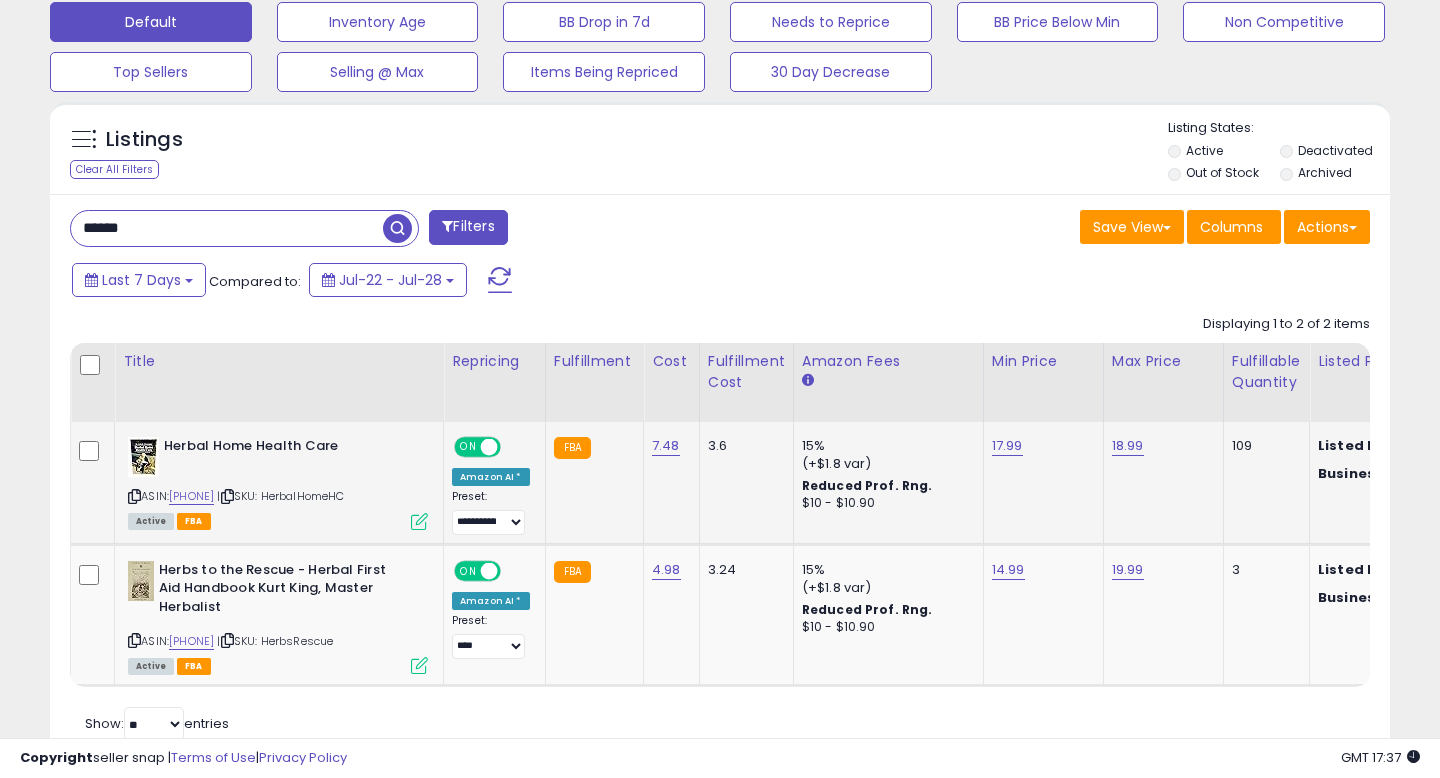 scroll, scrollTop: 999590, scrollLeft: 999224, axis: both 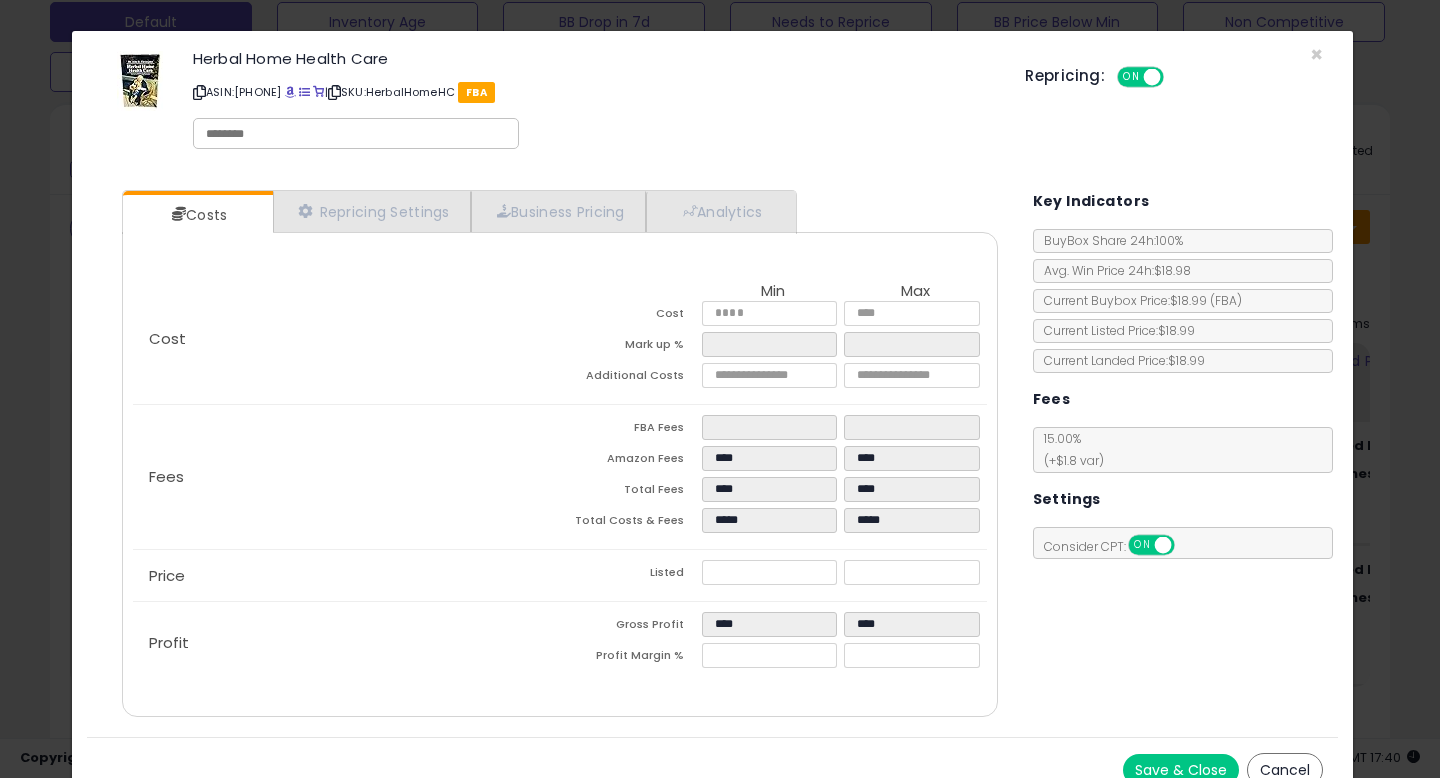 click on "Cancel" at bounding box center [1285, 770] 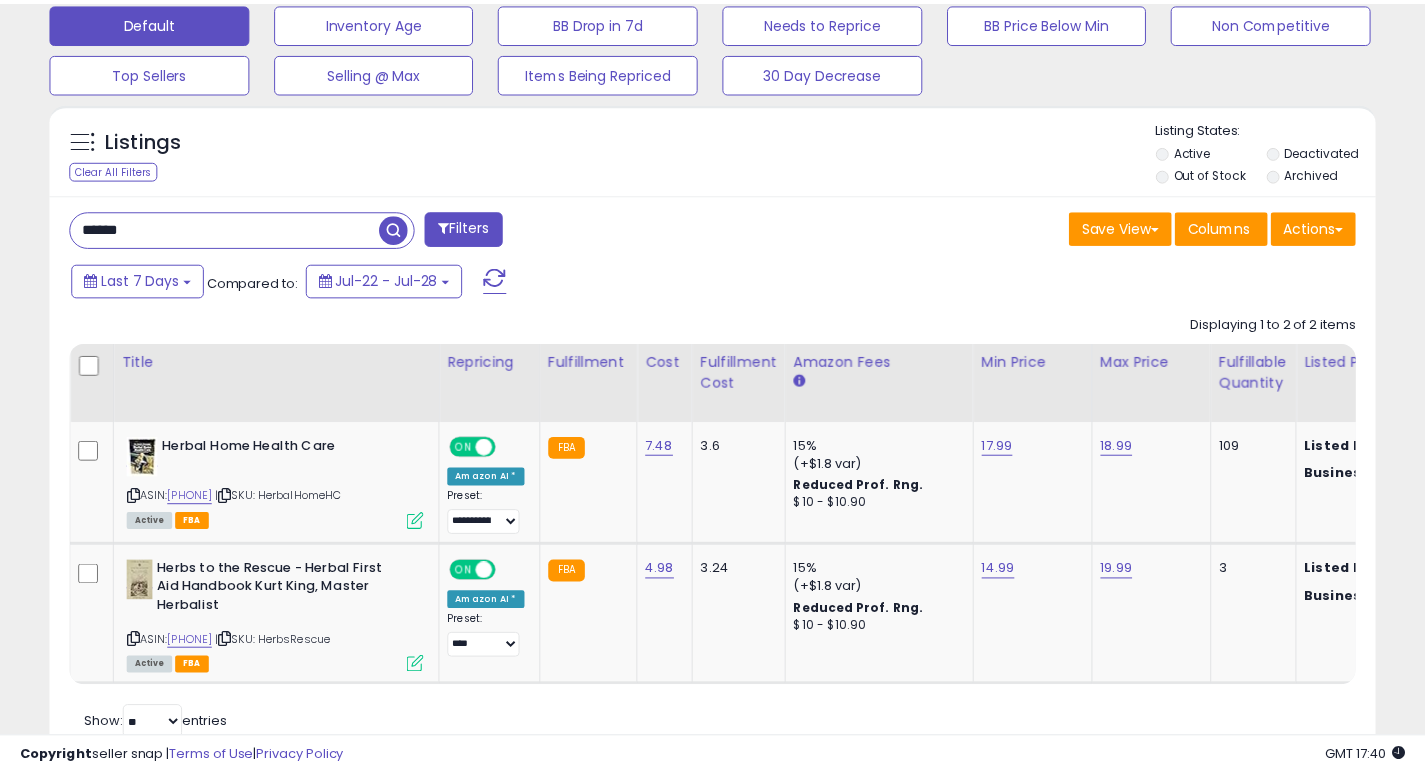 scroll, scrollTop: 410, scrollLeft: 767, axis: both 